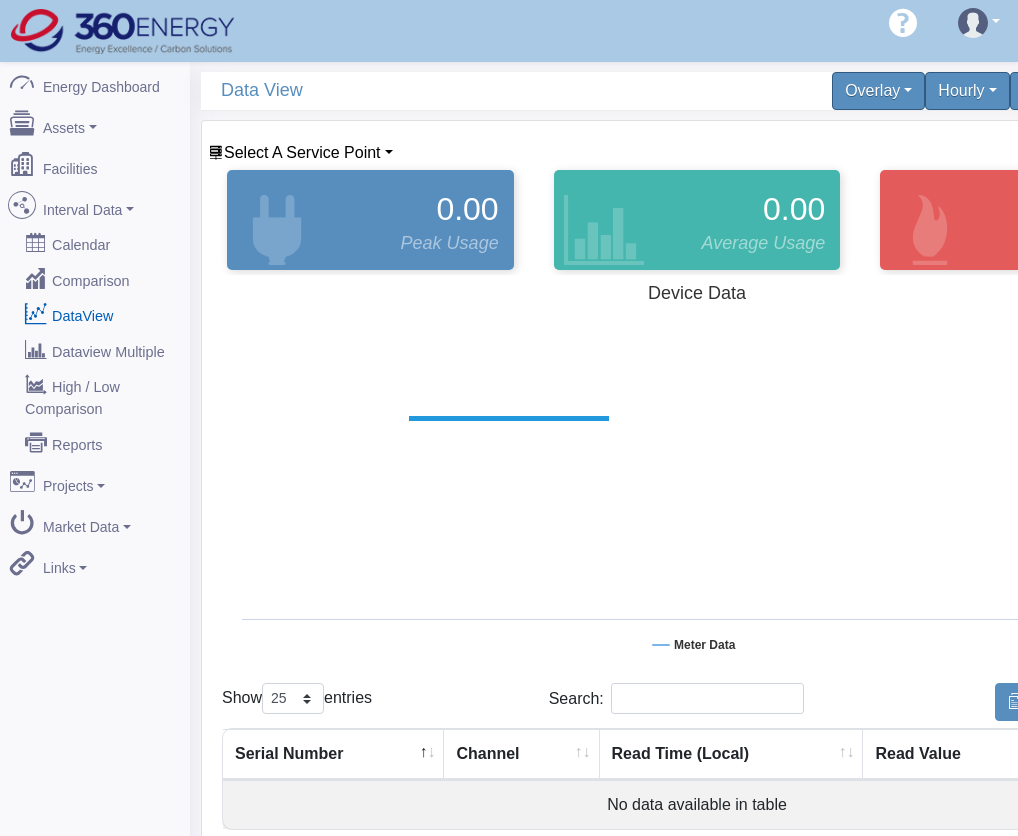 scroll, scrollTop: 48, scrollLeft: 0, axis: vertical 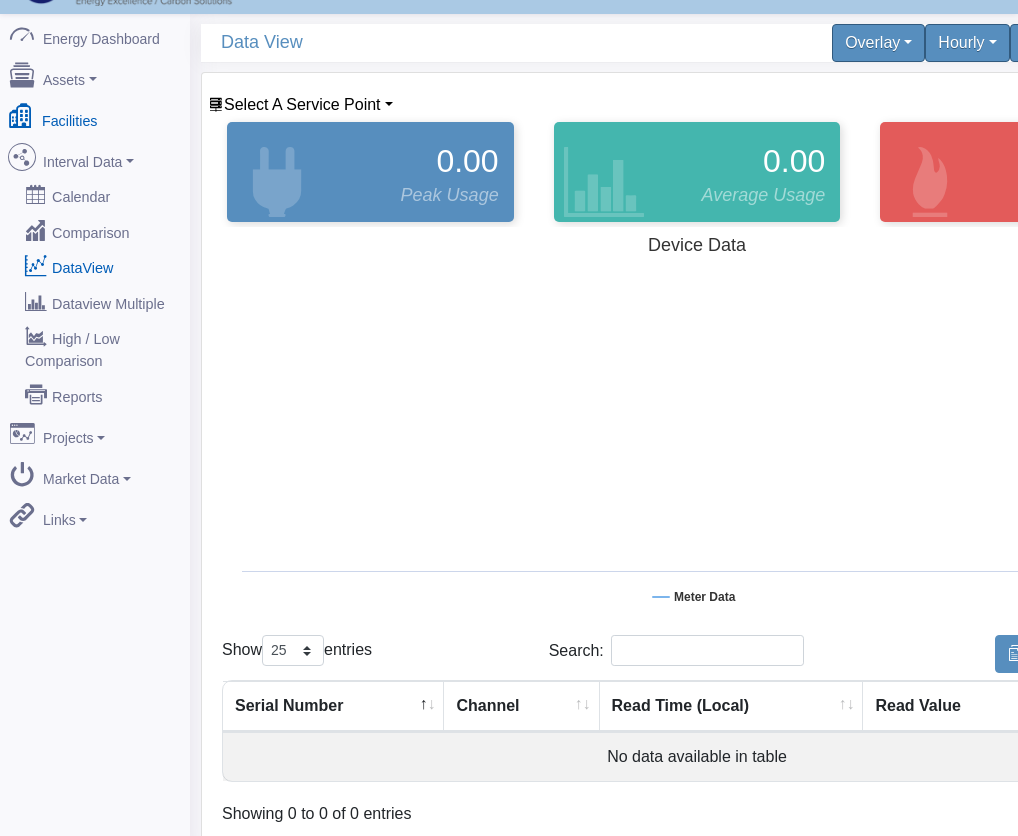 click on "Facilities" at bounding box center [95, 117] 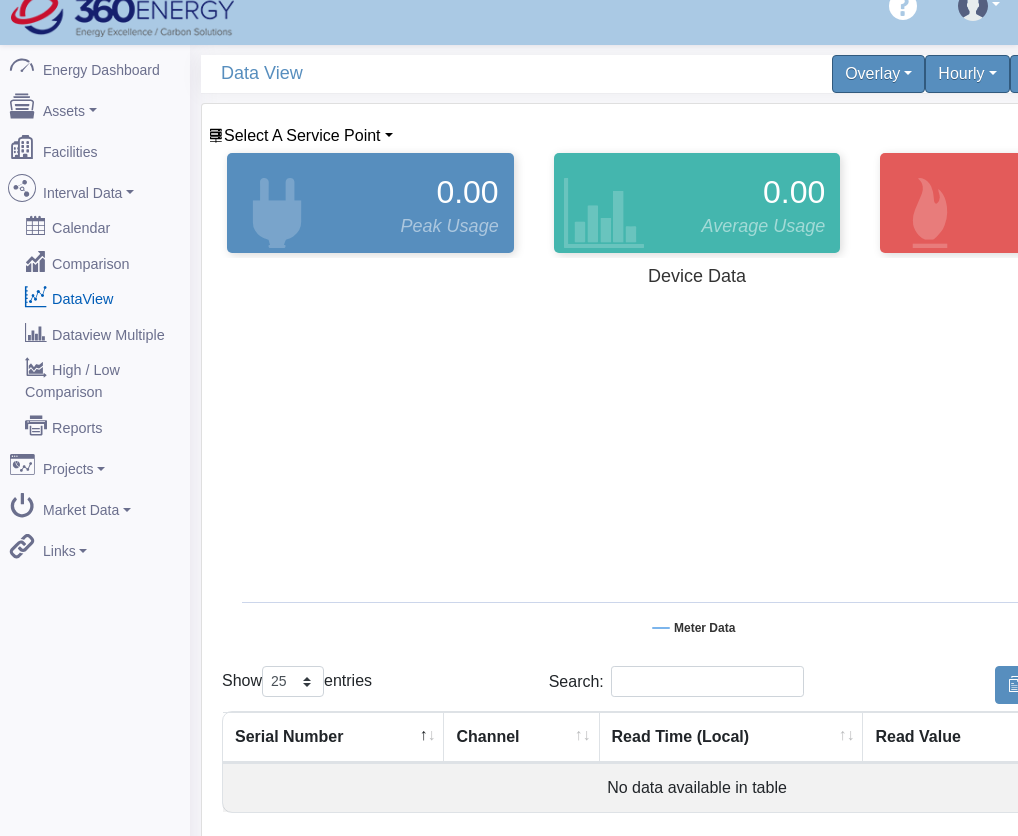 scroll, scrollTop: 0, scrollLeft: 0, axis: both 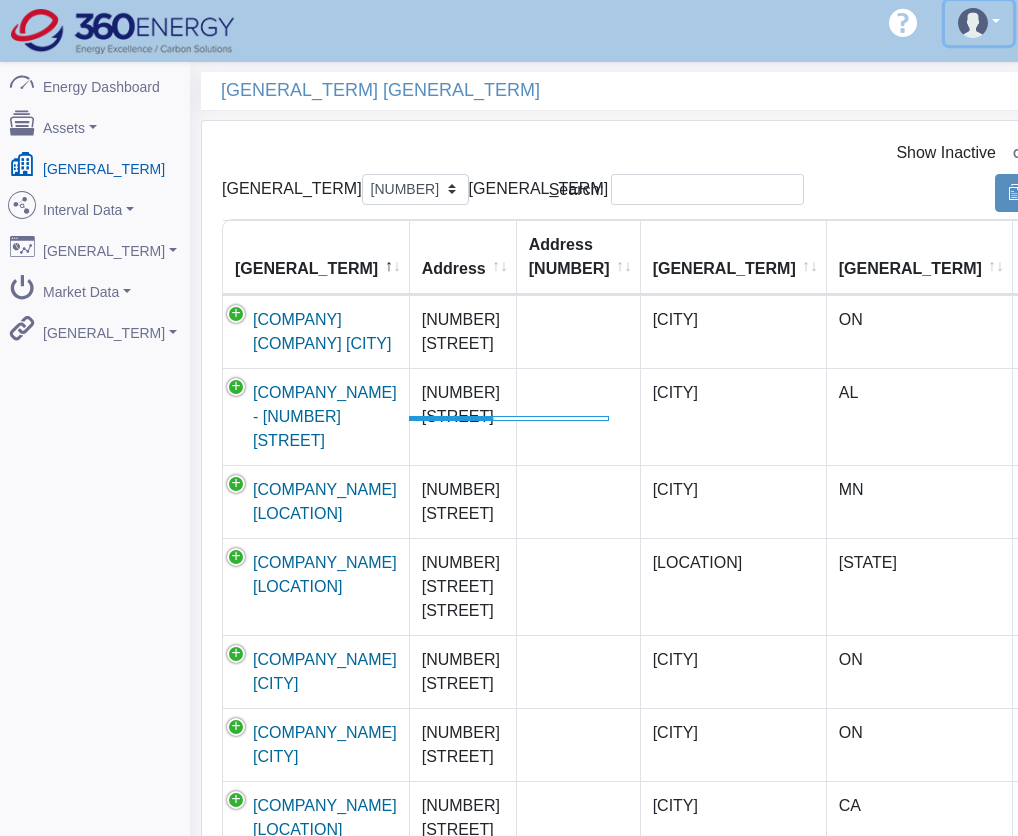 click at bounding box center [973, 23] 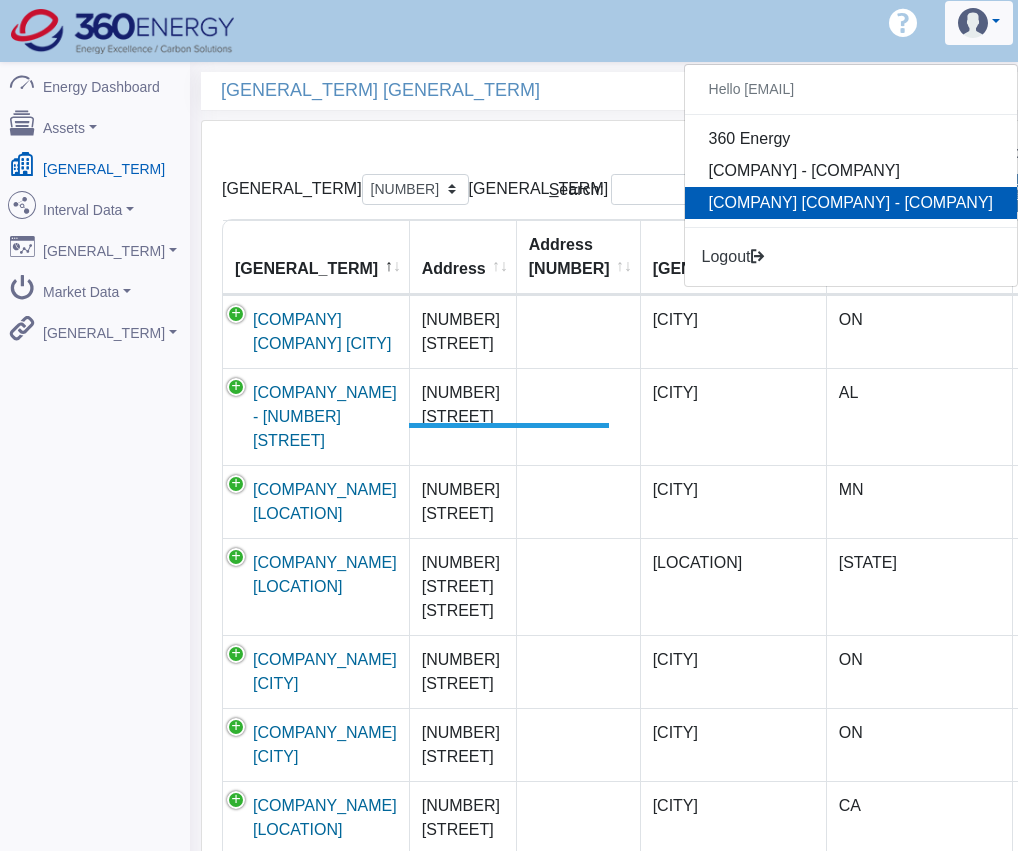 click on "360 Energy - [NAME]" at bounding box center [851, 203] 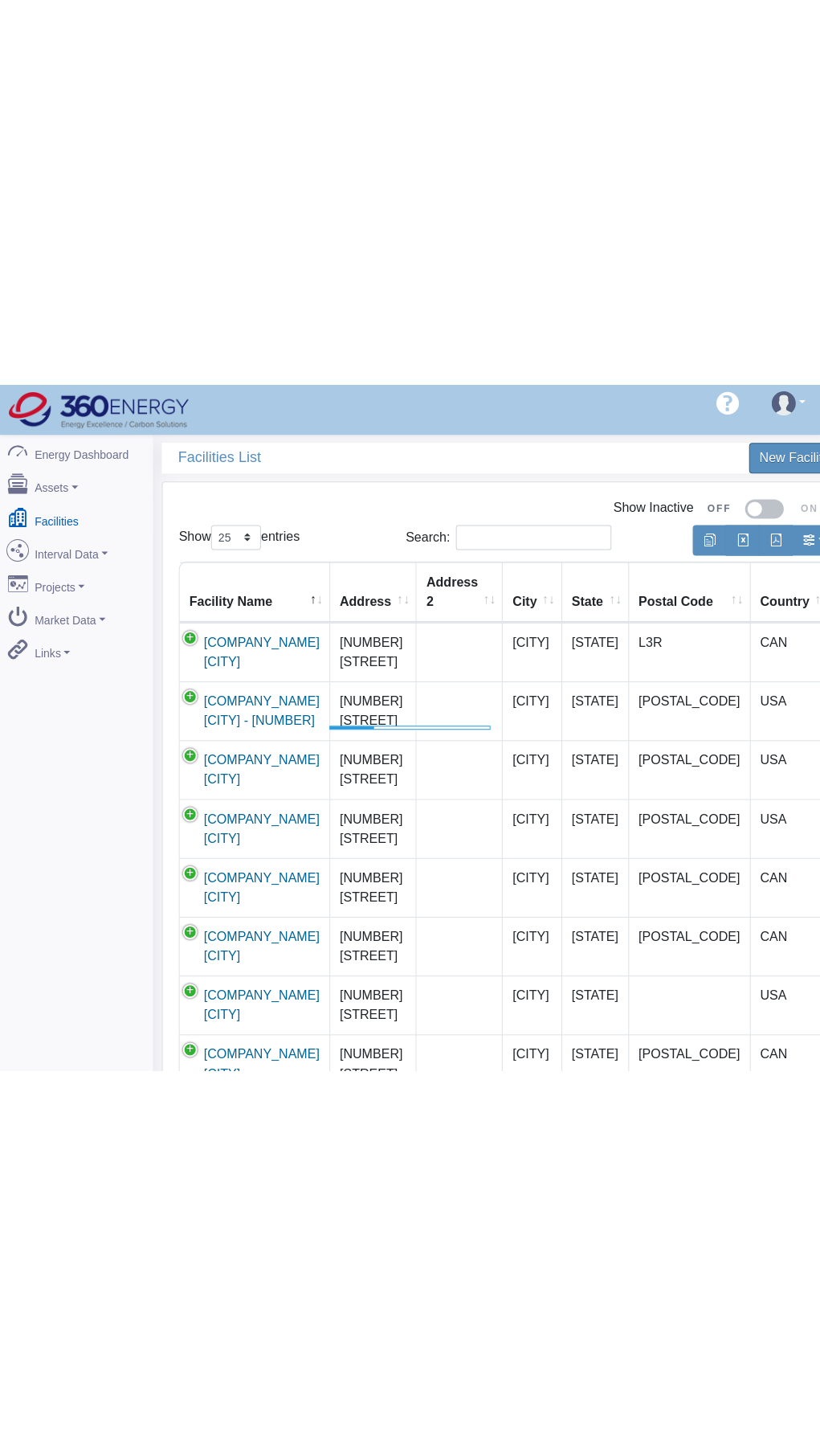 scroll, scrollTop: 0, scrollLeft: 0, axis: both 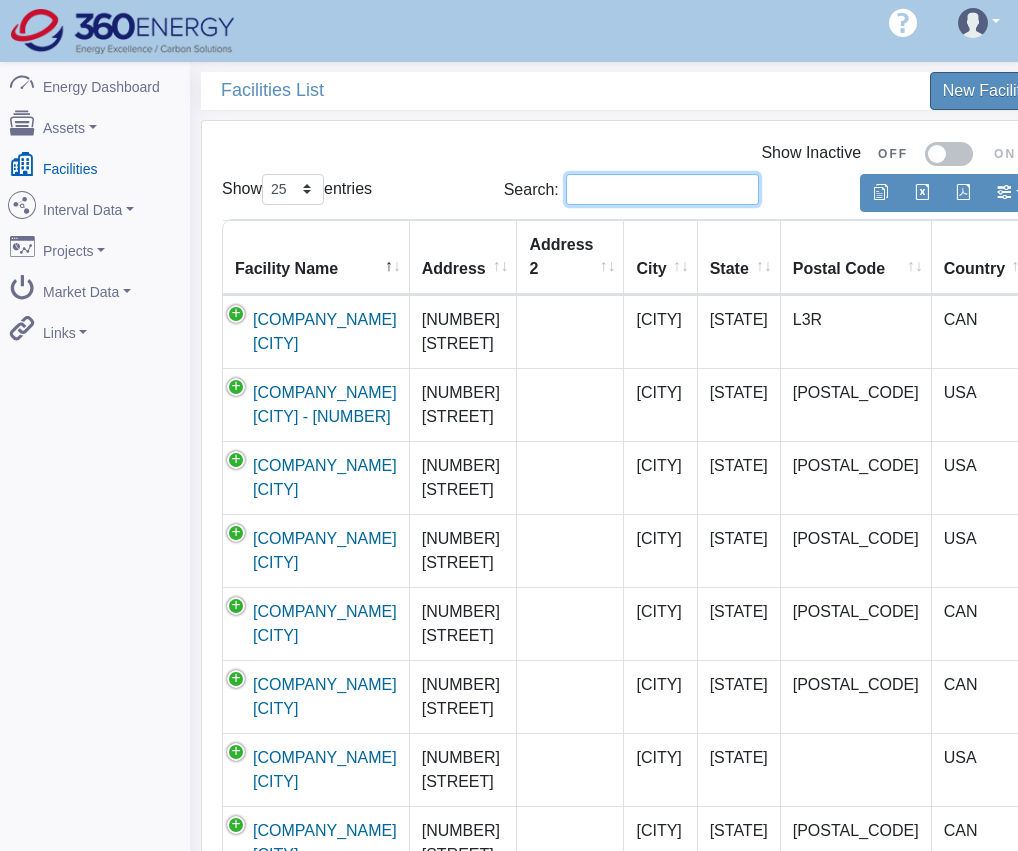 click on "Search:" at bounding box center [662, 189] 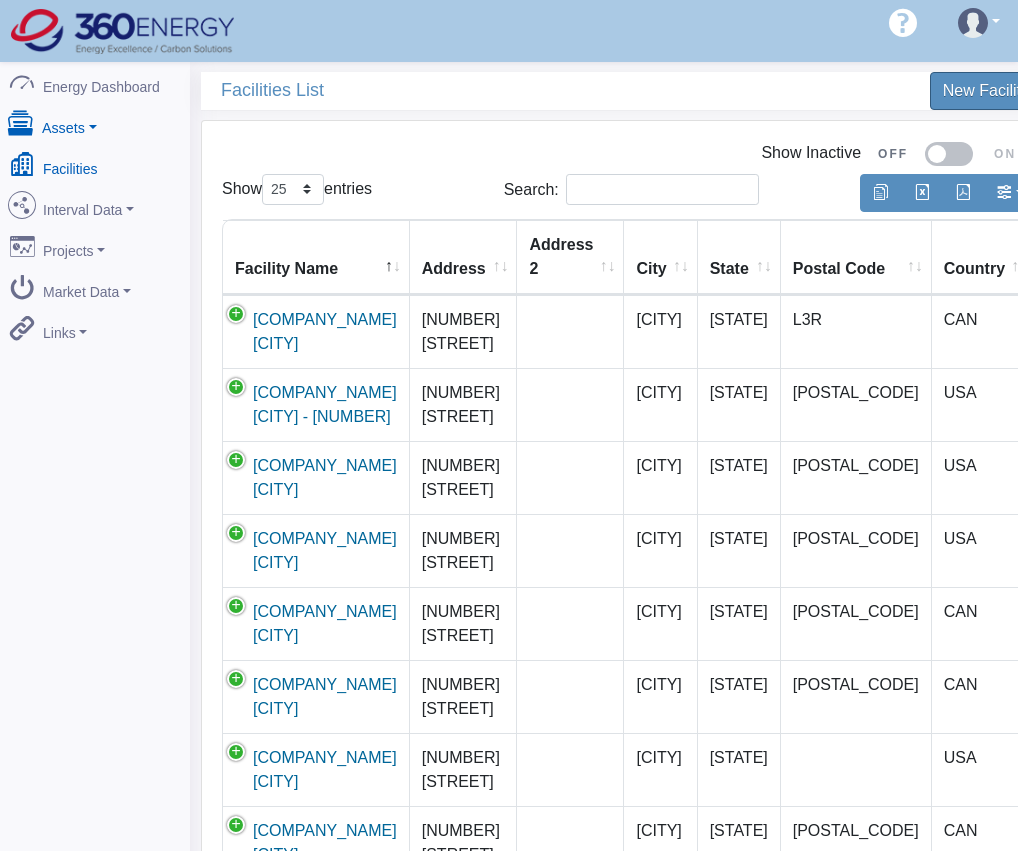 click on "Assets" at bounding box center (95, 124) 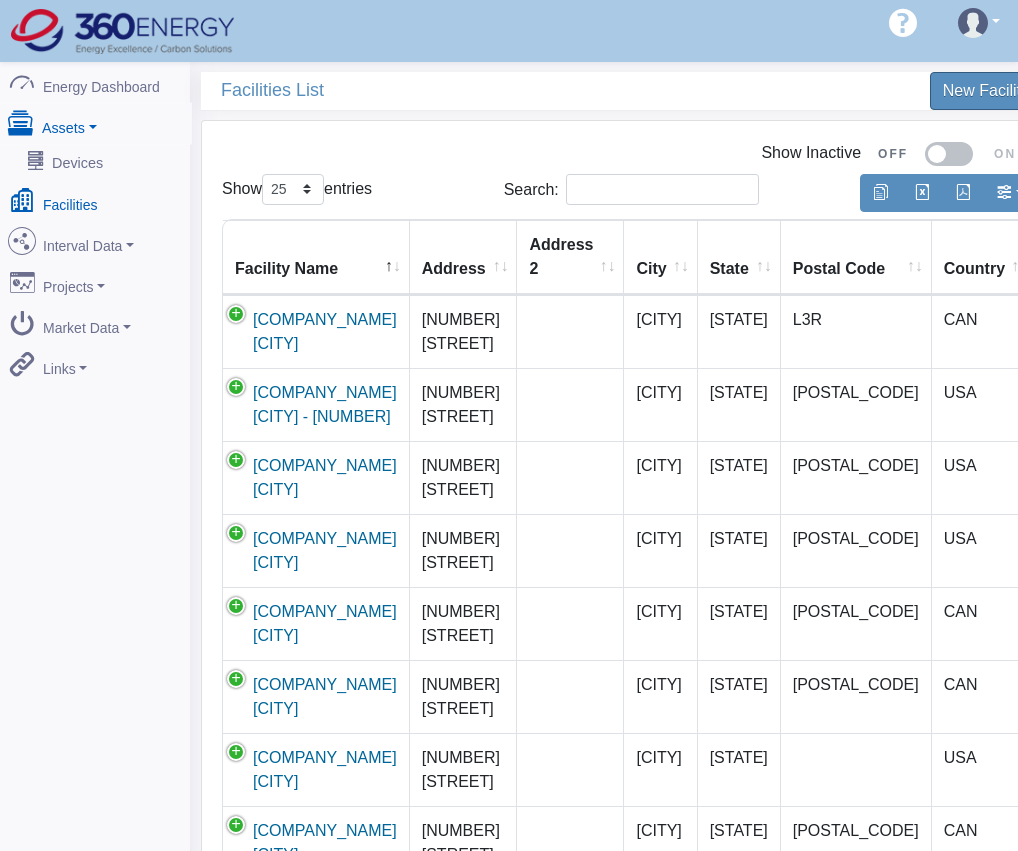 click on "Assets" at bounding box center [95, 124] 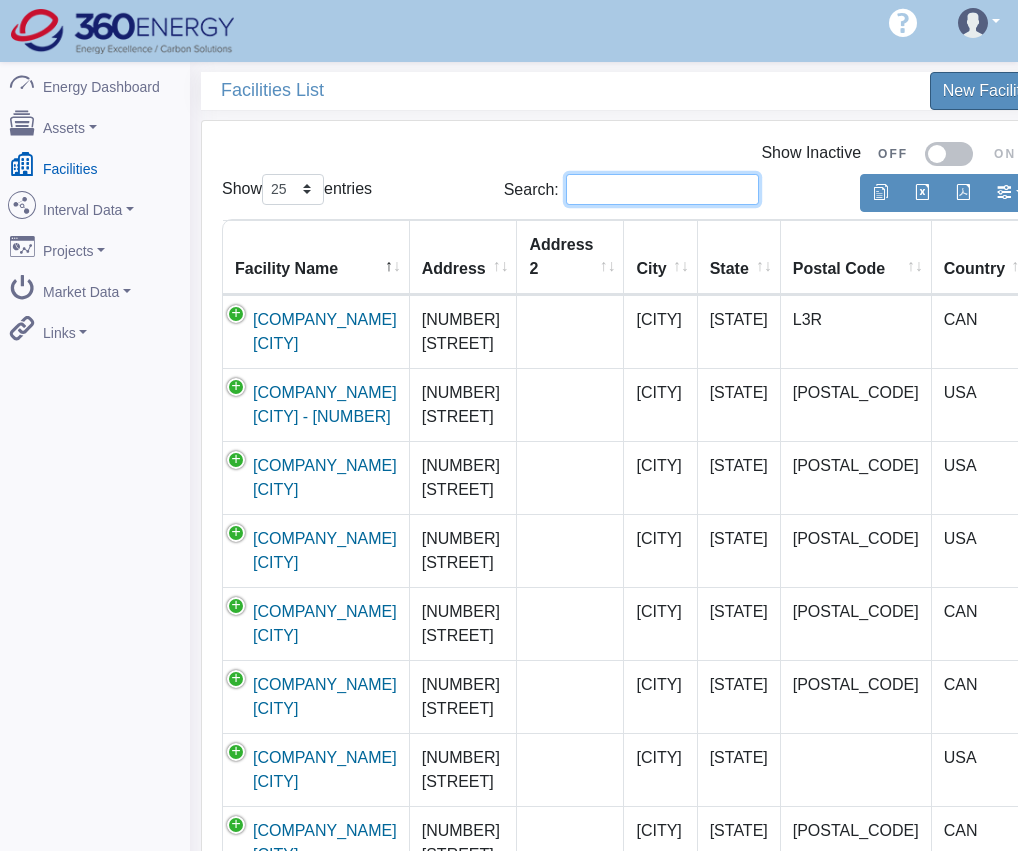 click on "Search:" at bounding box center [662, 189] 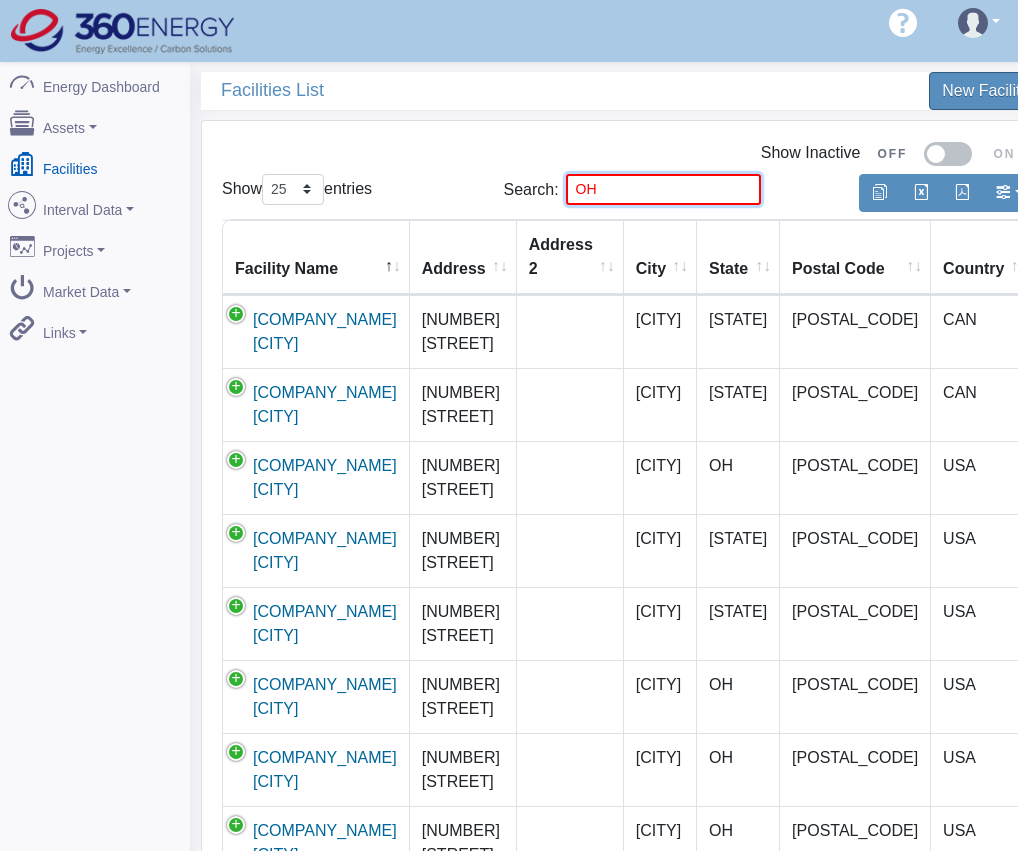 type on "OH" 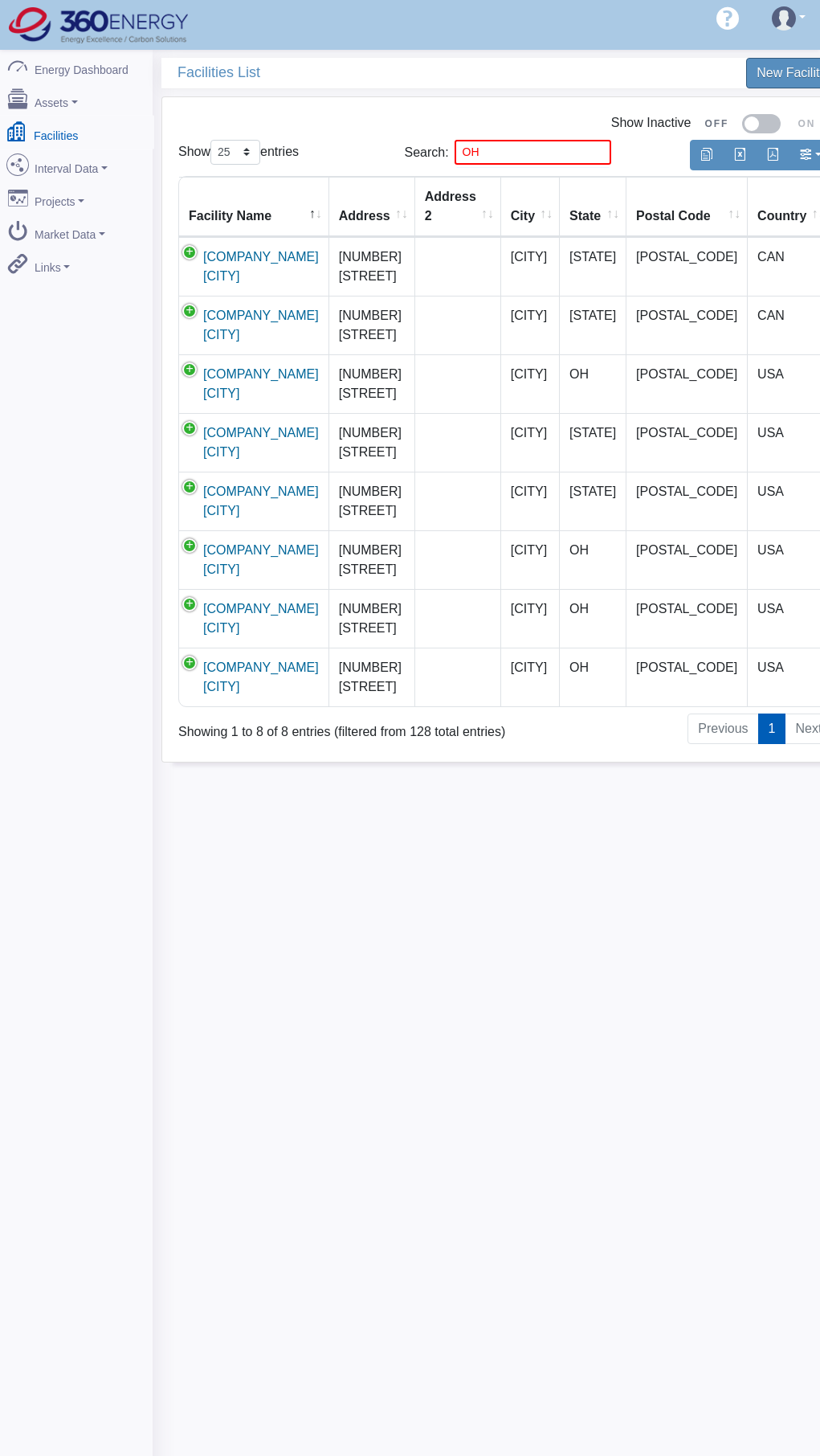 click on "Facilities" at bounding box center [76, 133] 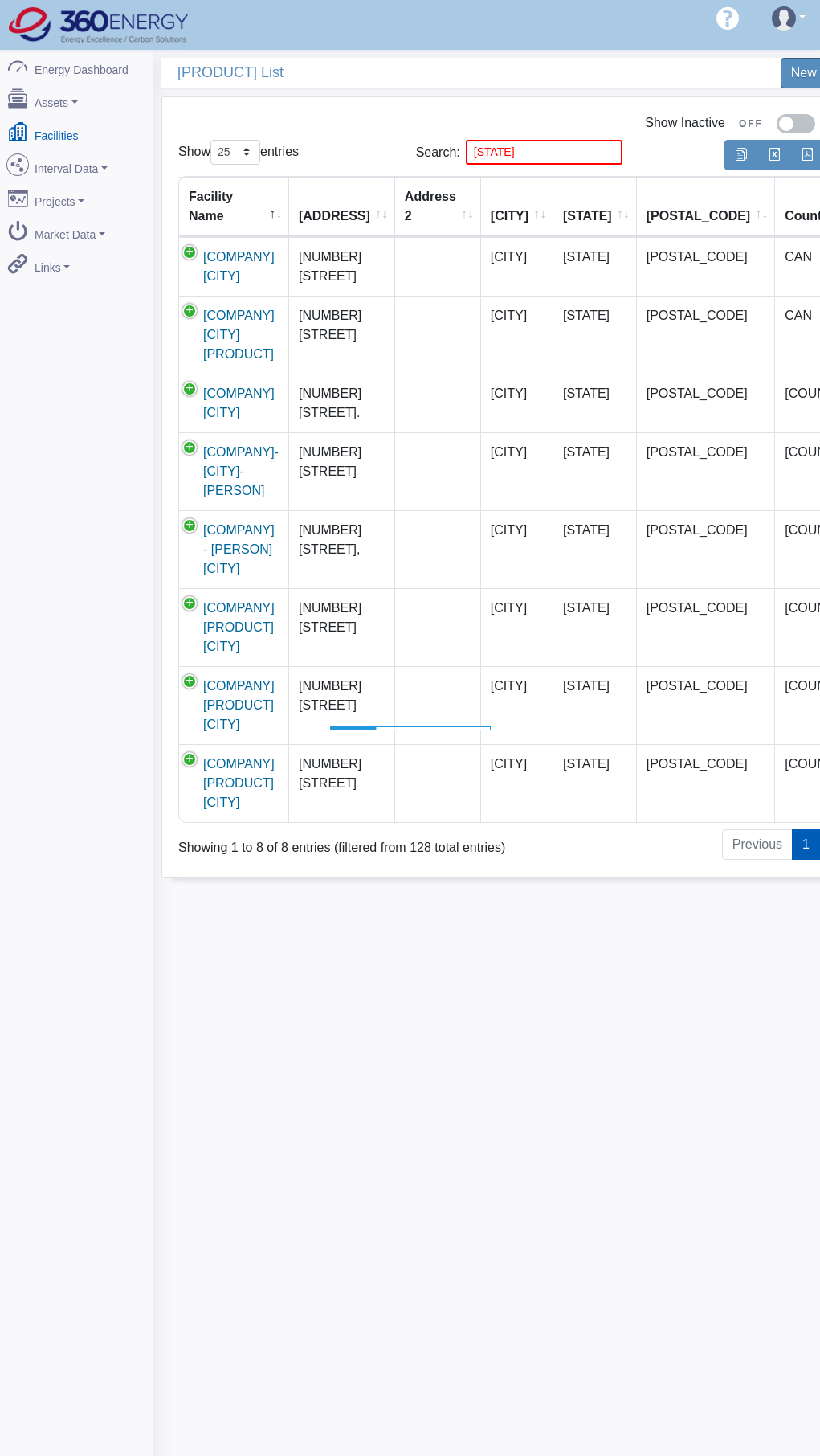 scroll, scrollTop: 0, scrollLeft: 0, axis: both 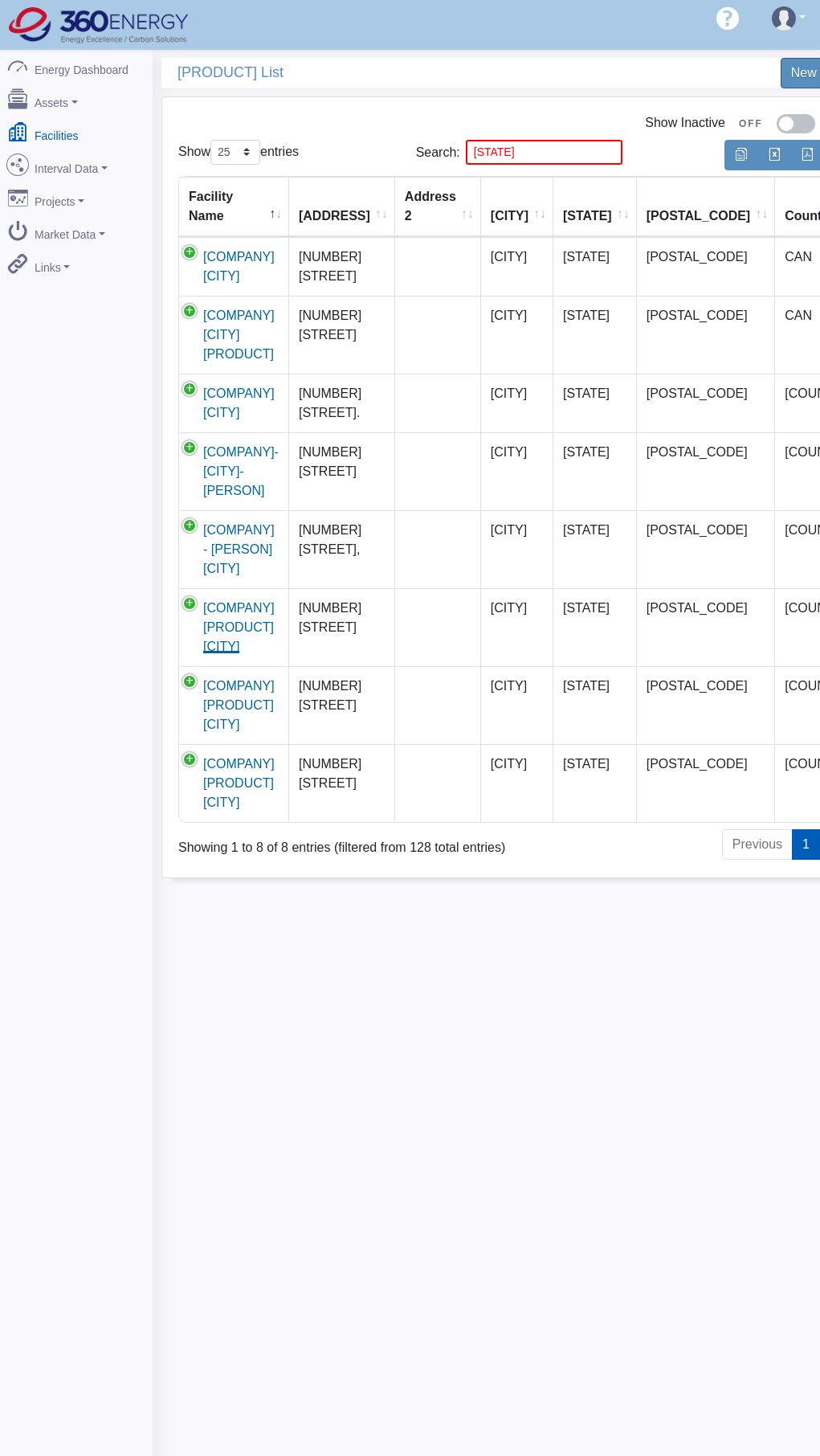 click on "Samuel Steel Pickling Company Cleveland" at bounding box center (239, 627) 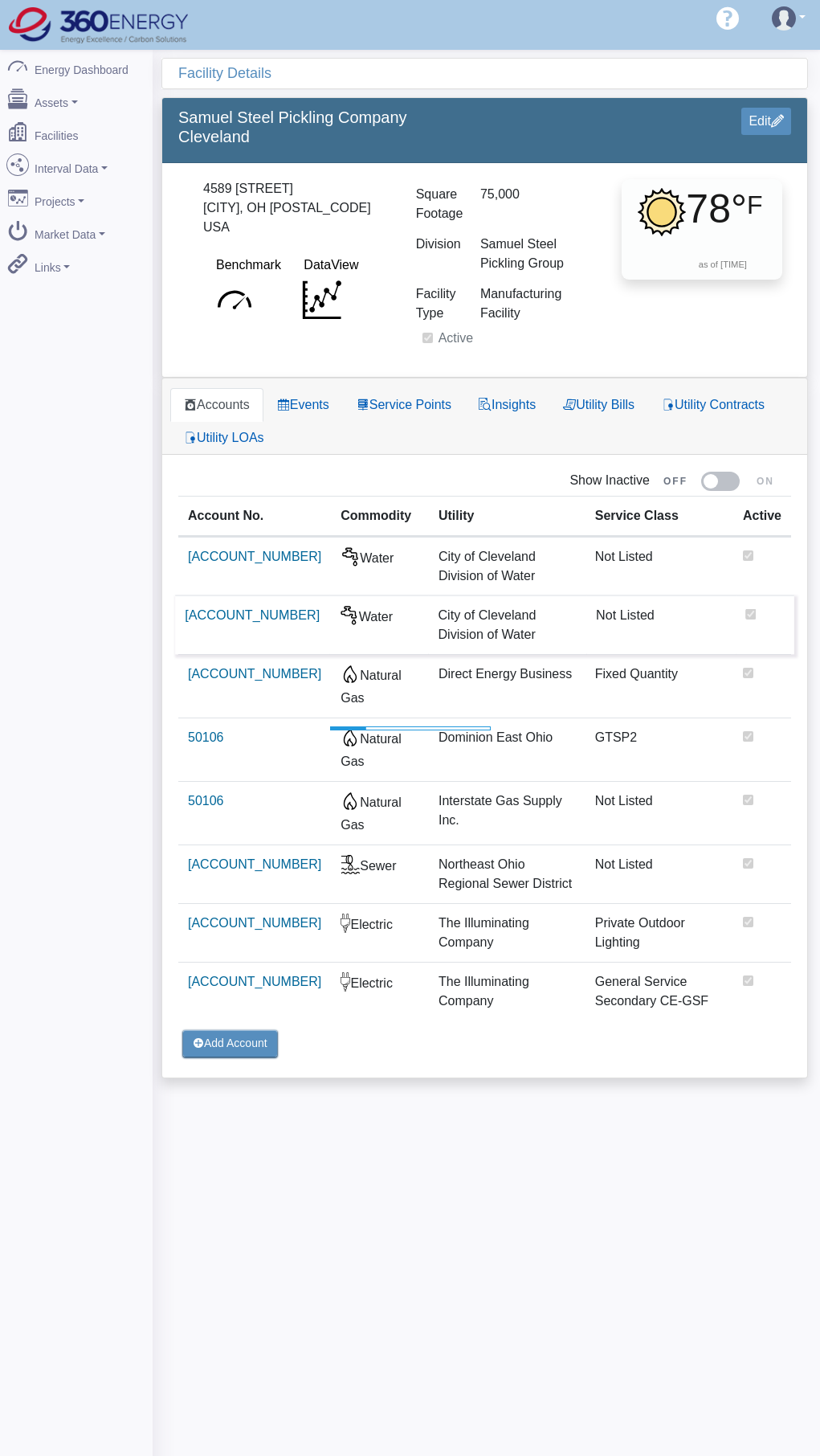 scroll, scrollTop: 0, scrollLeft: 0, axis: both 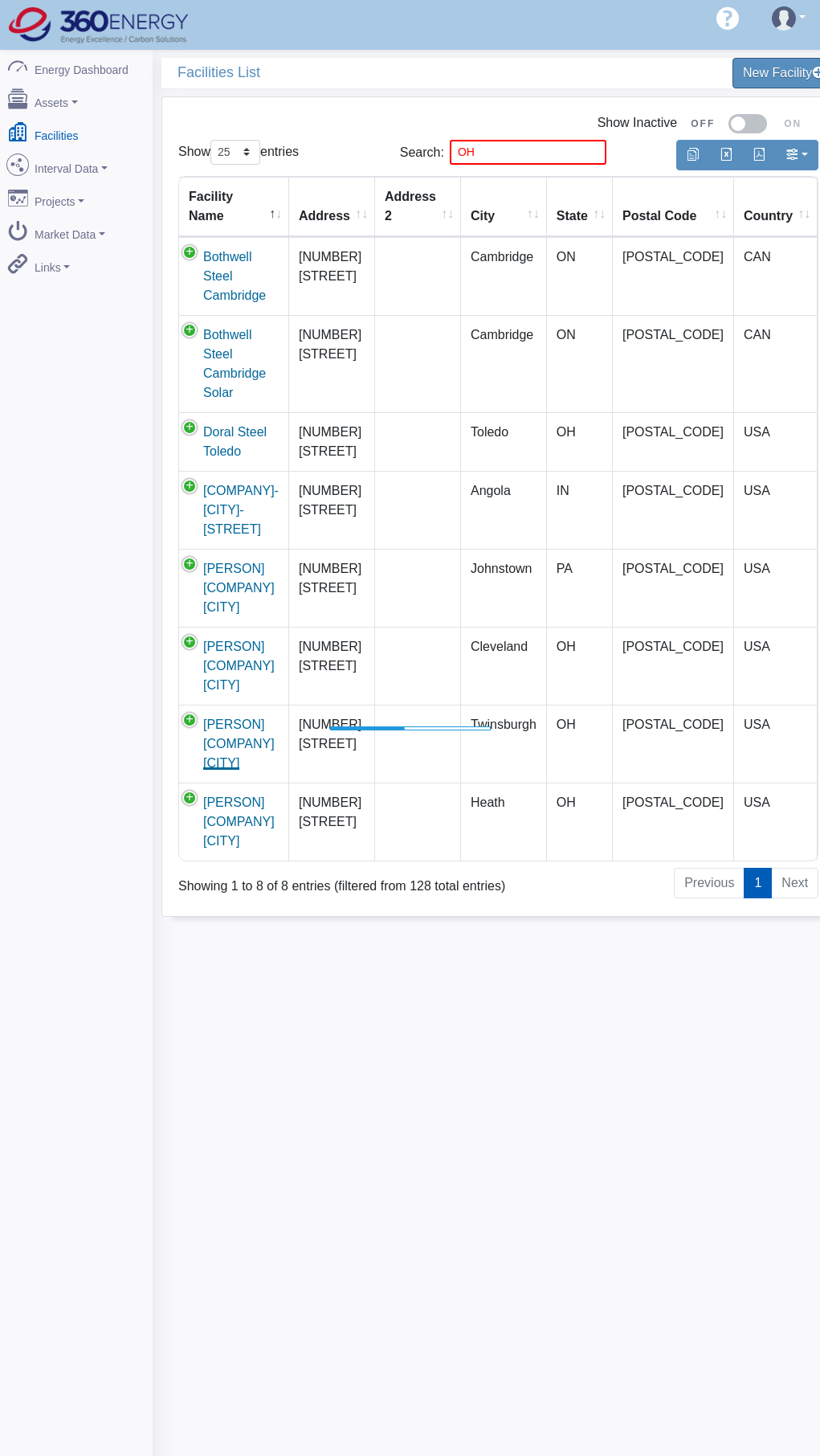 click on "Samuel Steel Pickling Company Twinsburgh" at bounding box center [239, 743] 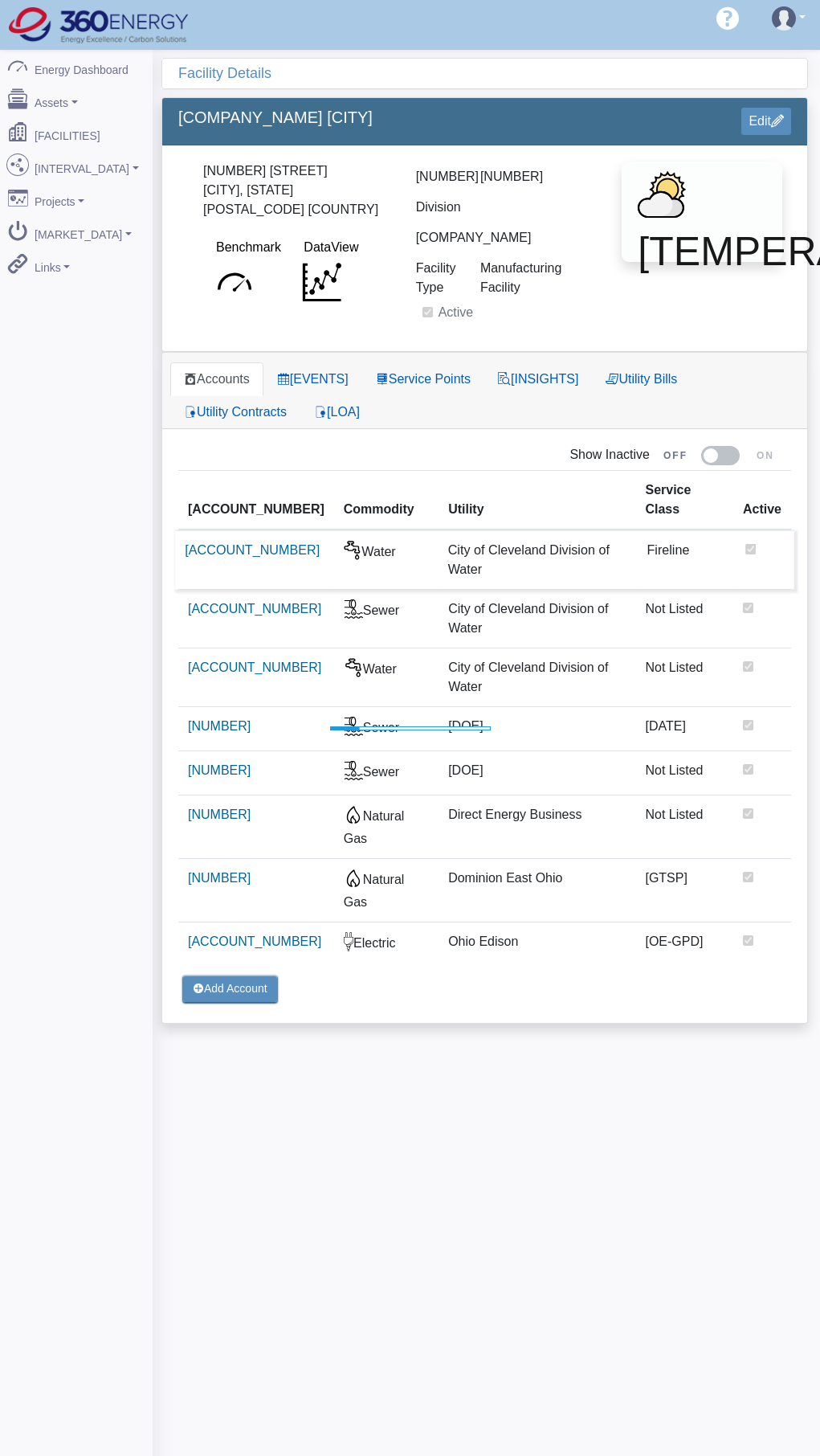 scroll, scrollTop: 0, scrollLeft: 0, axis: both 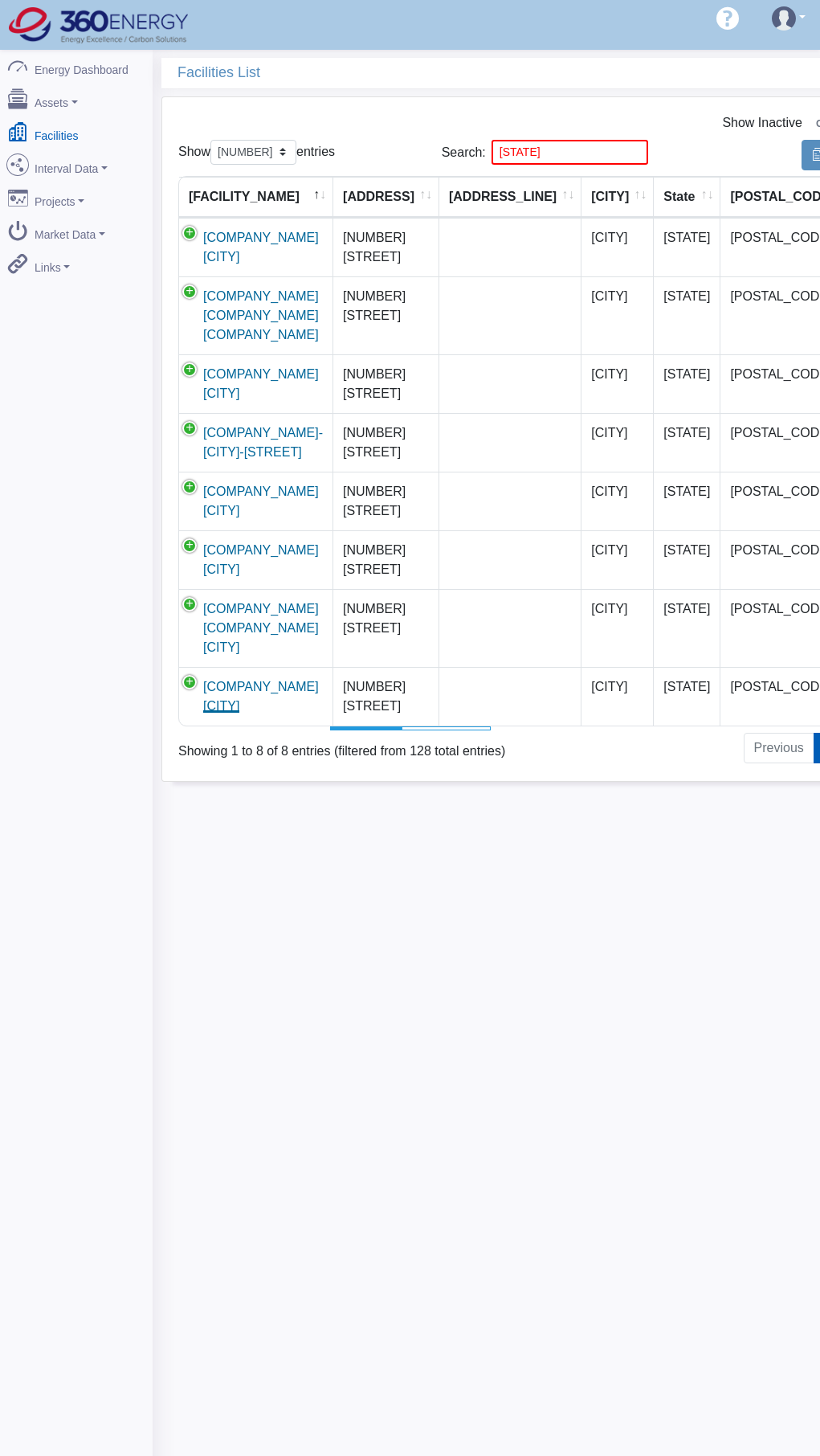click on "[COMPANY] [PRODUCT] [CITY]" at bounding box center (261, 696) 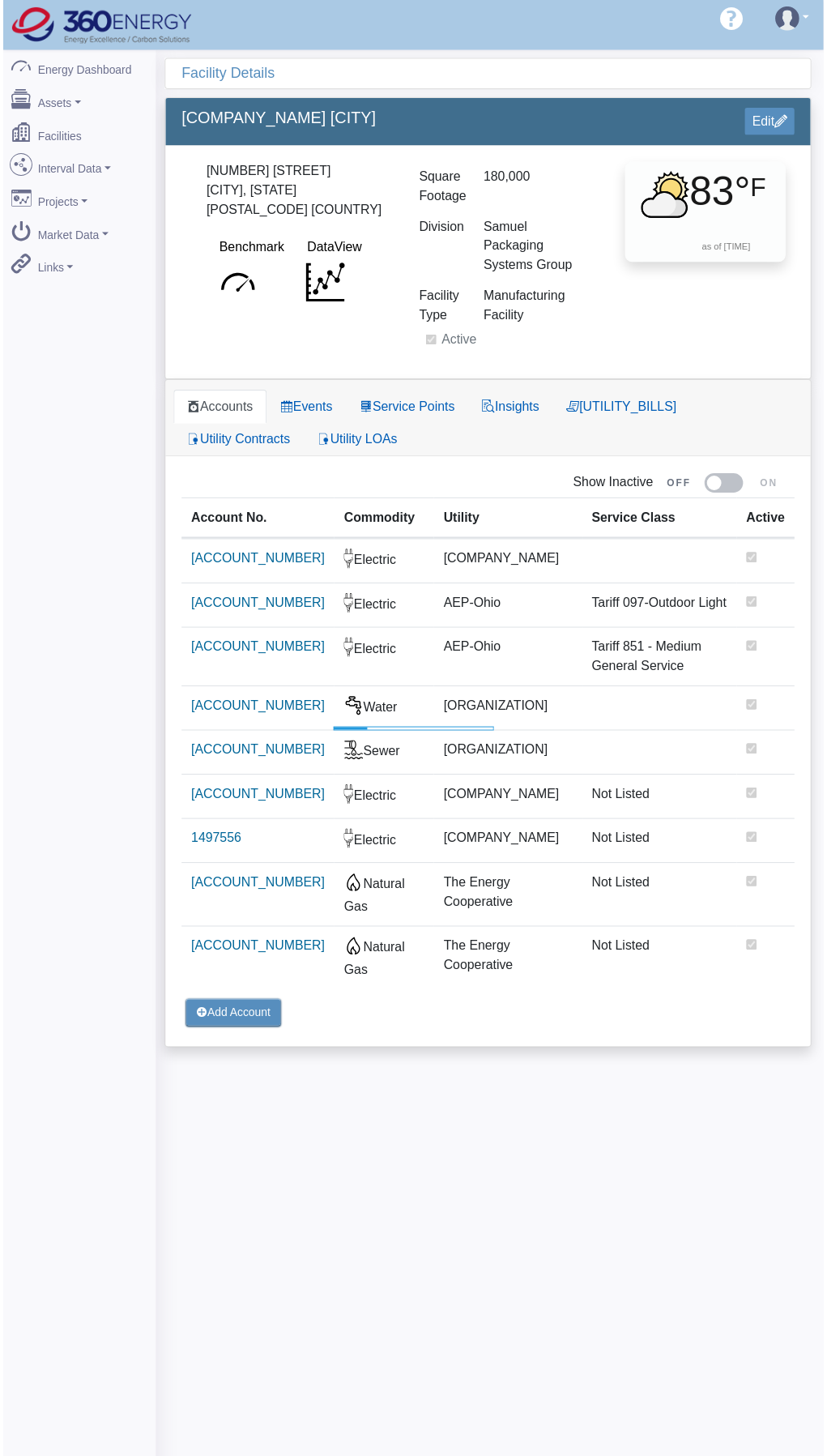 scroll, scrollTop: 0, scrollLeft: 0, axis: both 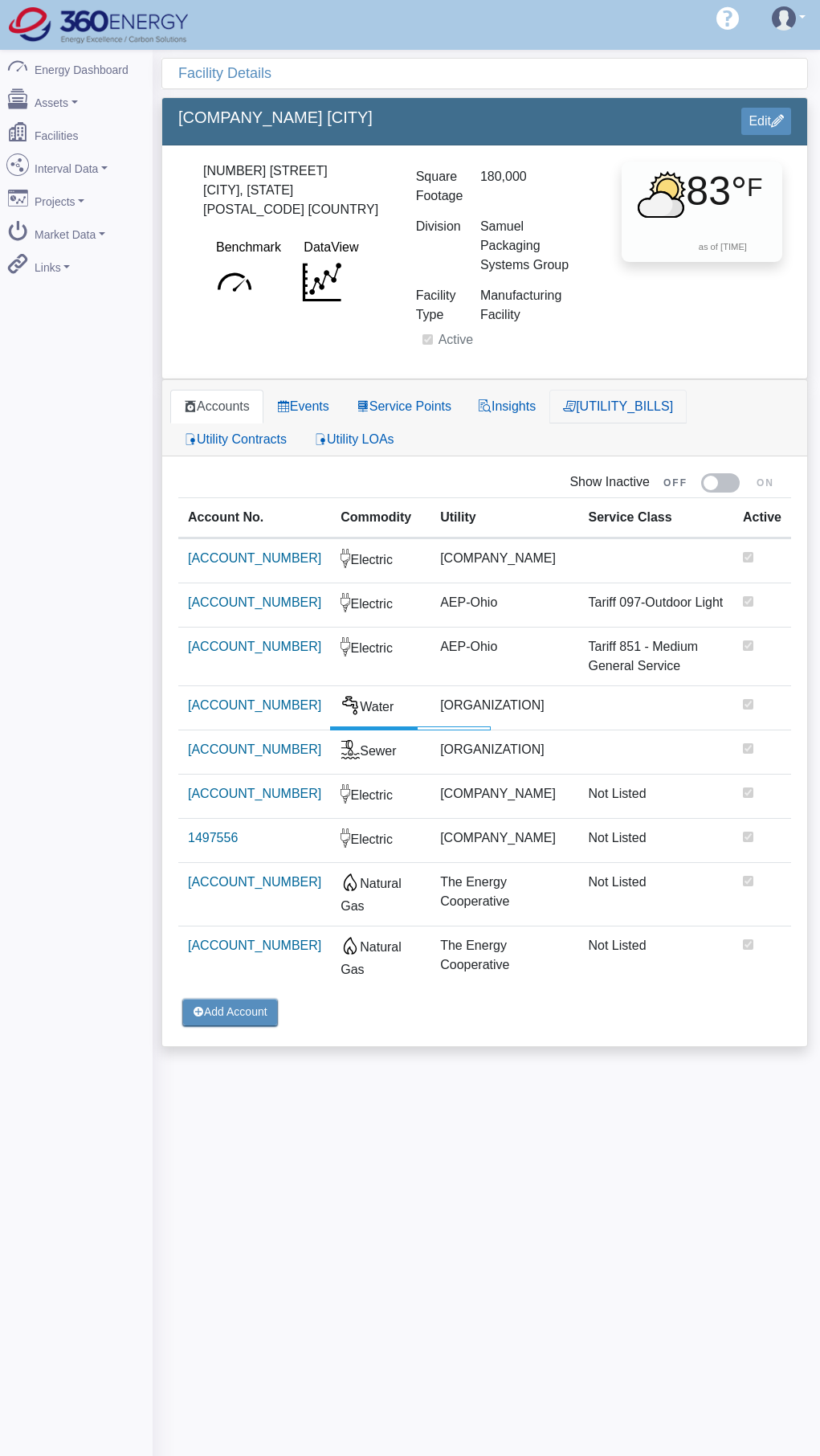 click at bounding box center (569, 406) 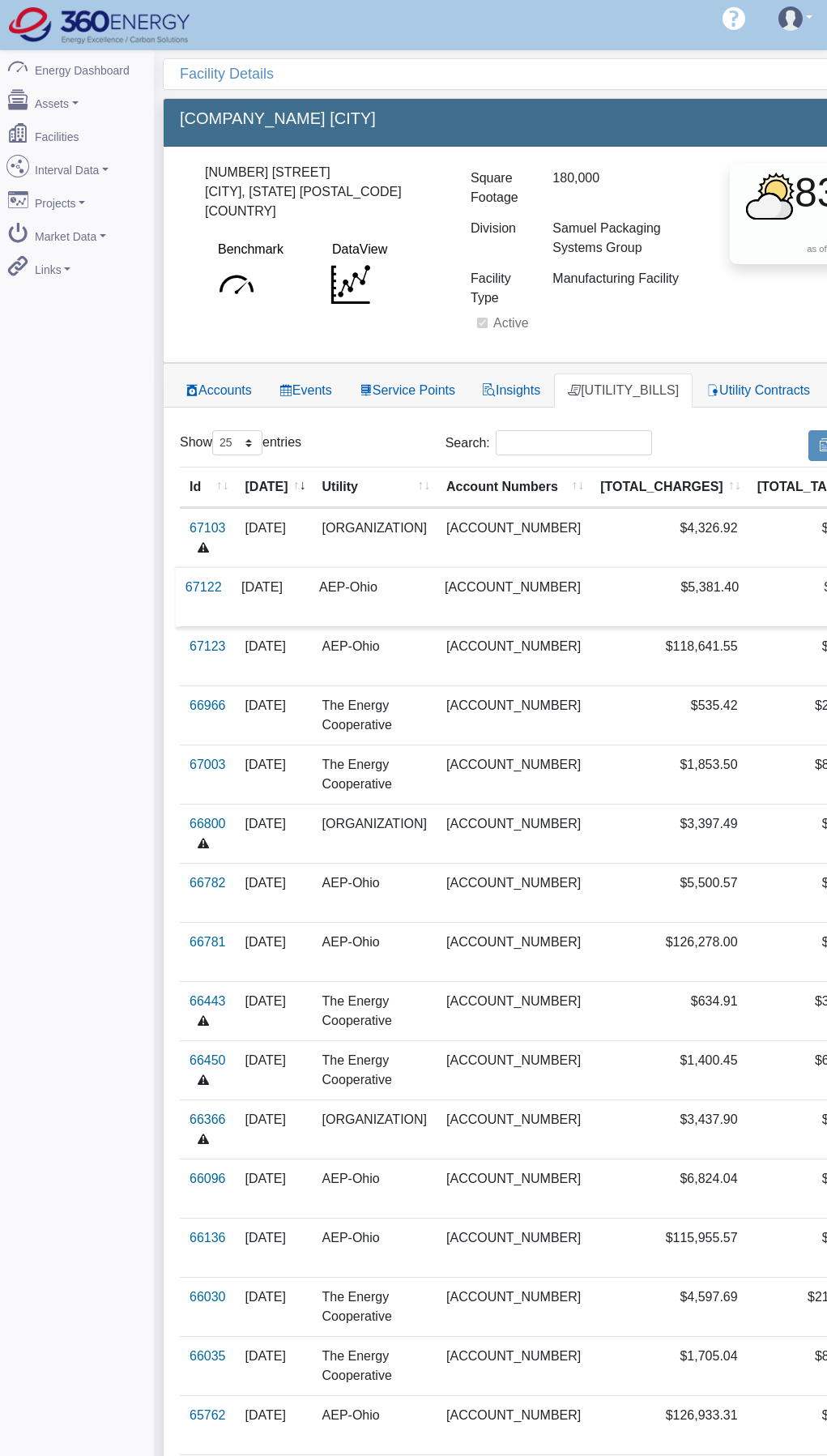 click at bounding box center (1019, 587) 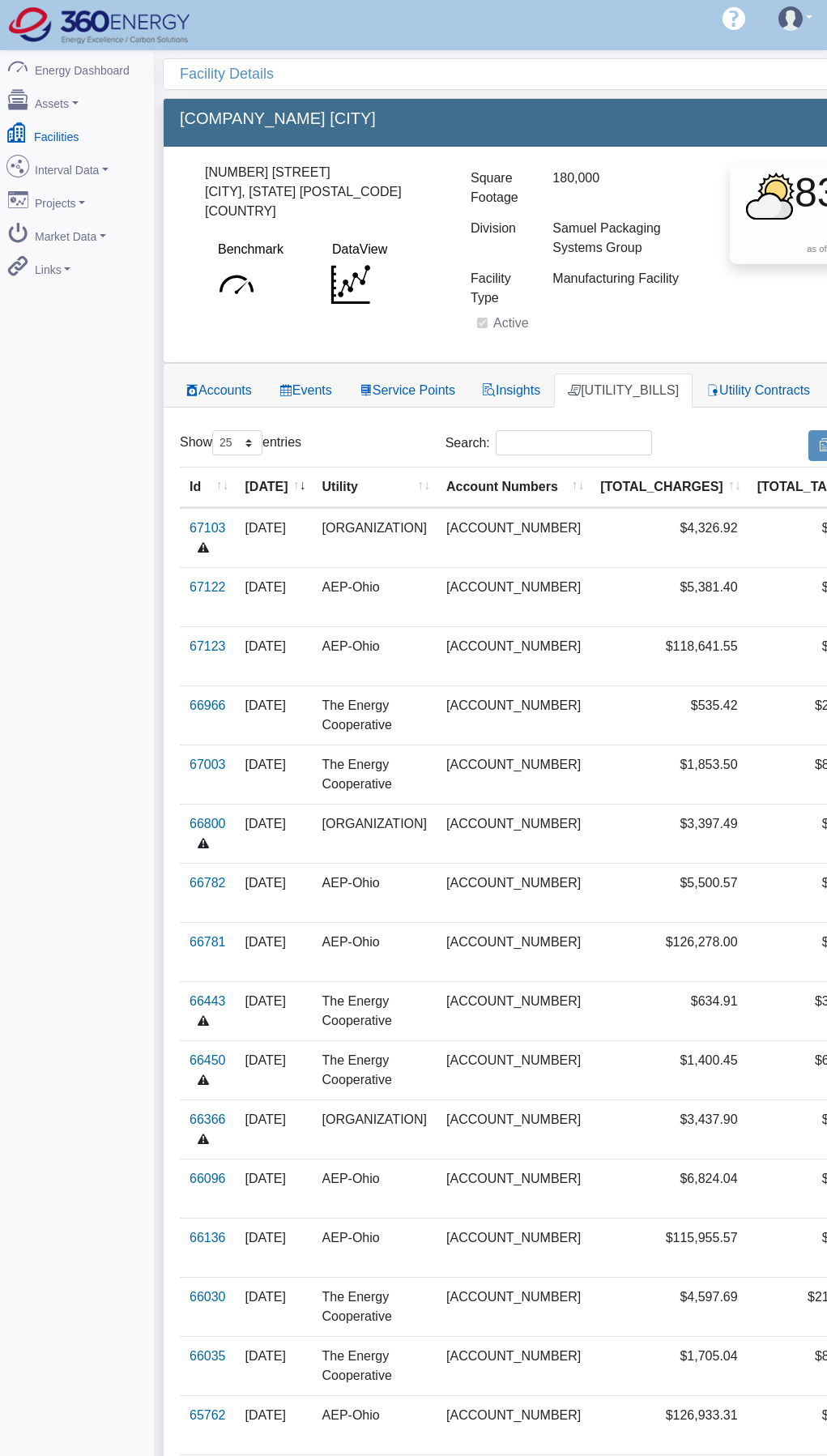 click on "Facilities" at bounding box center [77, 134] 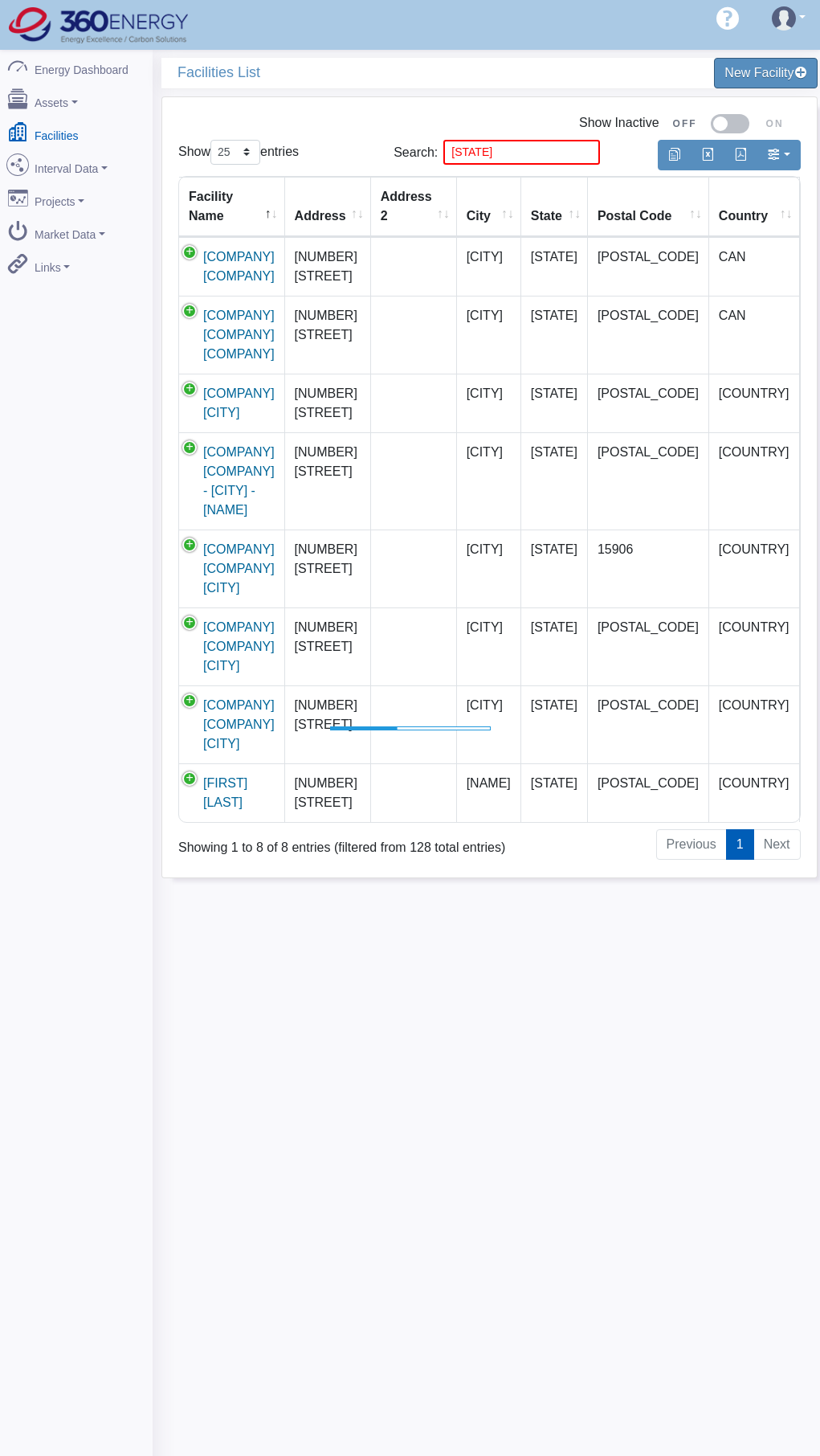 scroll, scrollTop: 0, scrollLeft: 0, axis: both 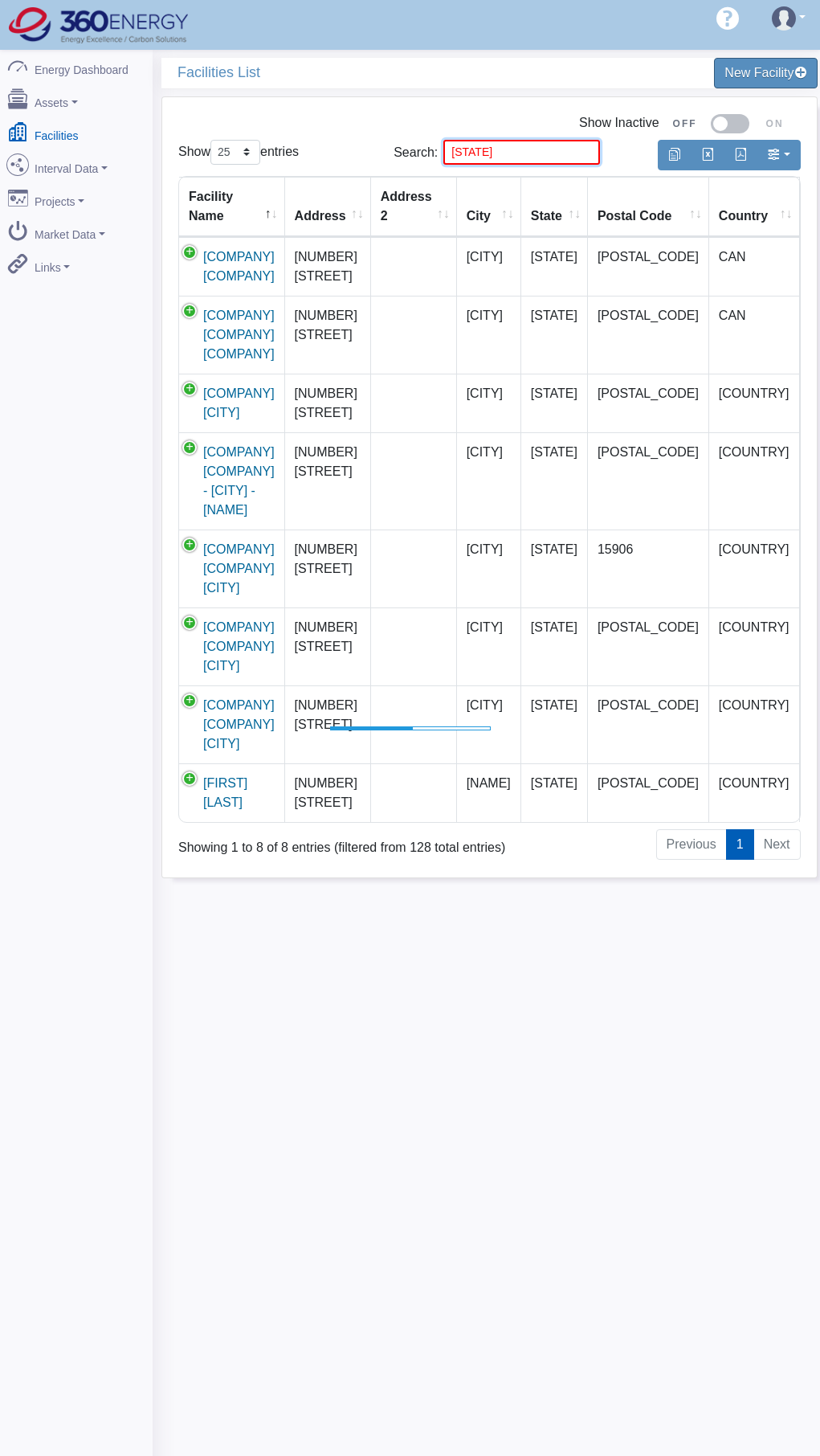 click on "OH" at bounding box center (521, 152) 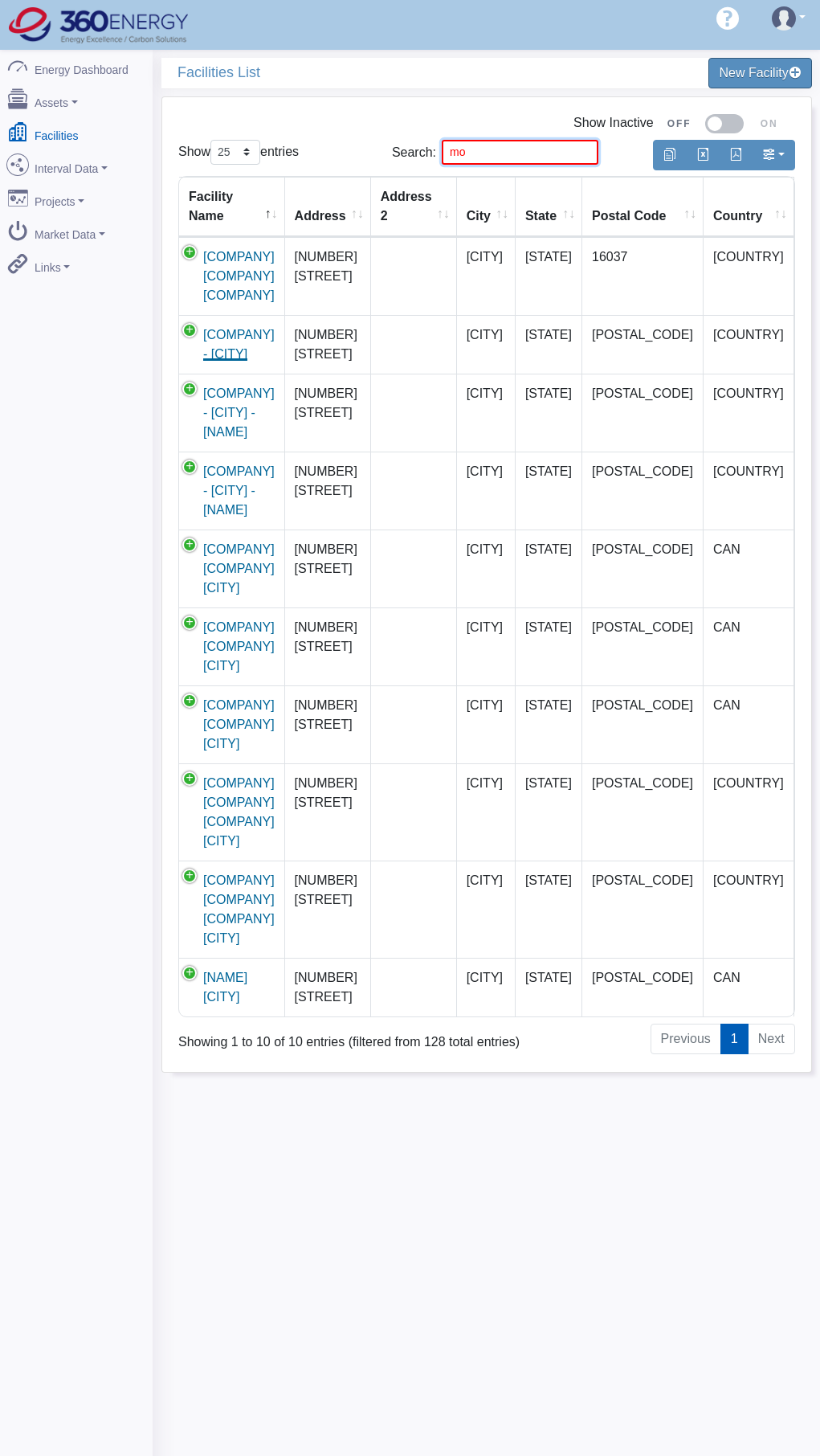 type on "mo" 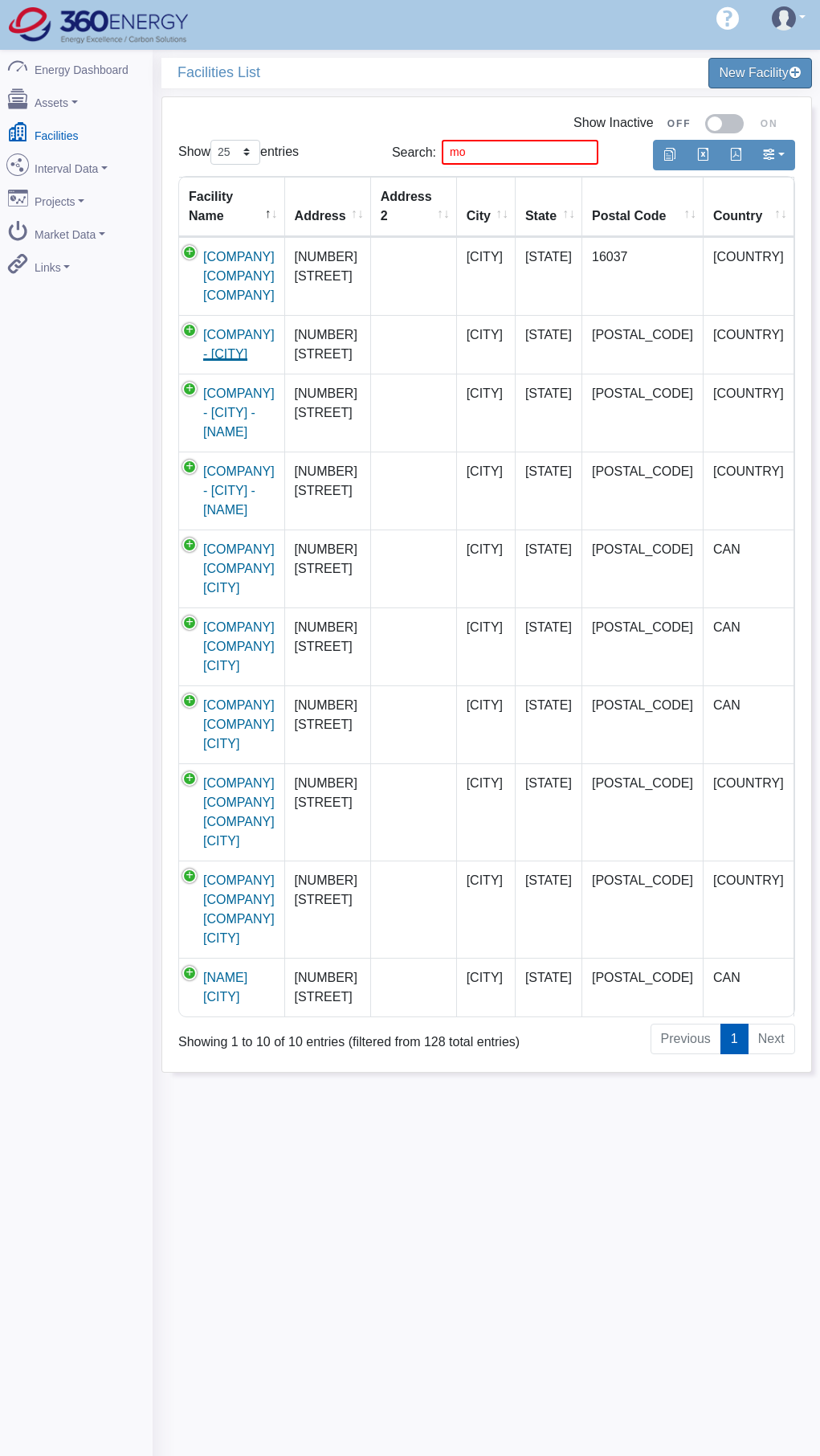 click on "Missouri Metals - [CITY]" at bounding box center [239, 344] 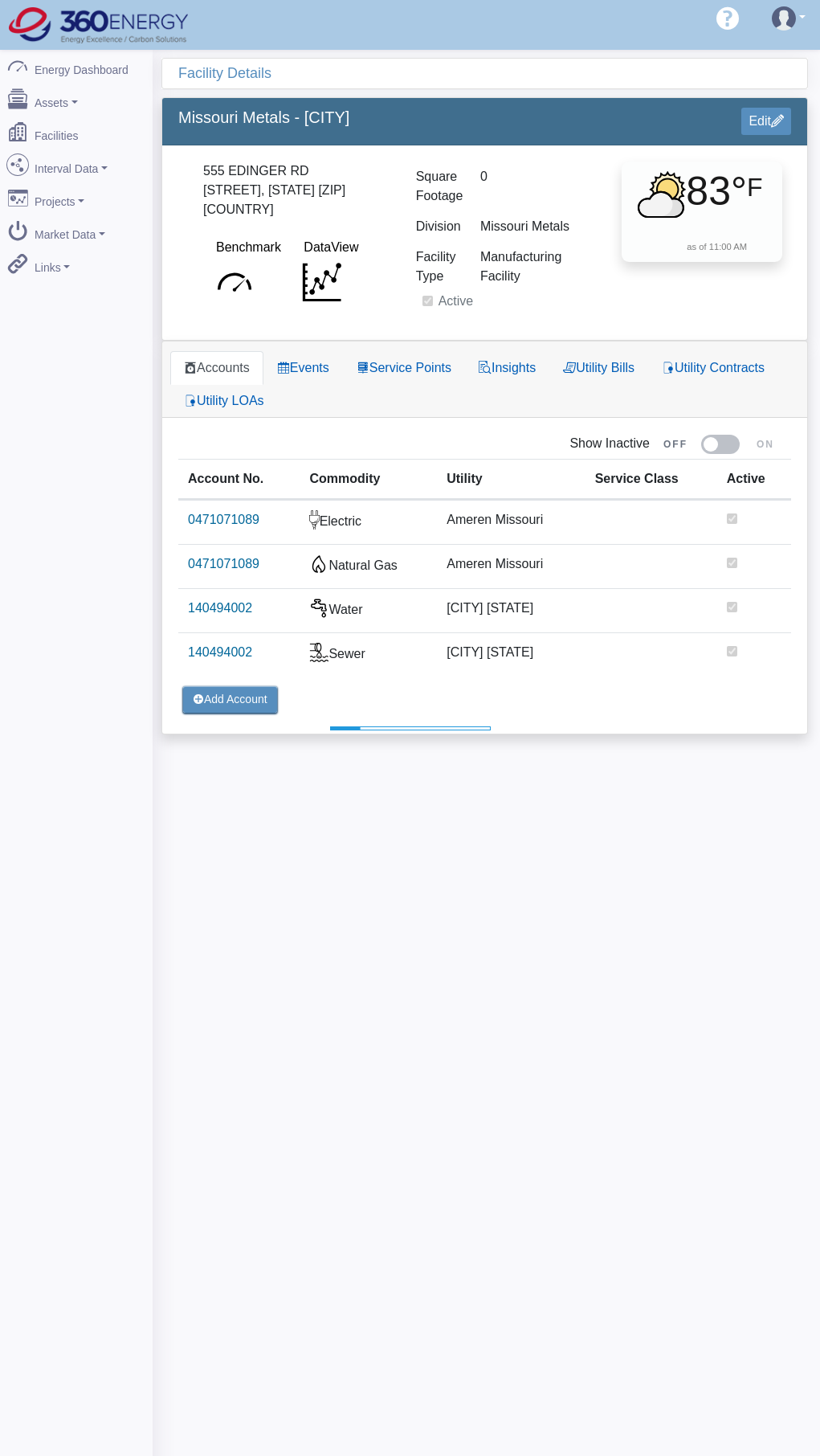 scroll, scrollTop: 0, scrollLeft: 0, axis: both 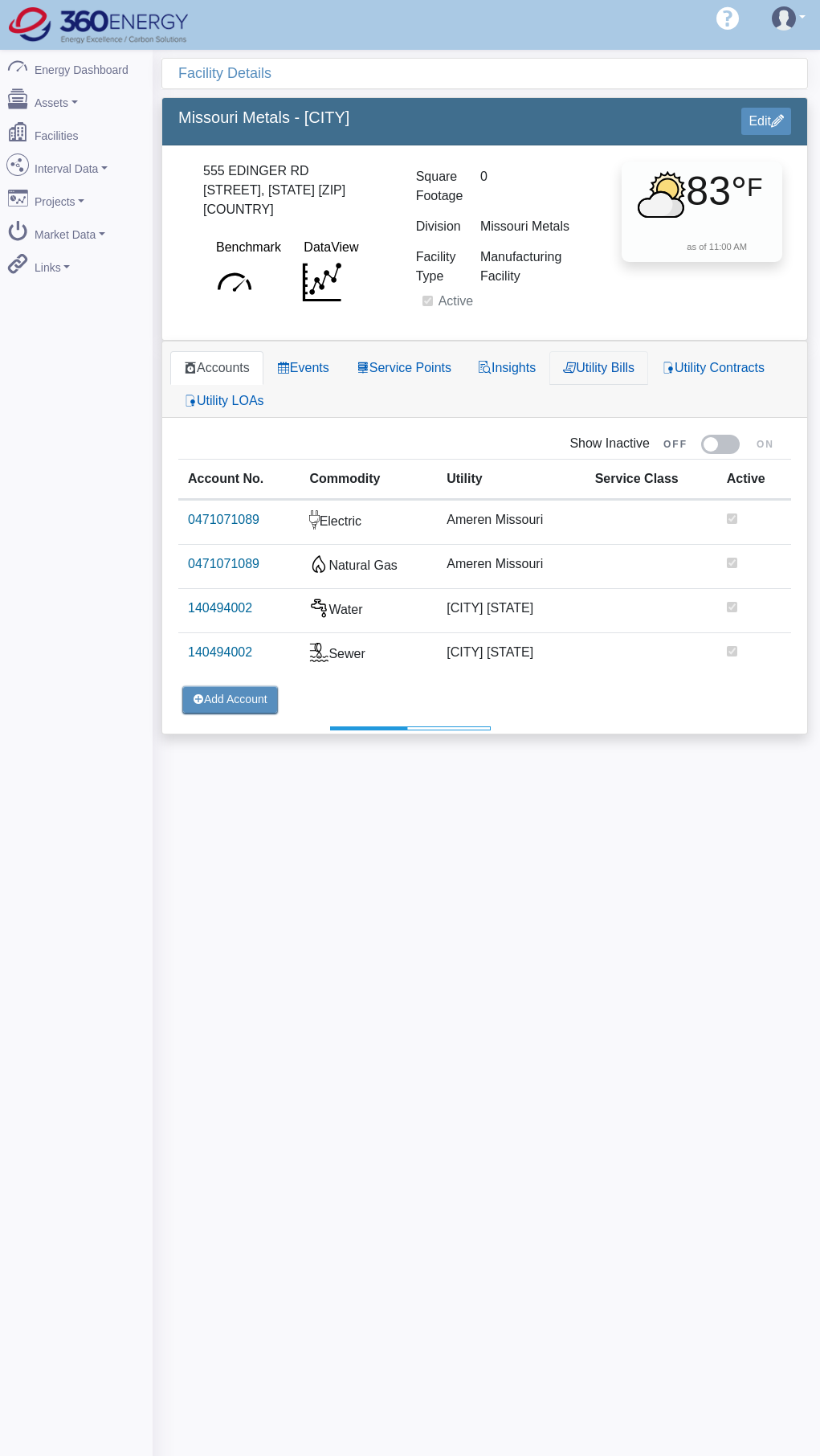 click on "Utility Bills" at bounding box center (598, 368) 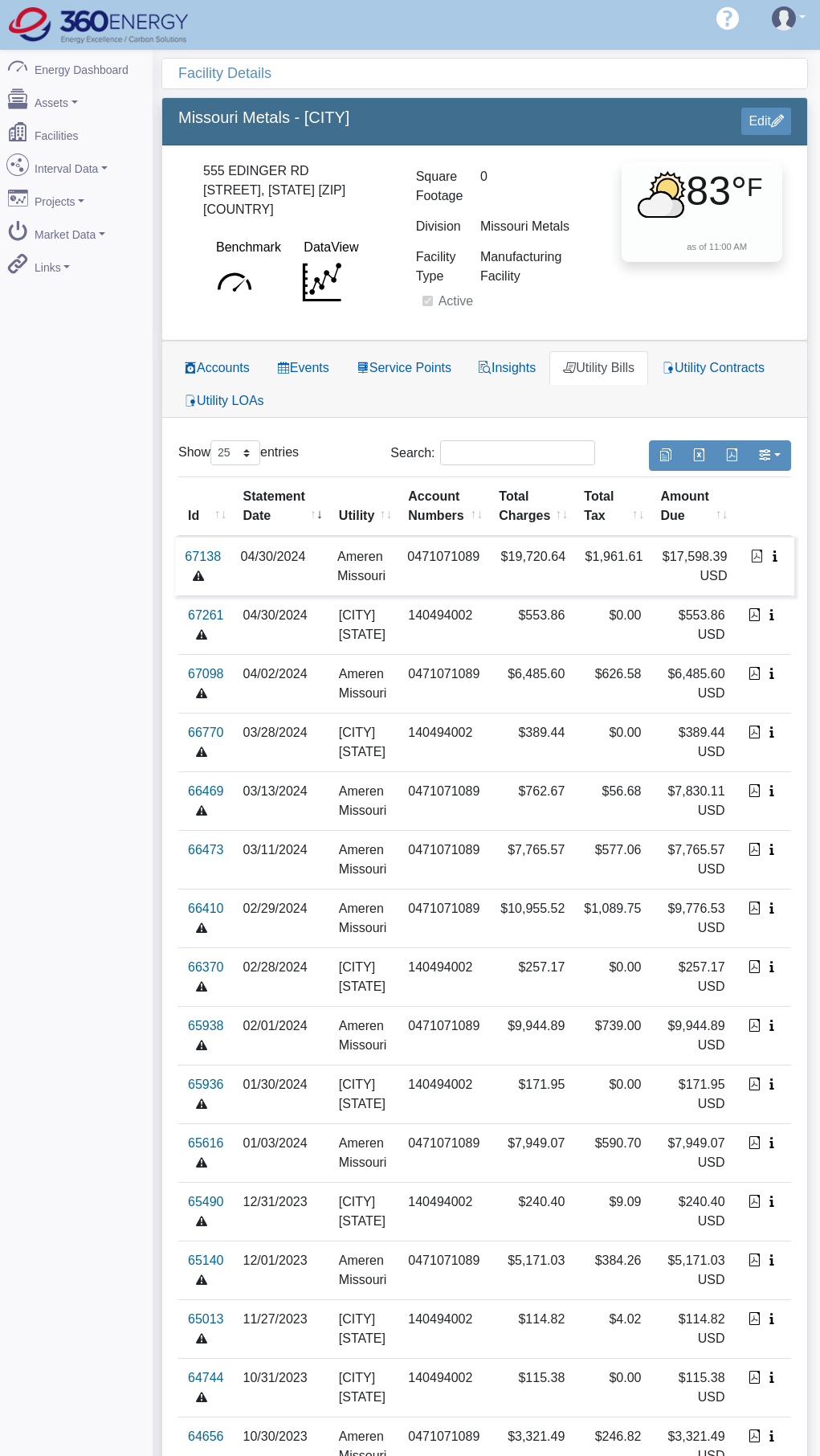 click at bounding box center [757, 556] 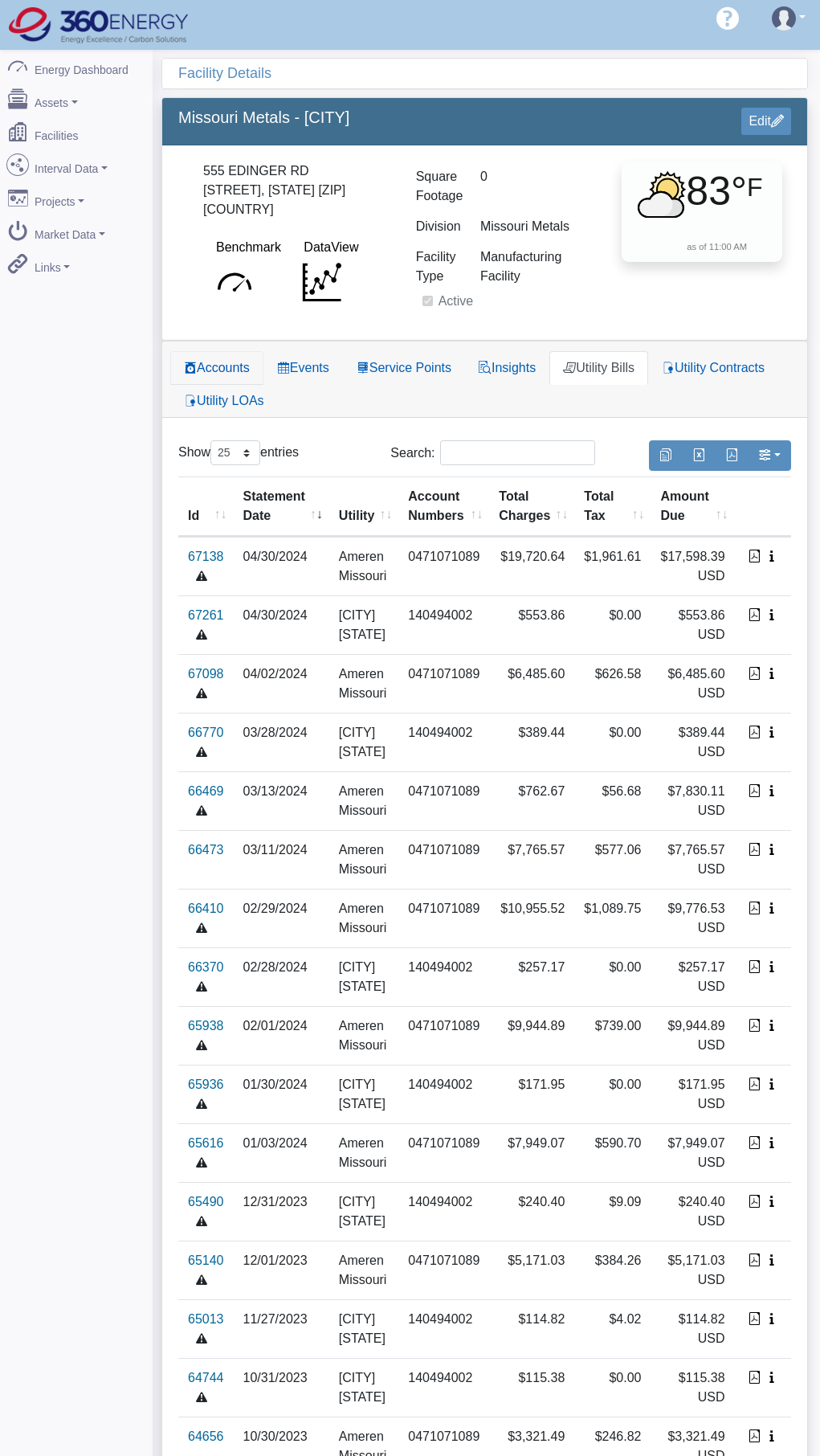 click on "Accounts" at bounding box center [217, 368] 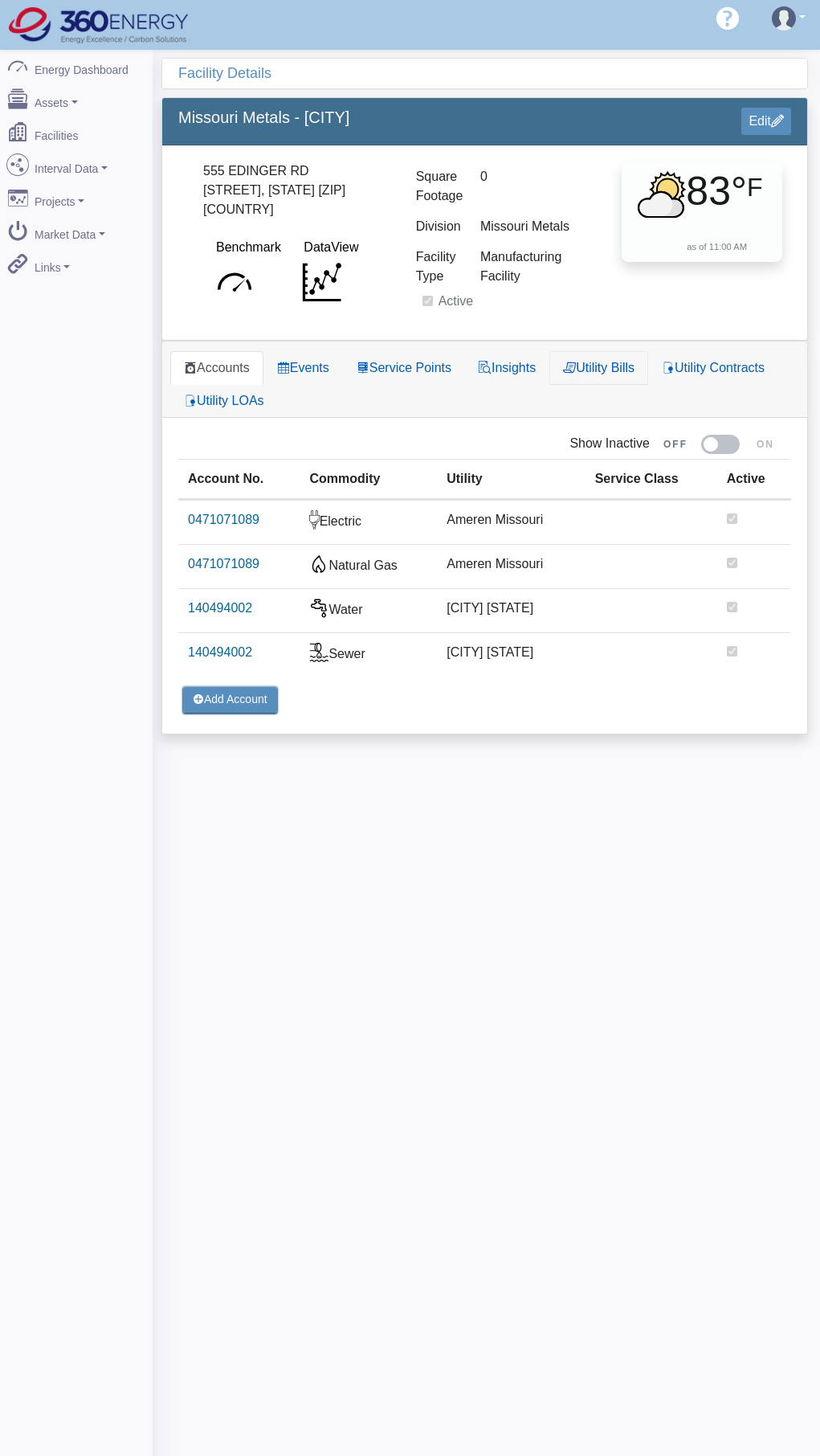 click on "Utility Bills" at bounding box center [598, 368] 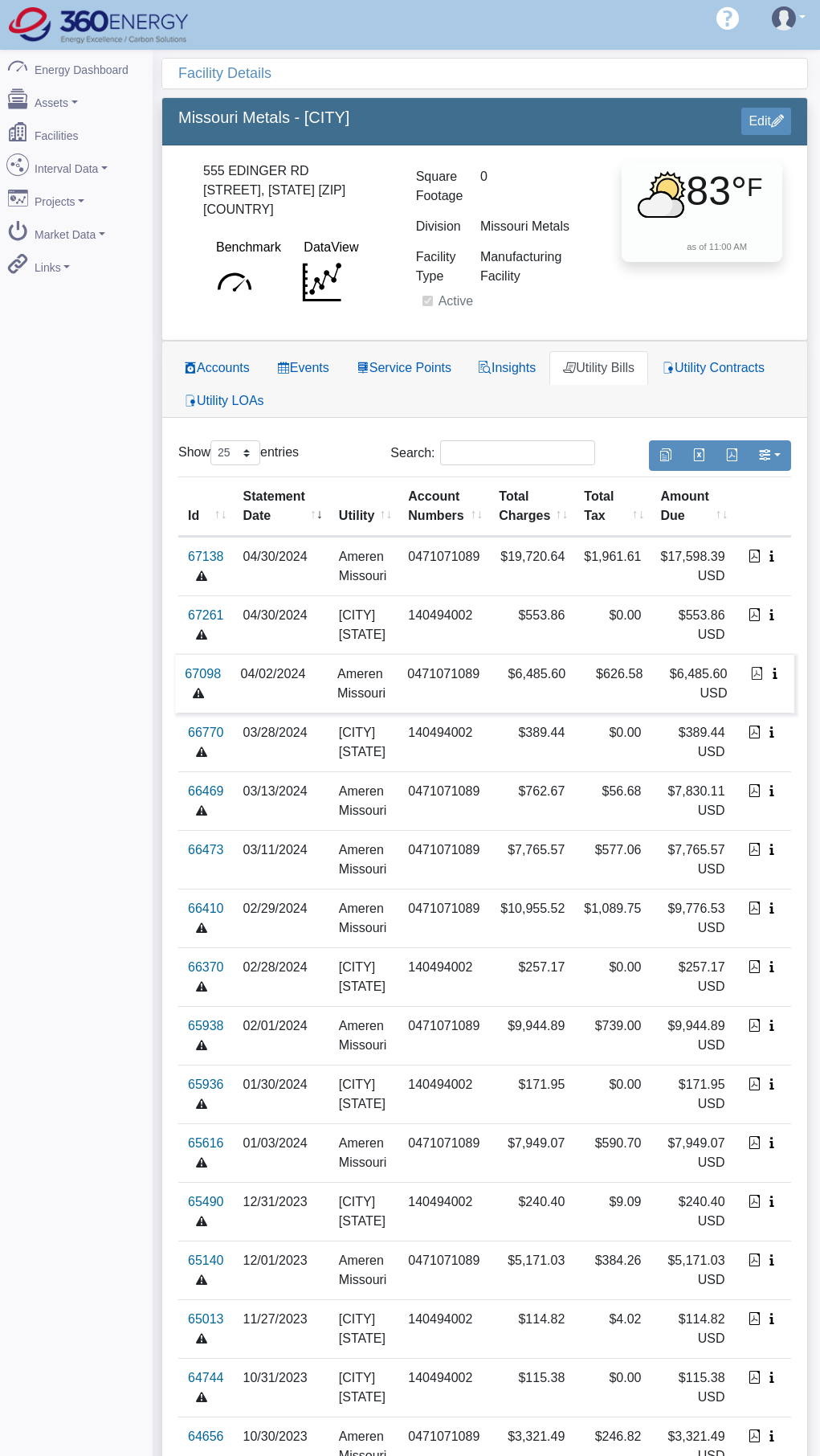 click at bounding box center (757, 673) 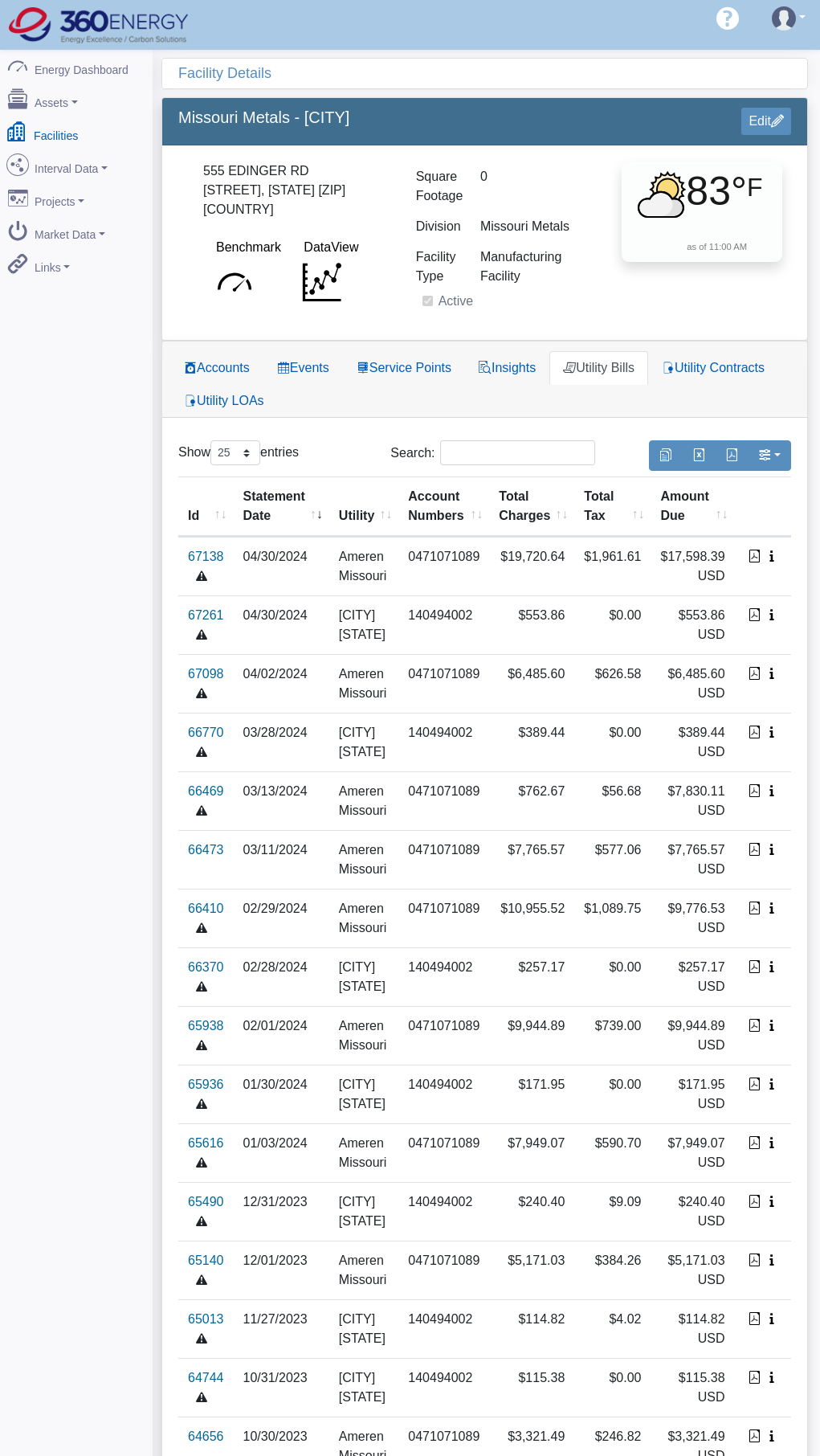 click on "Facilities" at bounding box center [76, 133] 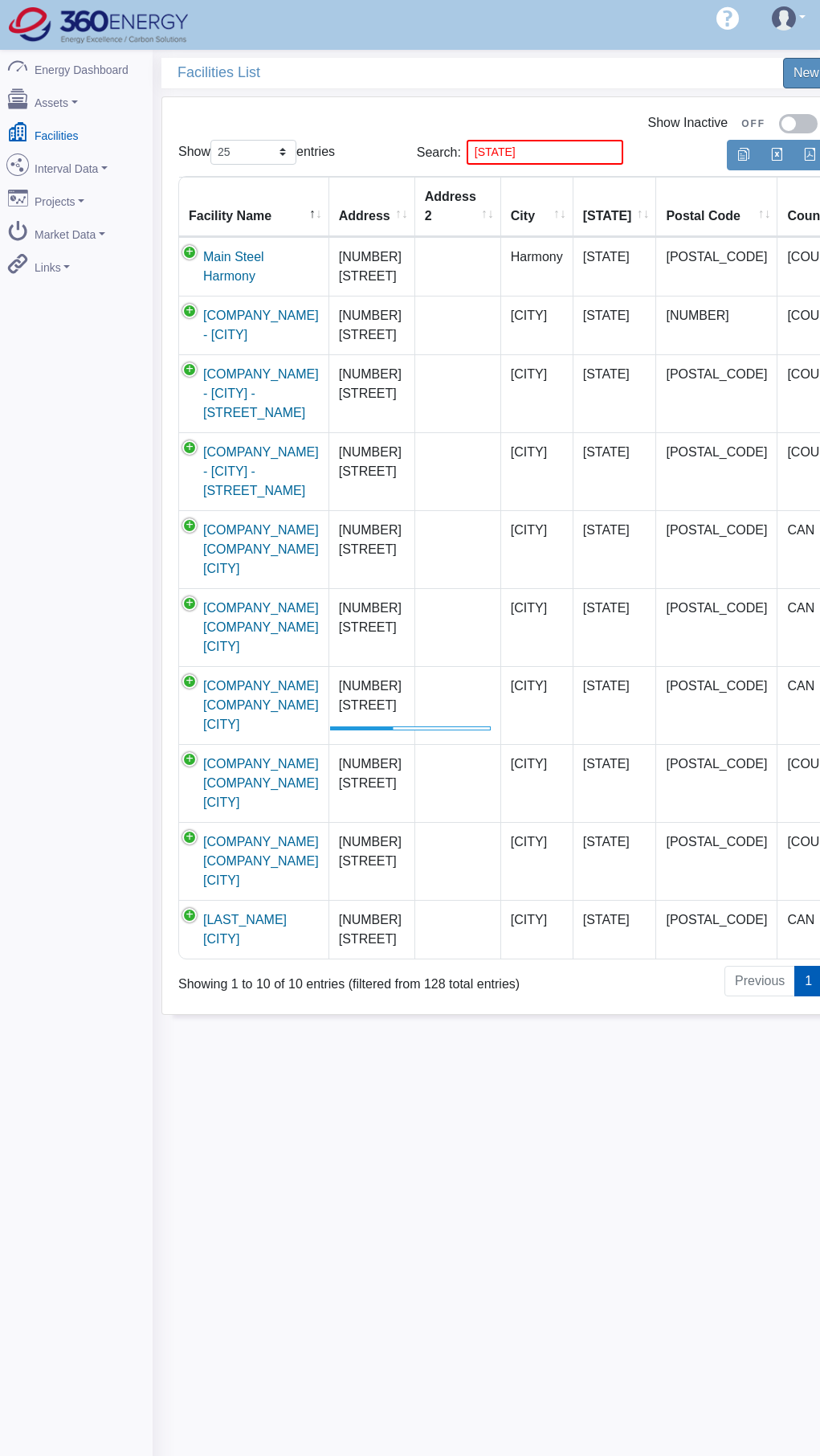 scroll, scrollTop: 0, scrollLeft: 0, axis: both 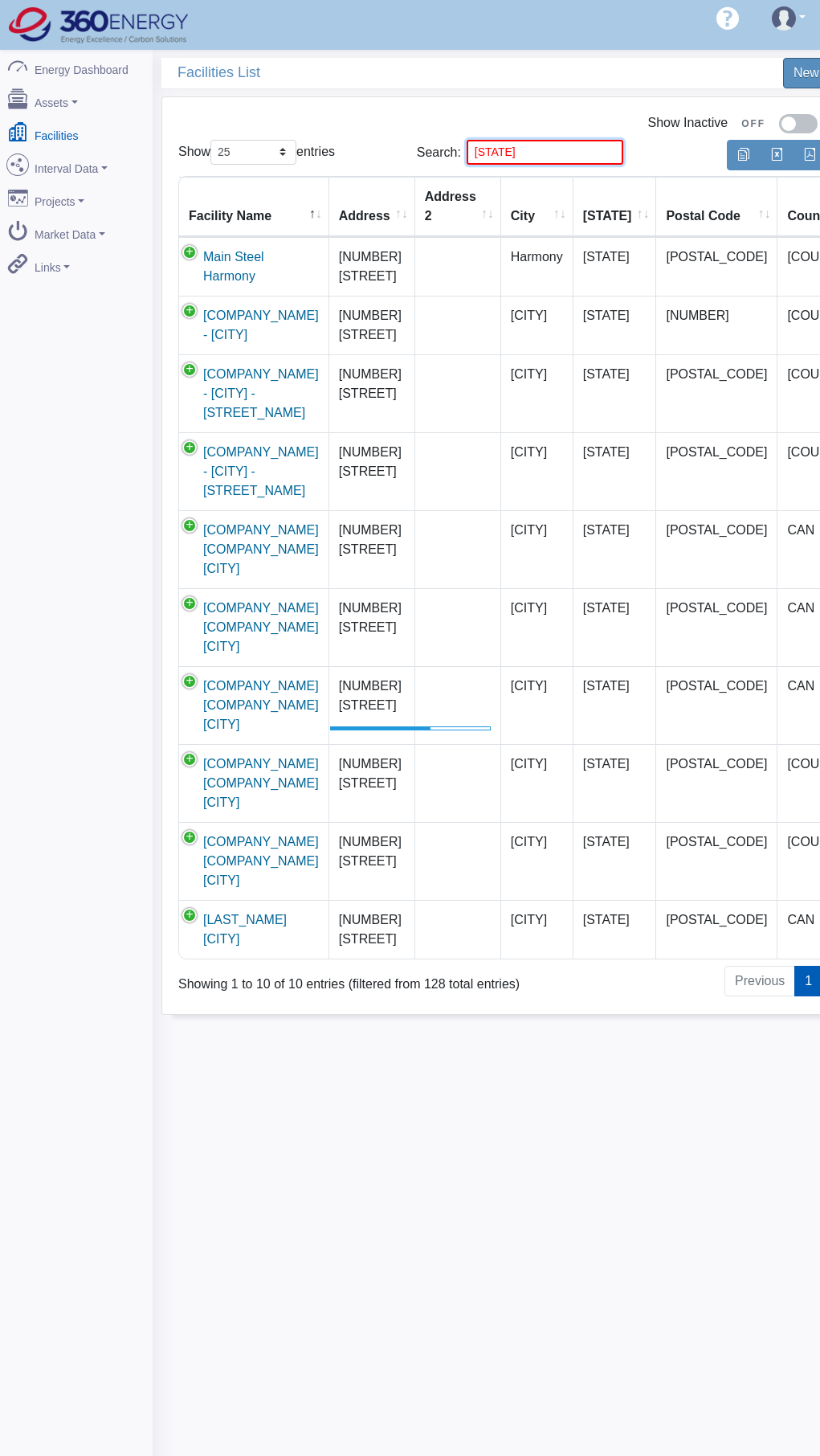 click on "[STATE]" at bounding box center (545, 152) 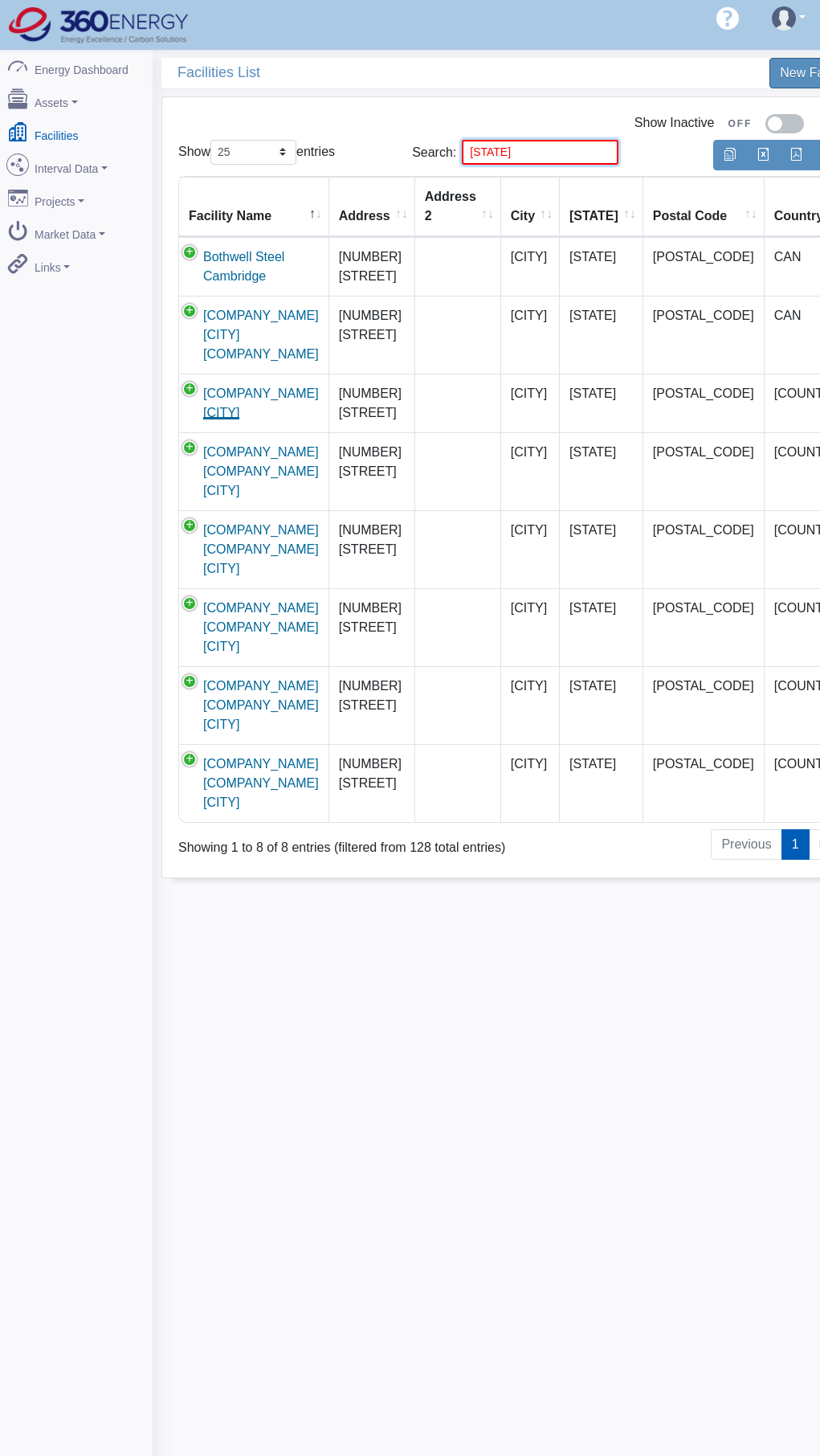 type on "[STATE]" 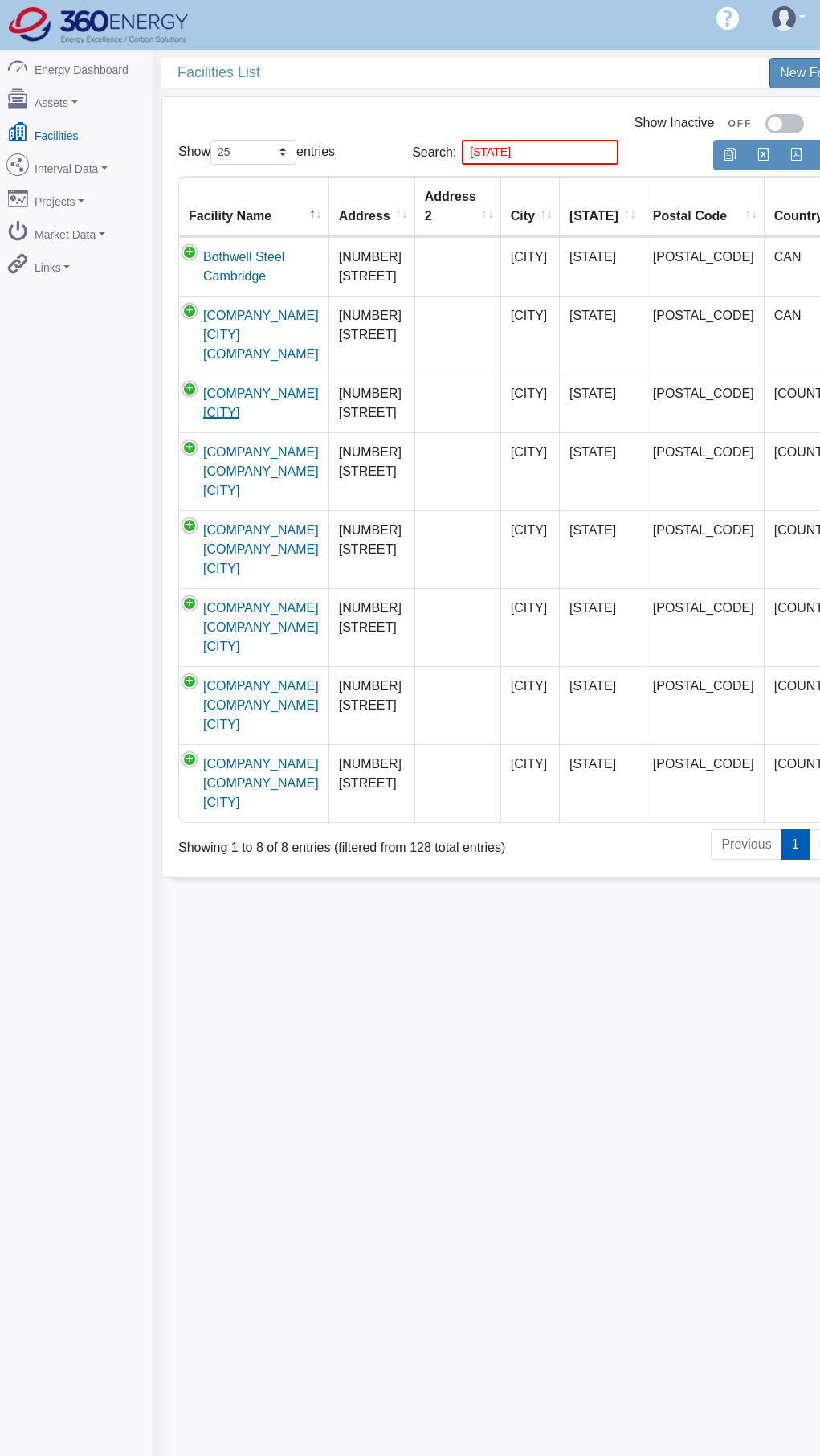 click on "[BRAND] [COMPANY] [CITY]" at bounding box center [261, 403] 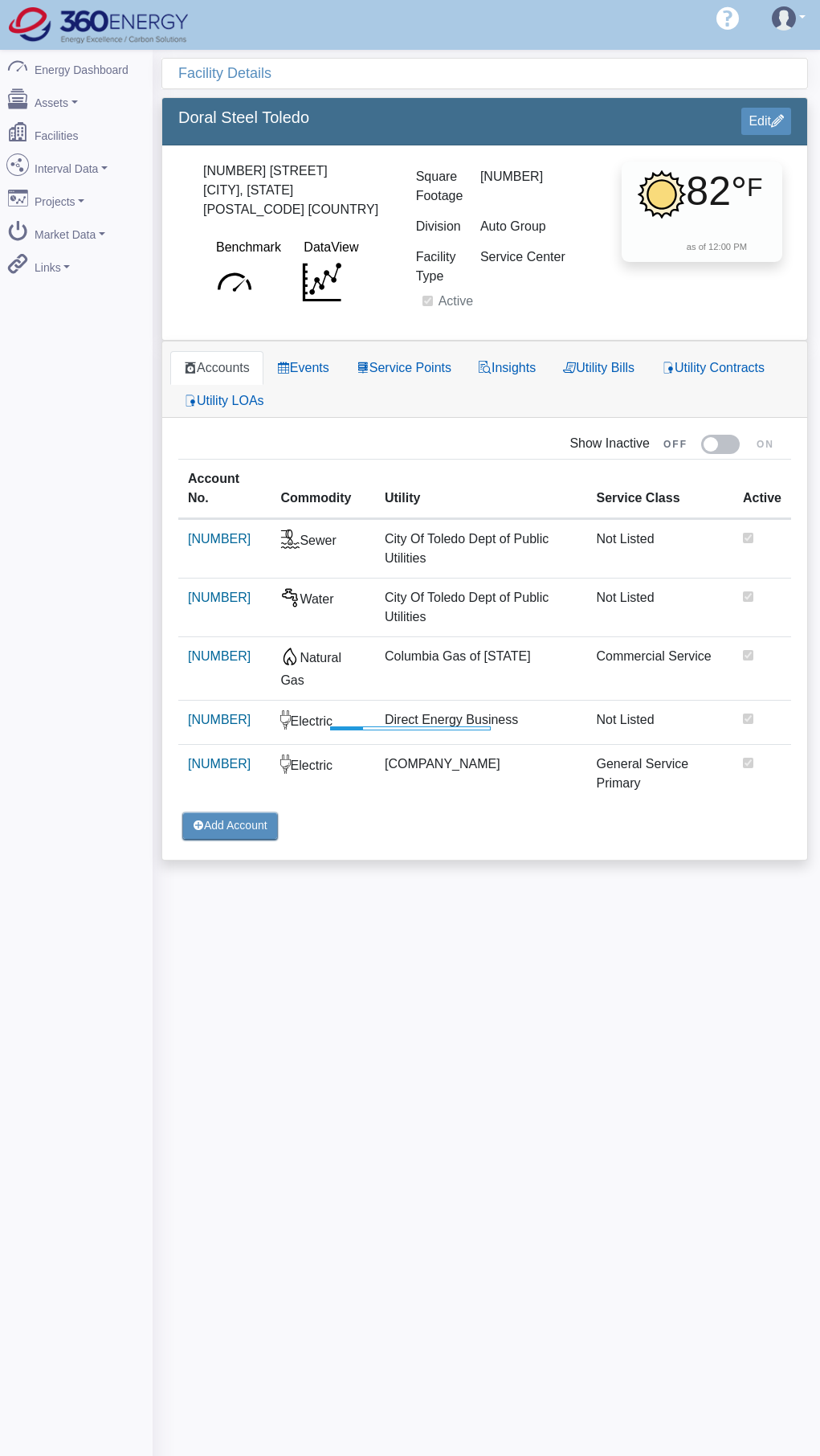 scroll, scrollTop: 0, scrollLeft: 0, axis: both 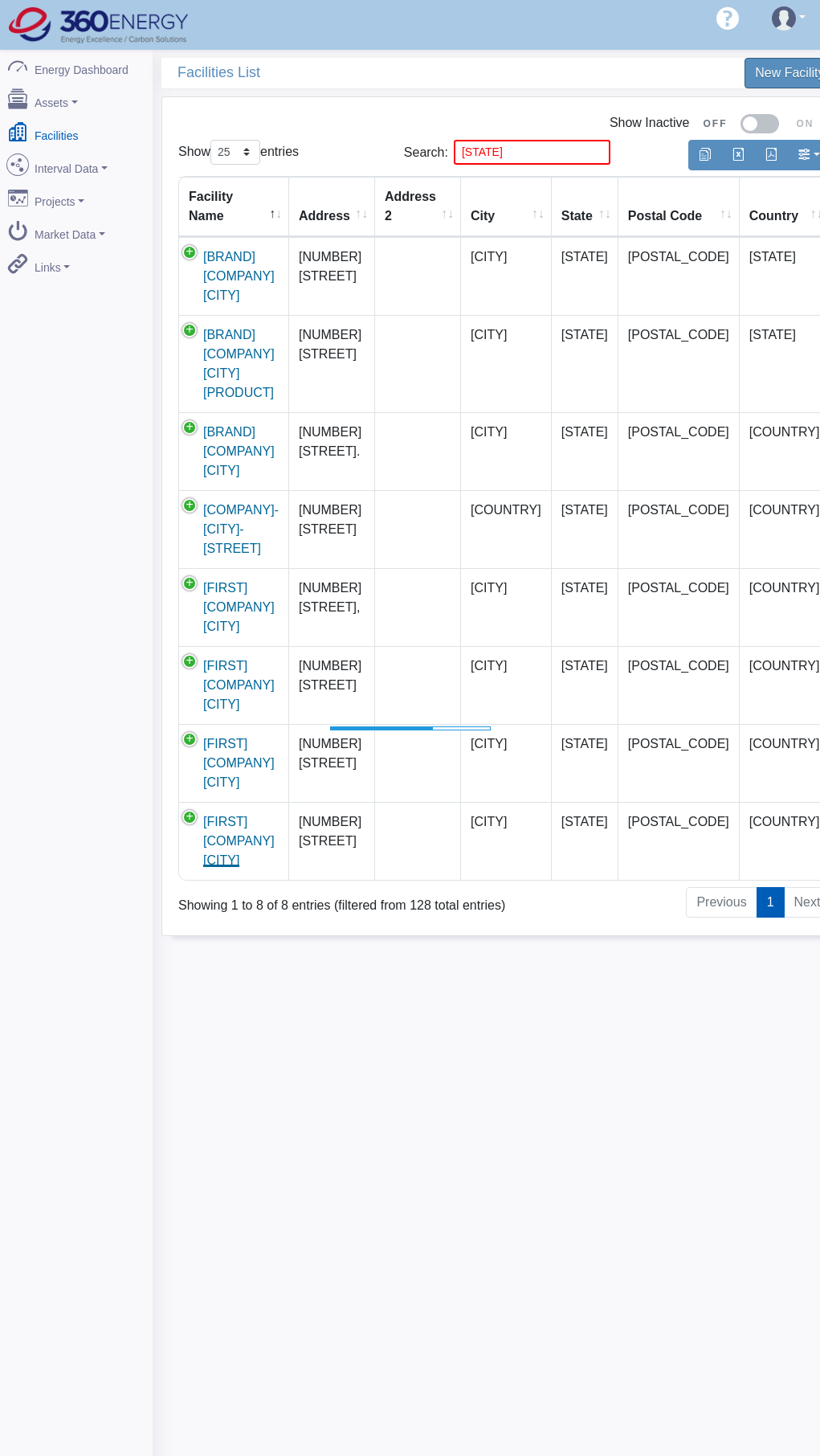 click on "Samuel Strapping Systems Heath" at bounding box center (239, 840) 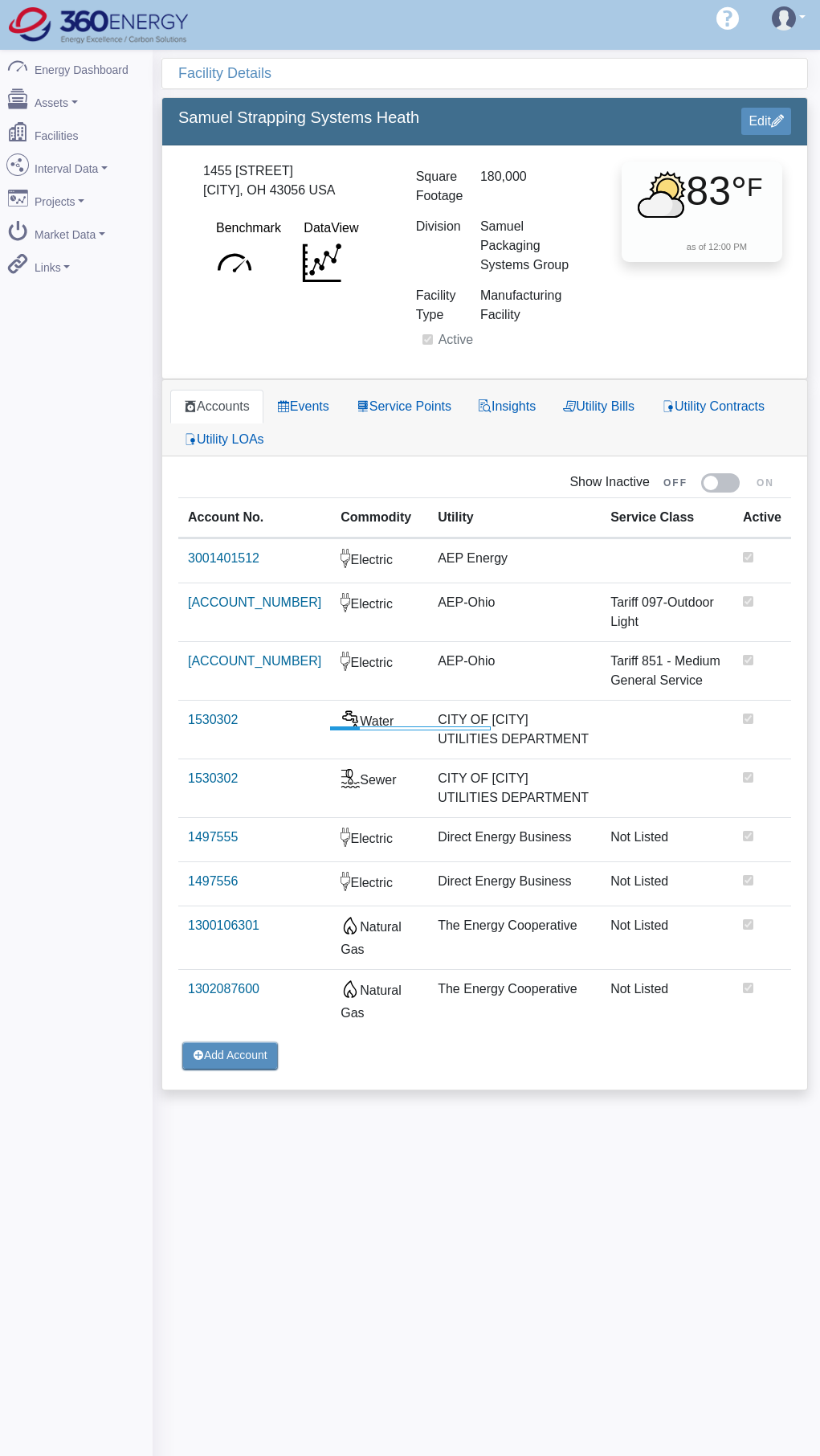 scroll, scrollTop: 0, scrollLeft: 0, axis: both 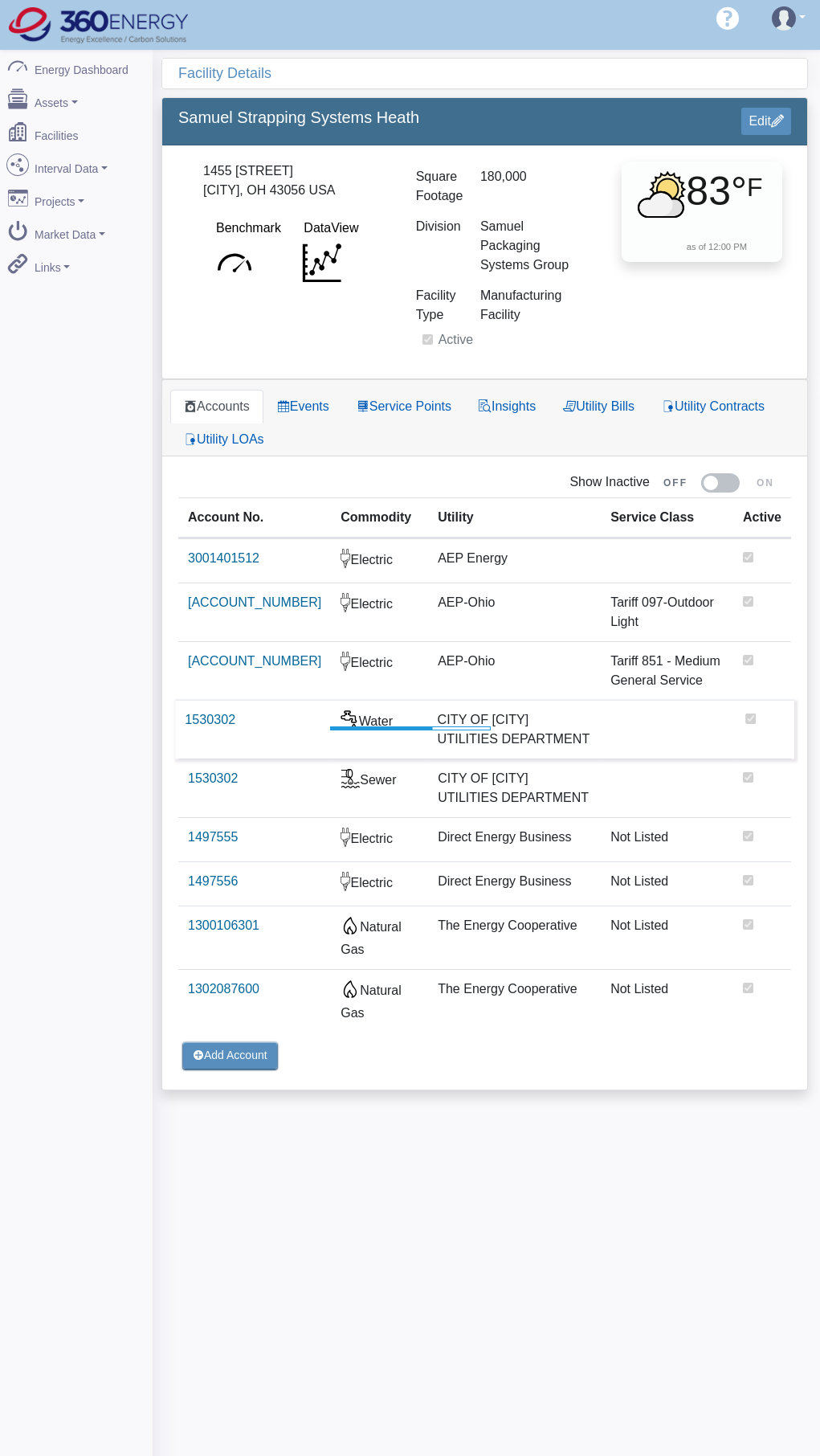 drag, startPoint x: 483, startPoint y: 657, endPoint x: 445, endPoint y: 674, distance: 41.62932 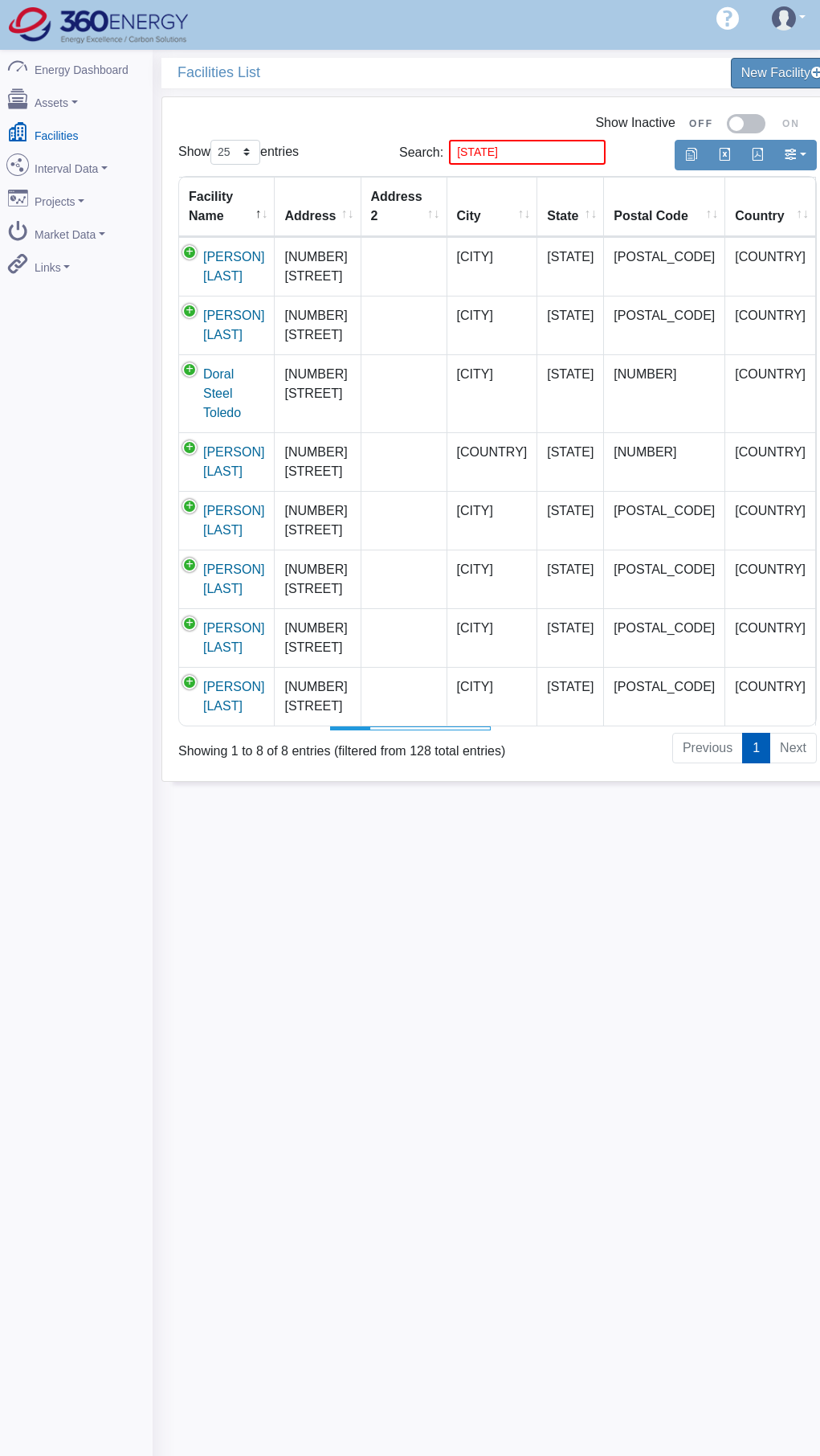 scroll, scrollTop: 0, scrollLeft: 0, axis: both 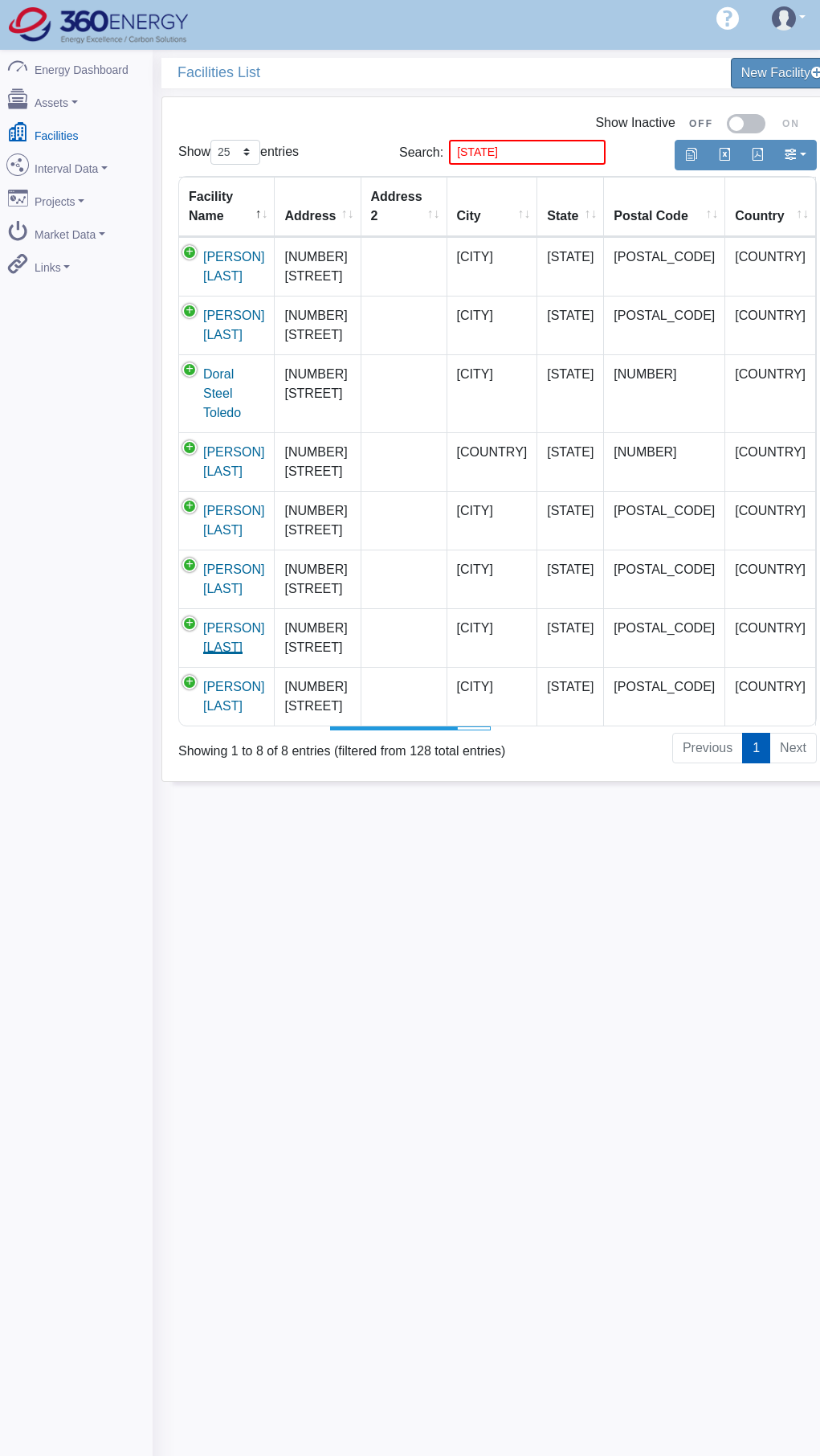 click on "[COMPANY_NAME] [CITY]" at bounding box center [234, 637] 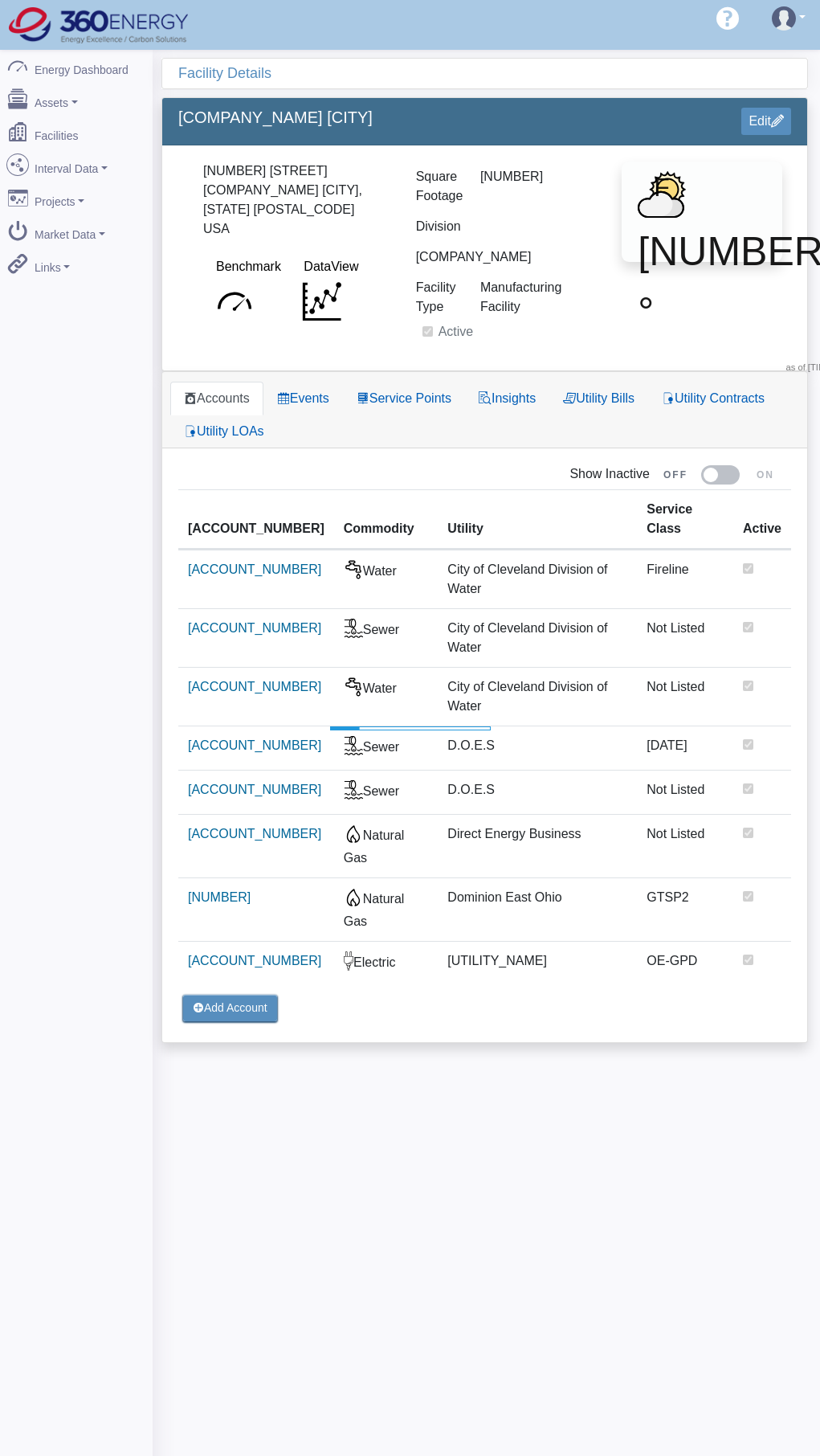 scroll, scrollTop: 0, scrollLeft: 0, axis: both 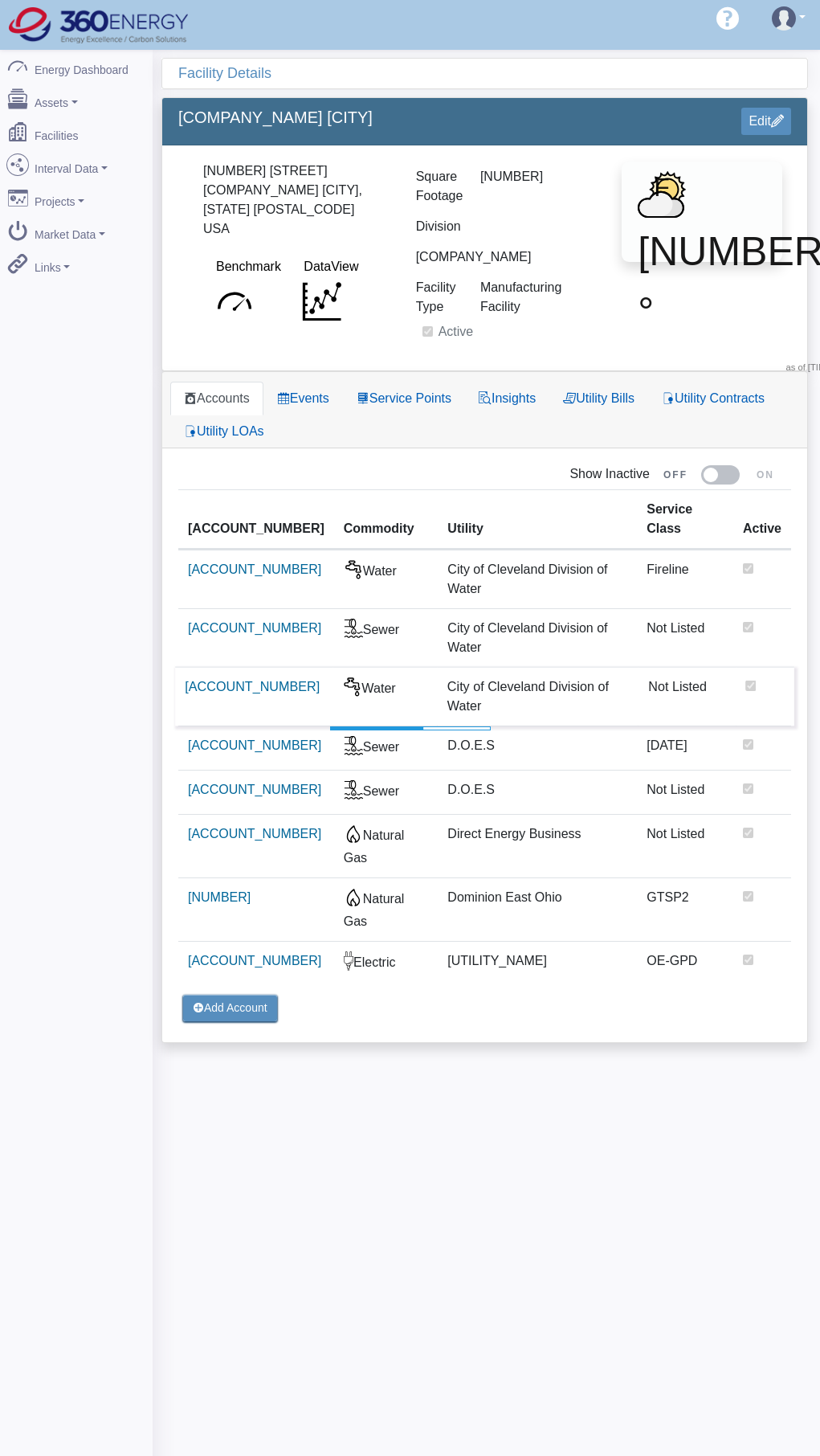 drag, startPoint x: 308, startPoint y: 738, endPoint x: 297, endPoint y: 731, distance: 13.038405 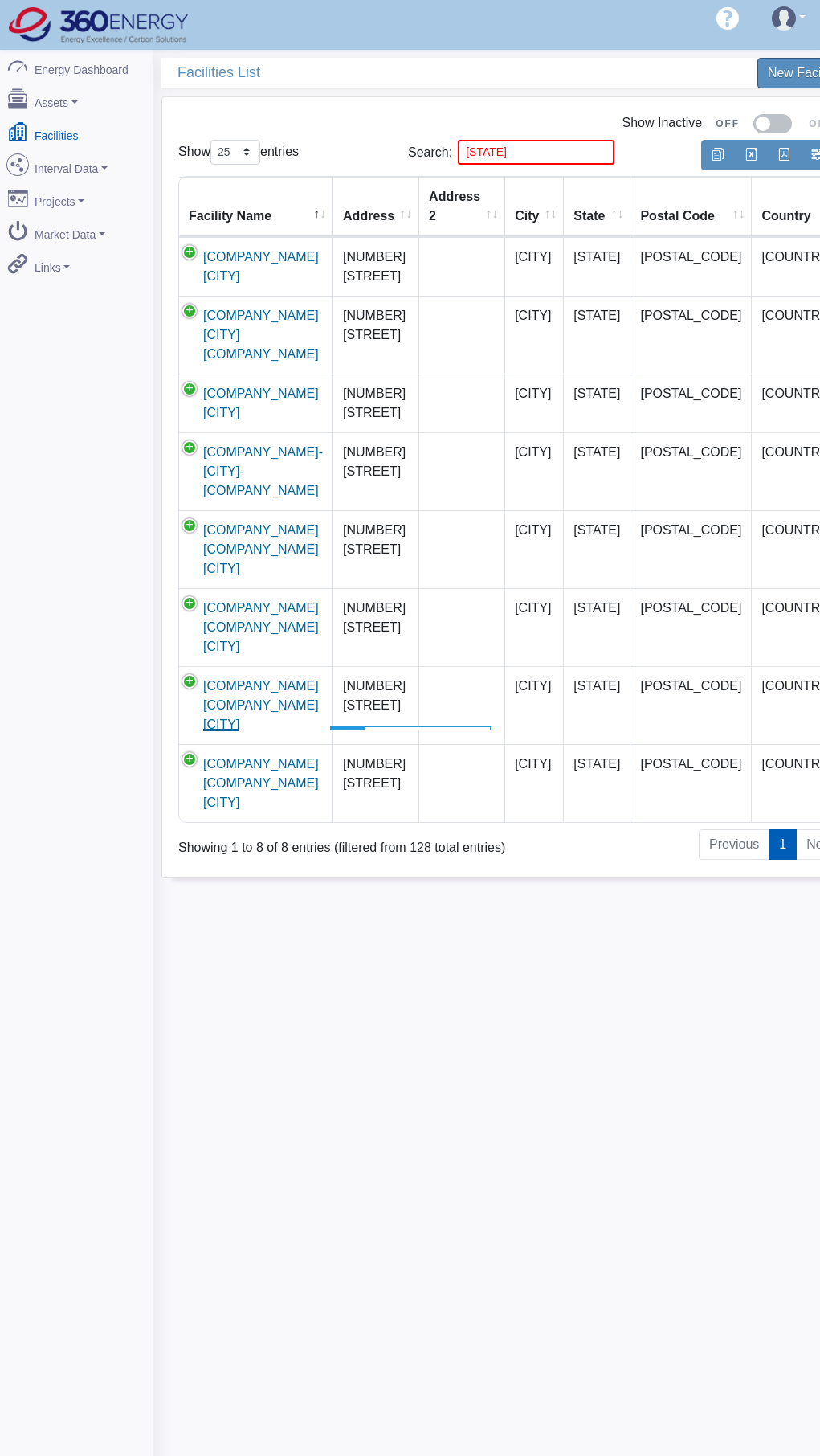 scroll, scrollTop: 0, scrollLeft: 0, axis: both 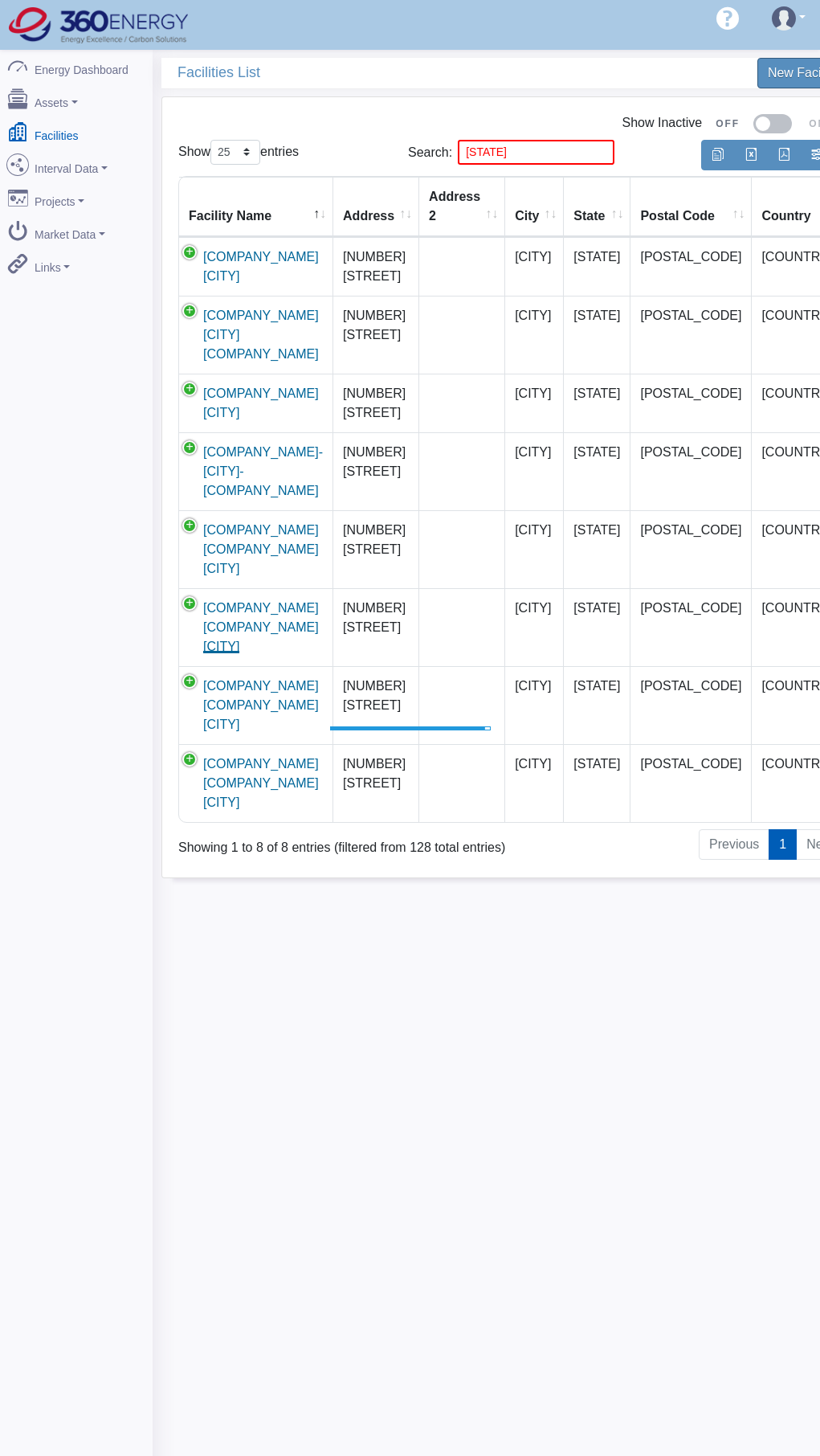 click on "Samuel Steel Pickling Company Cleveland" at bounding box center [261, 627] 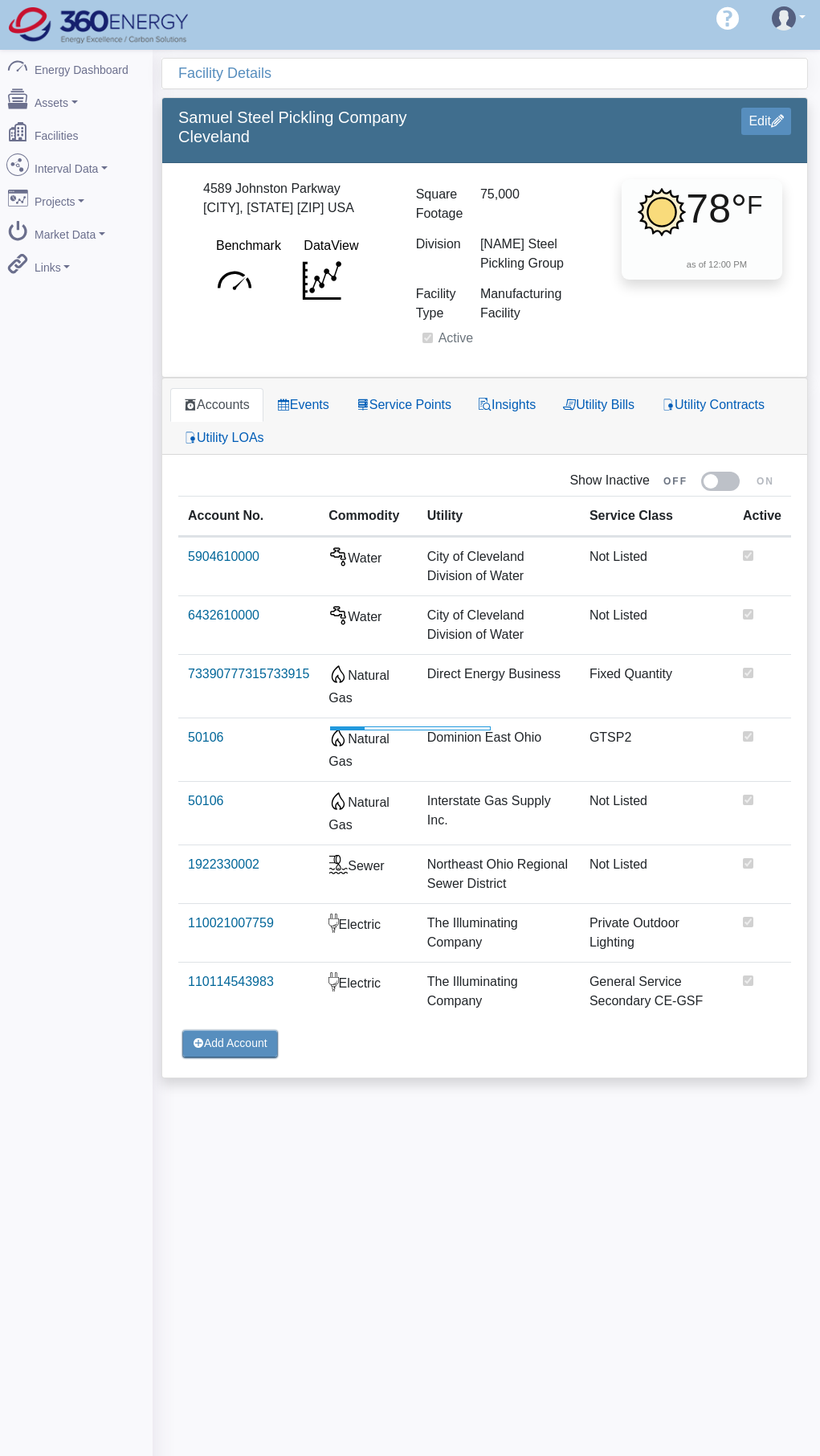scroll, scrollTop: 0, scrollLeft: 0, axis: both 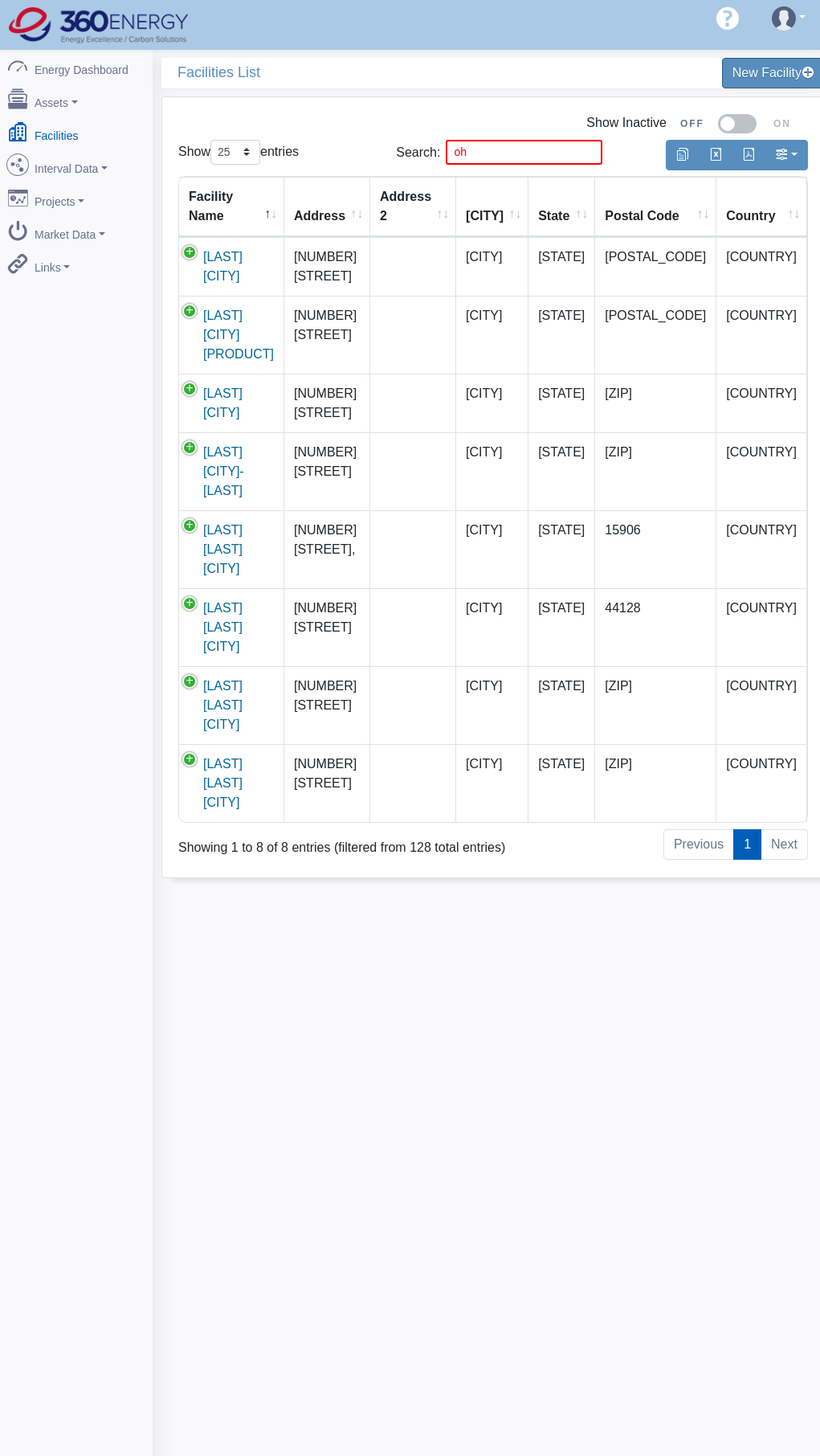 click on "Doral Steel Toledo" at bounding box center (231, 266) 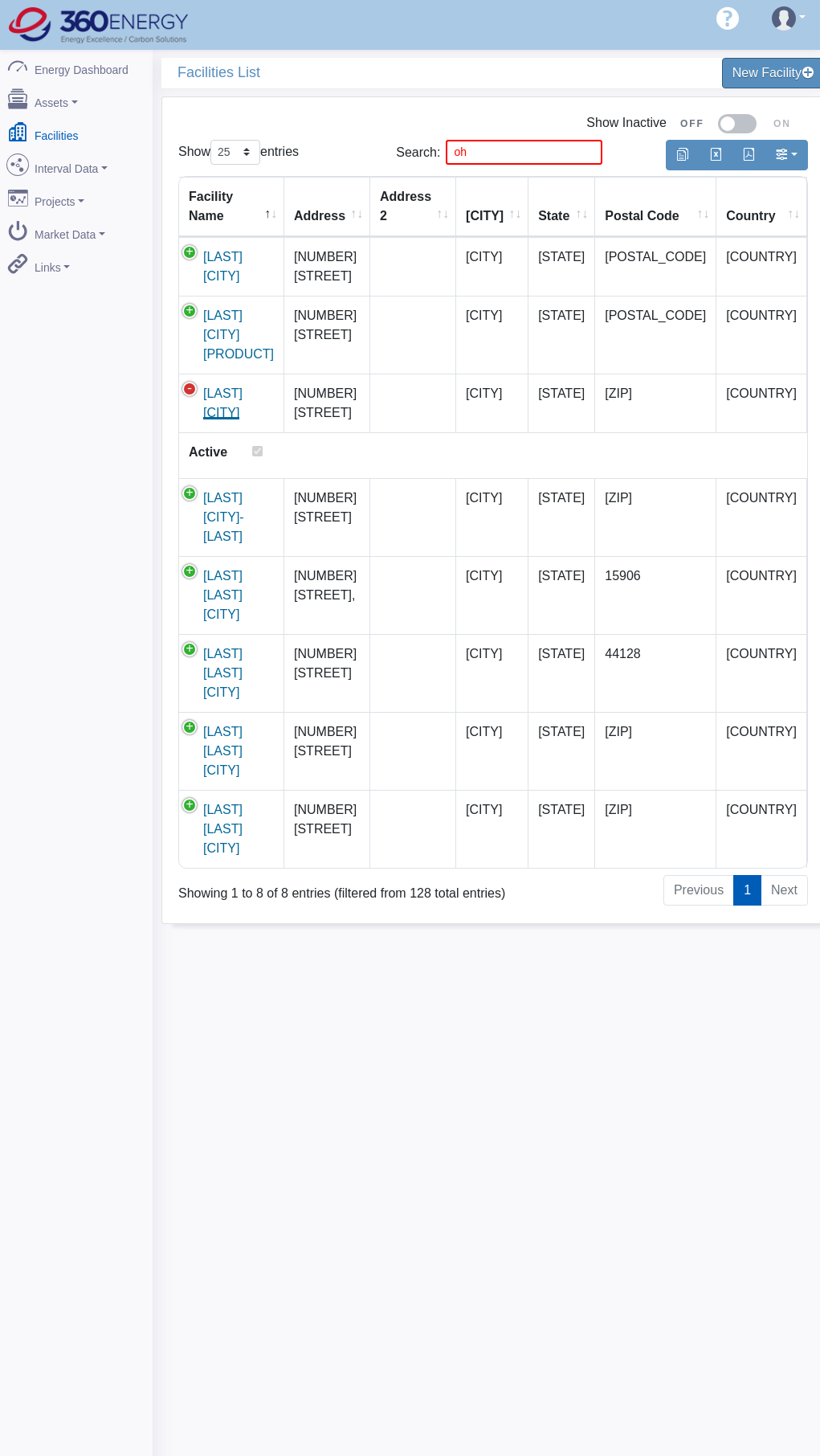 click on "Doral Steel Toledo" at bounding box center (222, 403) 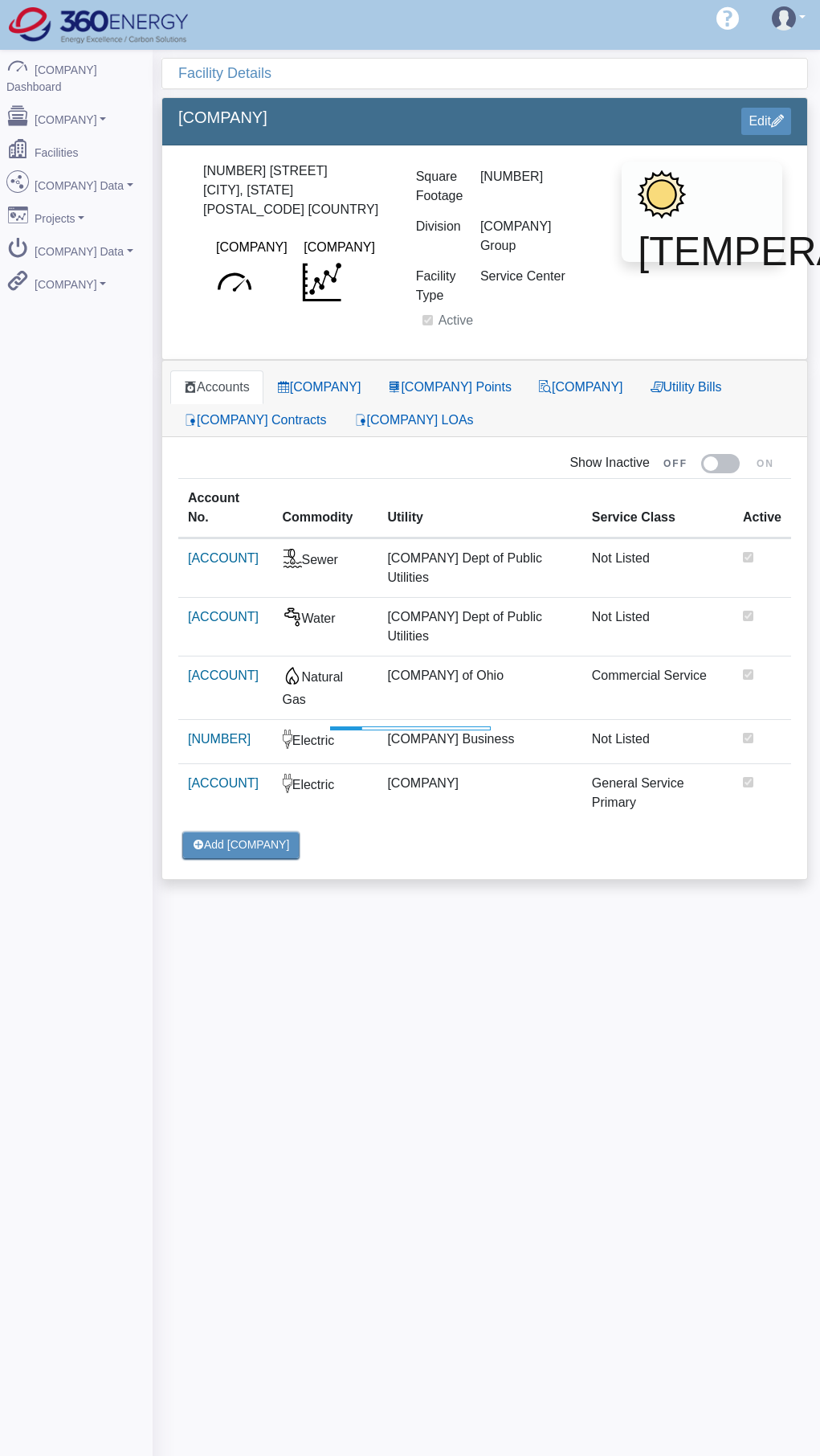 scroll, scrollTop: 0, scrollLeft: 0, axis: both 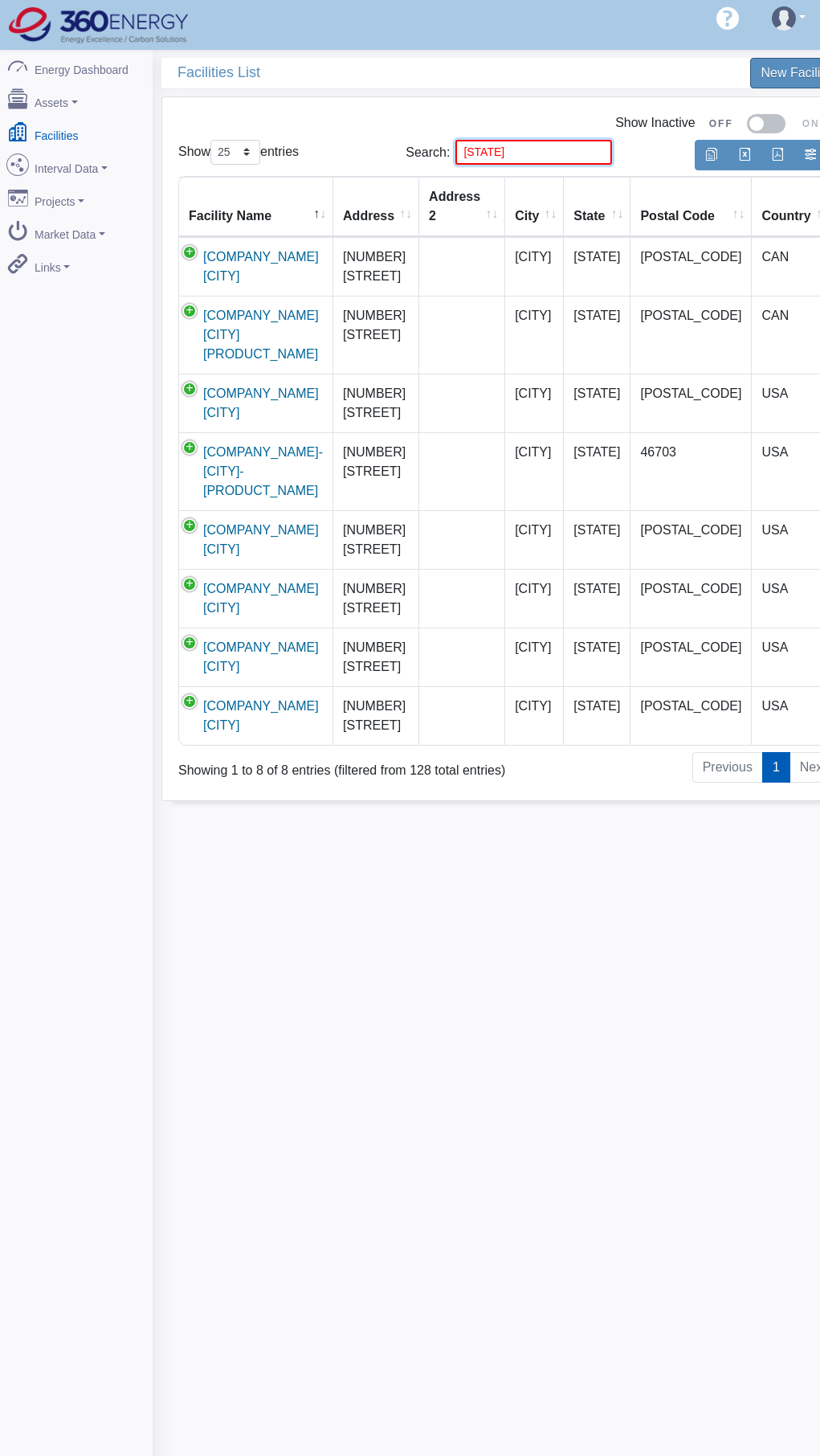 click on "[STATE]" at bounding box center [533, 152] 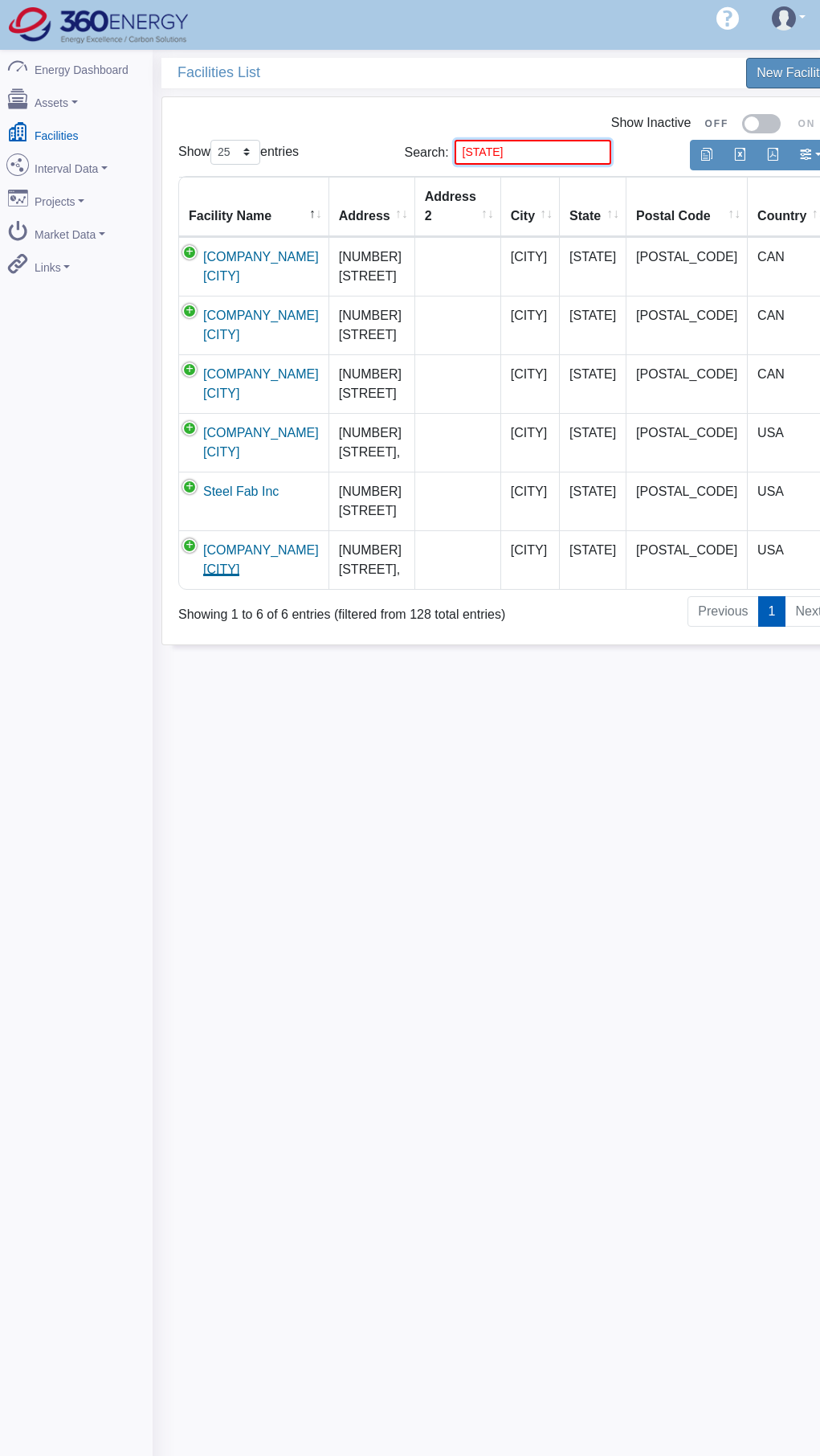 type on "va" 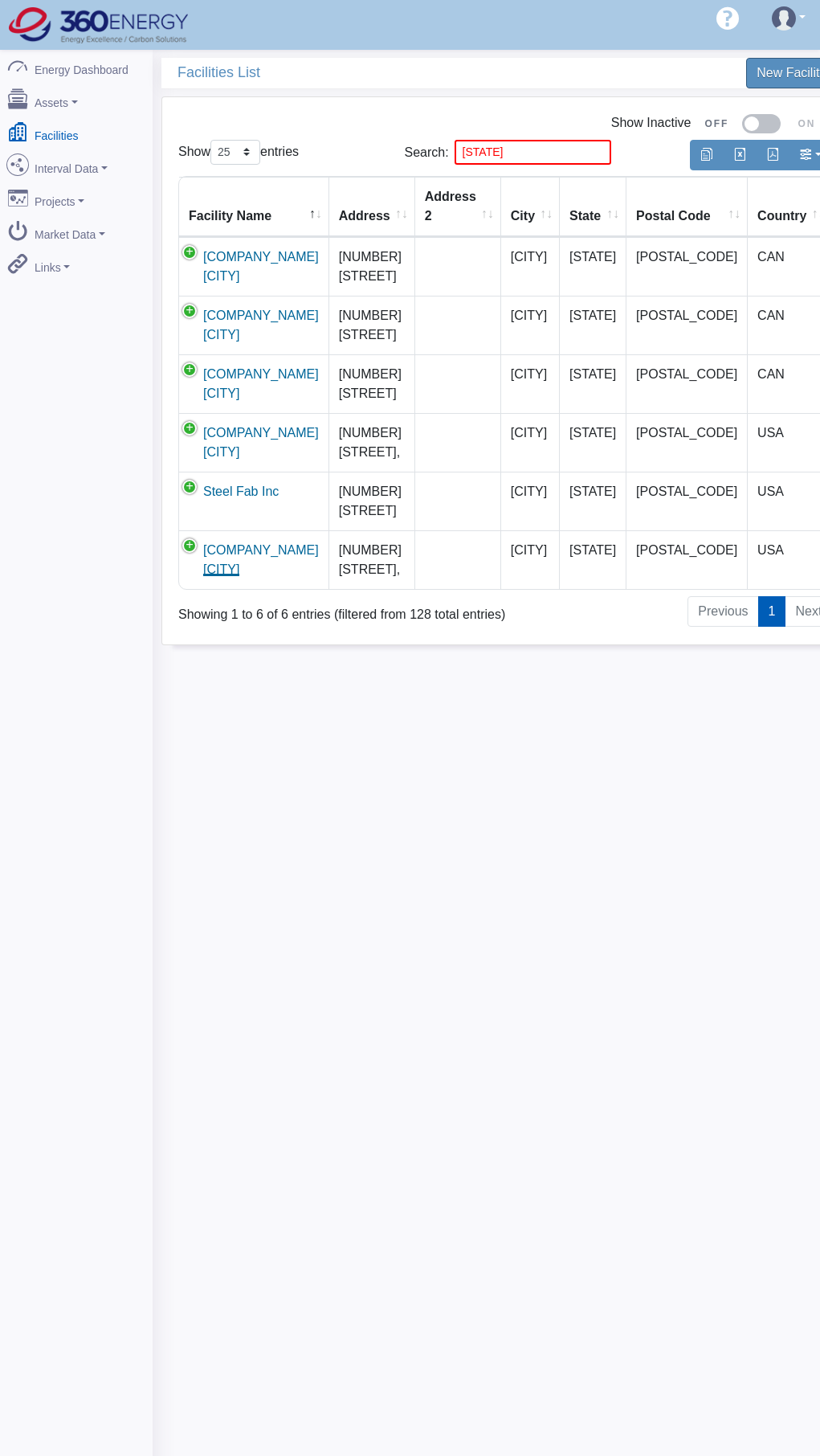 click on "Steel Fab Lebanon" at bounding box center (261, 559) 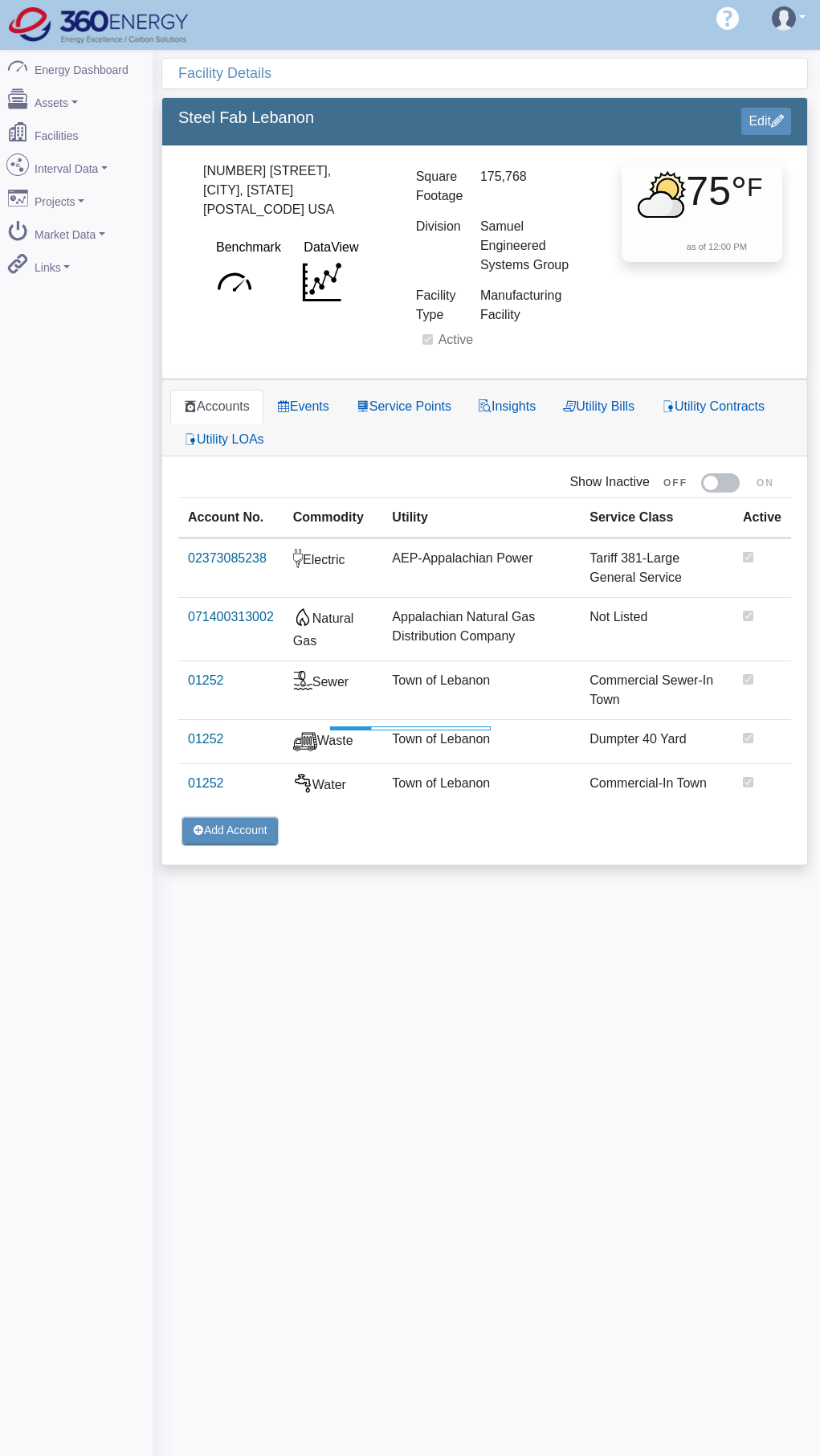 scroll, scrollTop: 0, scrollLeft: 0, axis: both 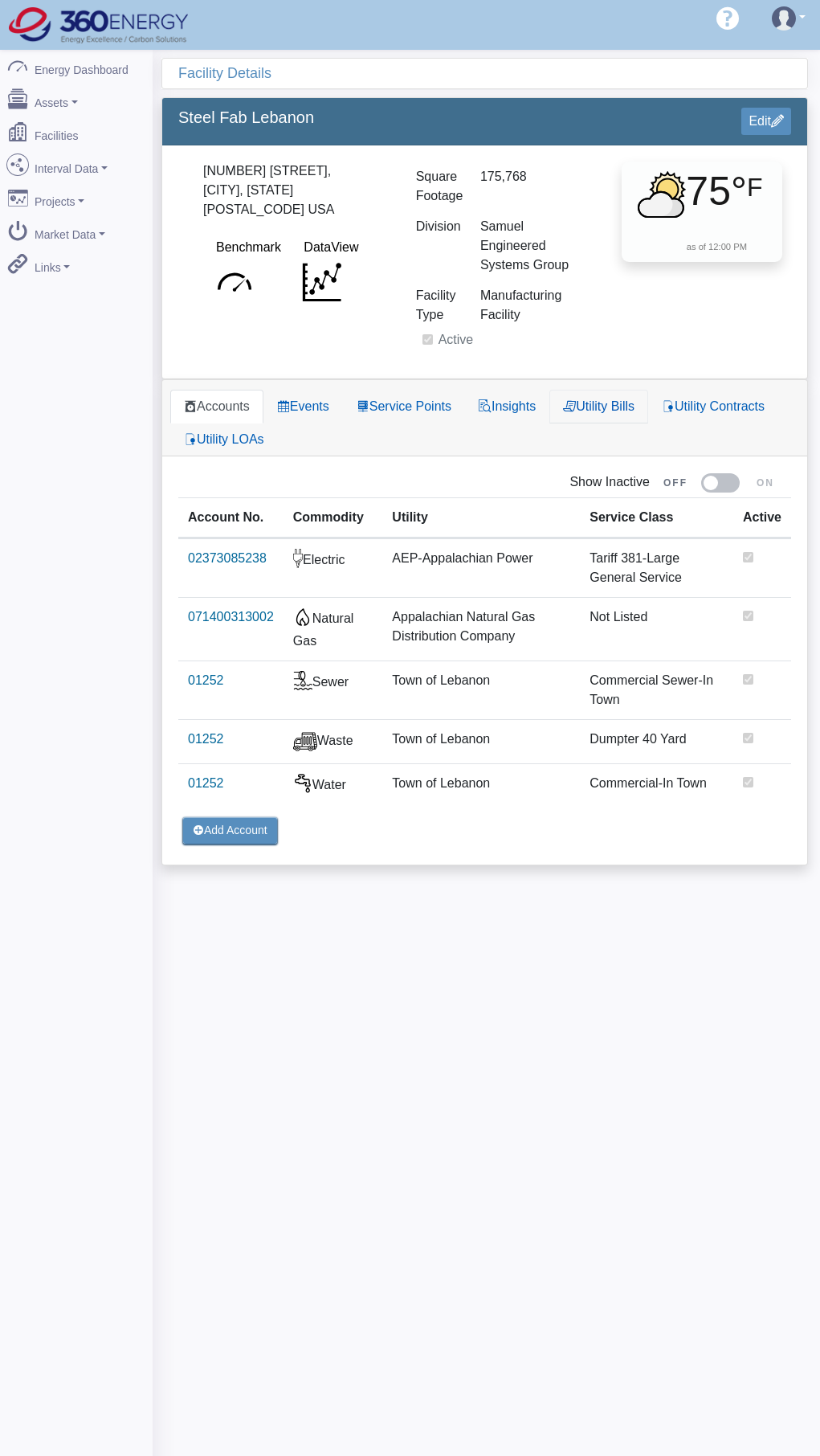 click on "Utility Bills" at bounding box center [598, 407] 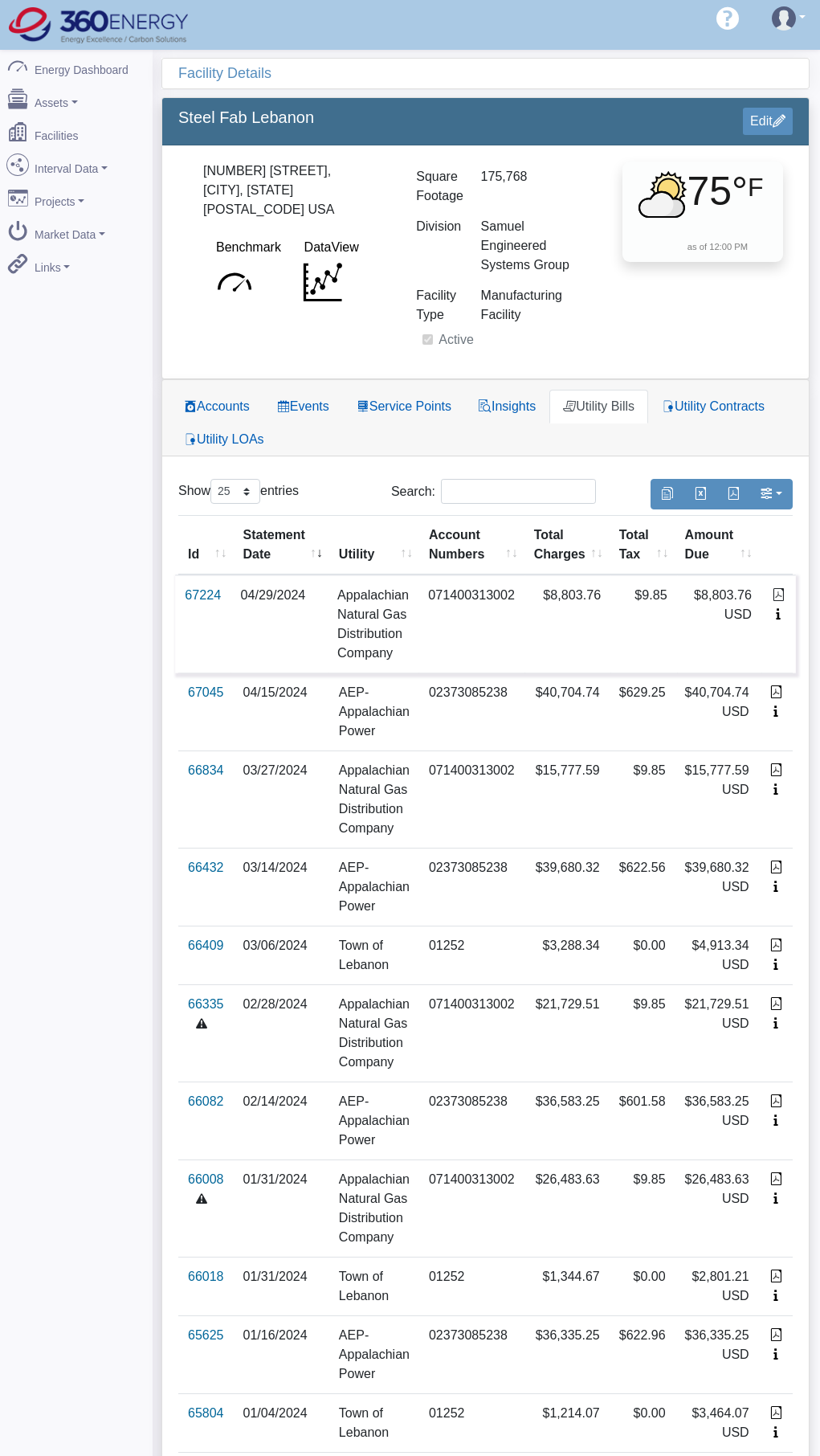 click at bounding box center [778, 595] 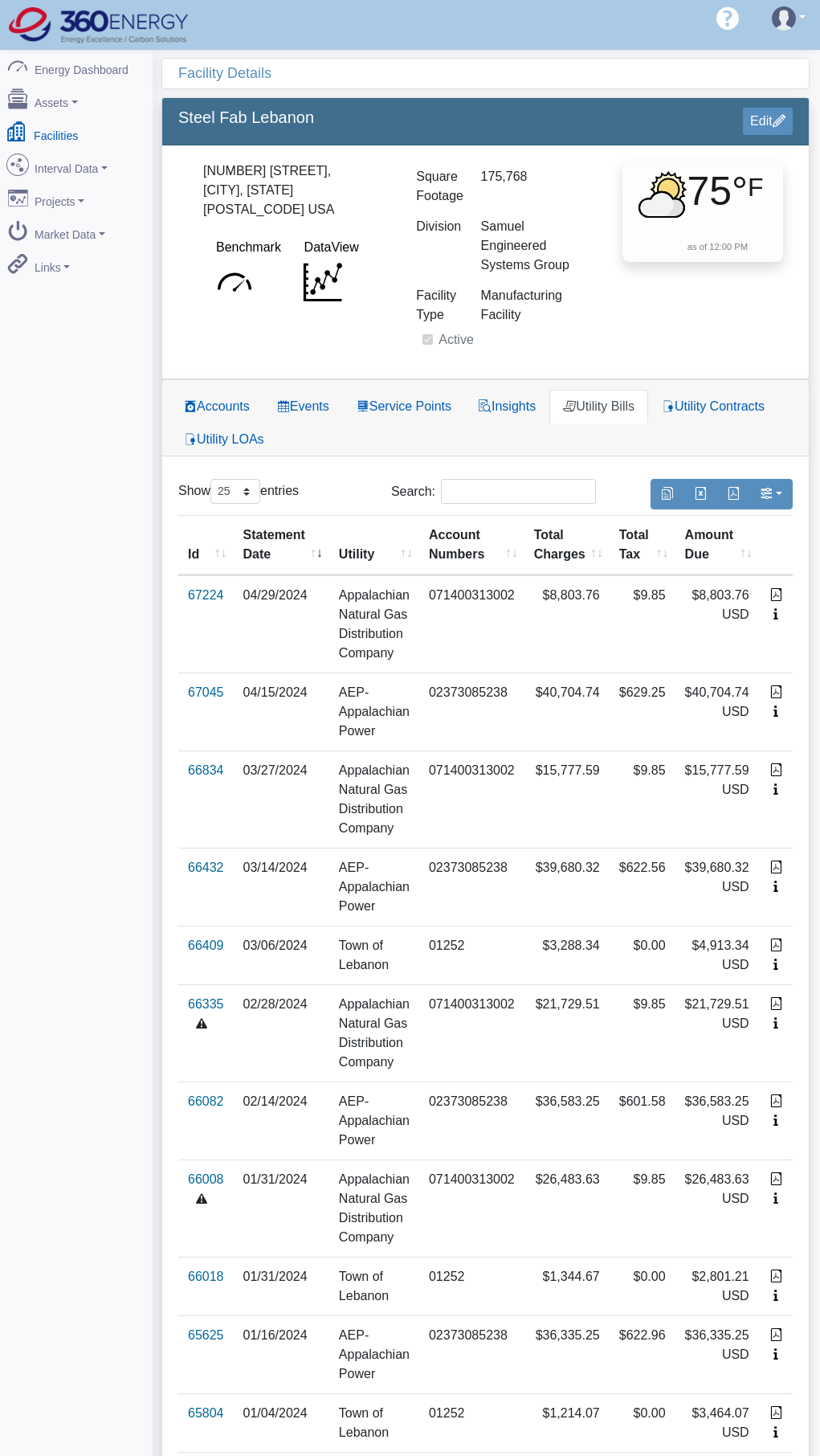click on "Facilities" at bounding box center [76, 133] 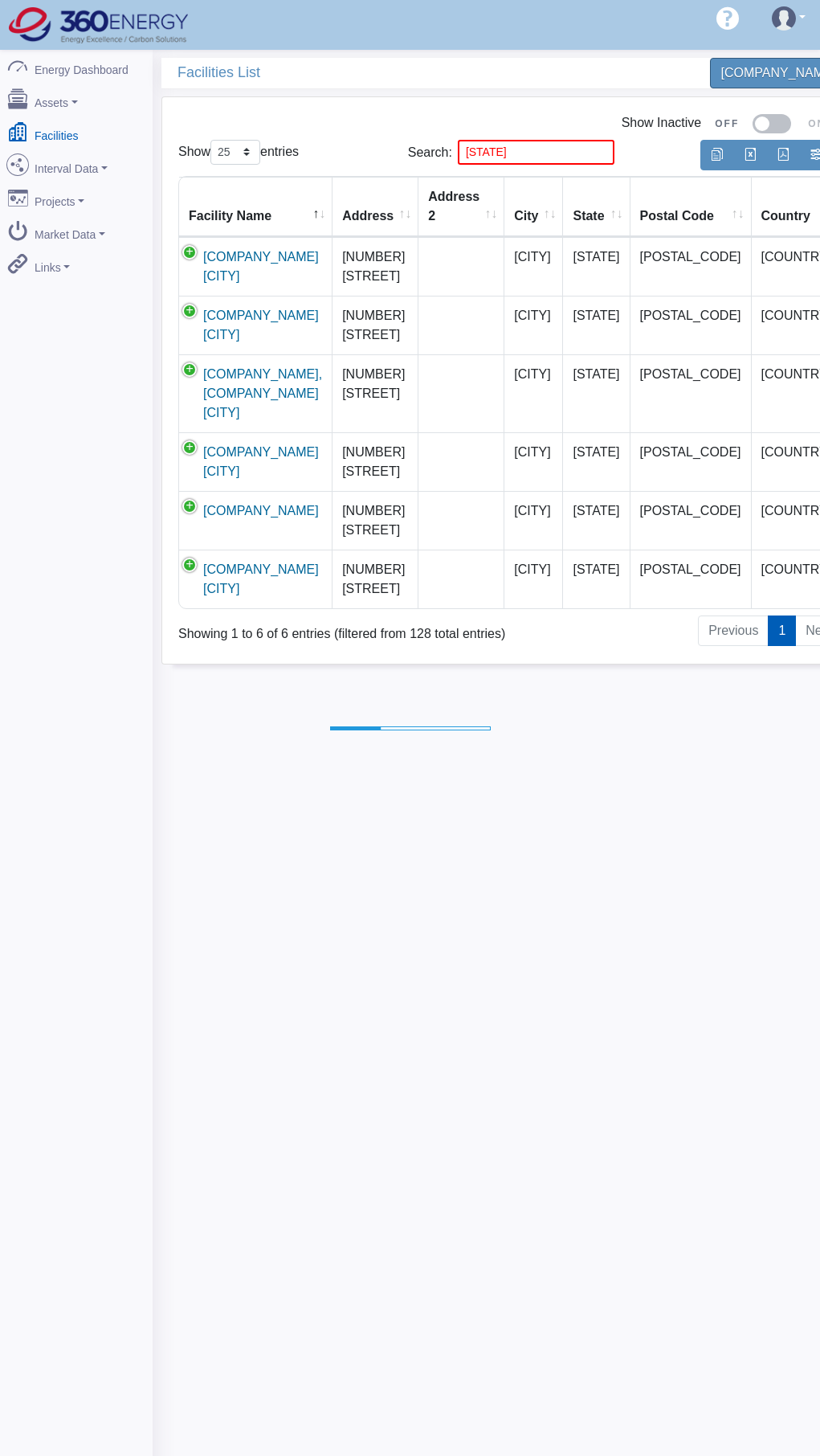scroll, scrollTop: 0, scrollLeft: 0, axis: both 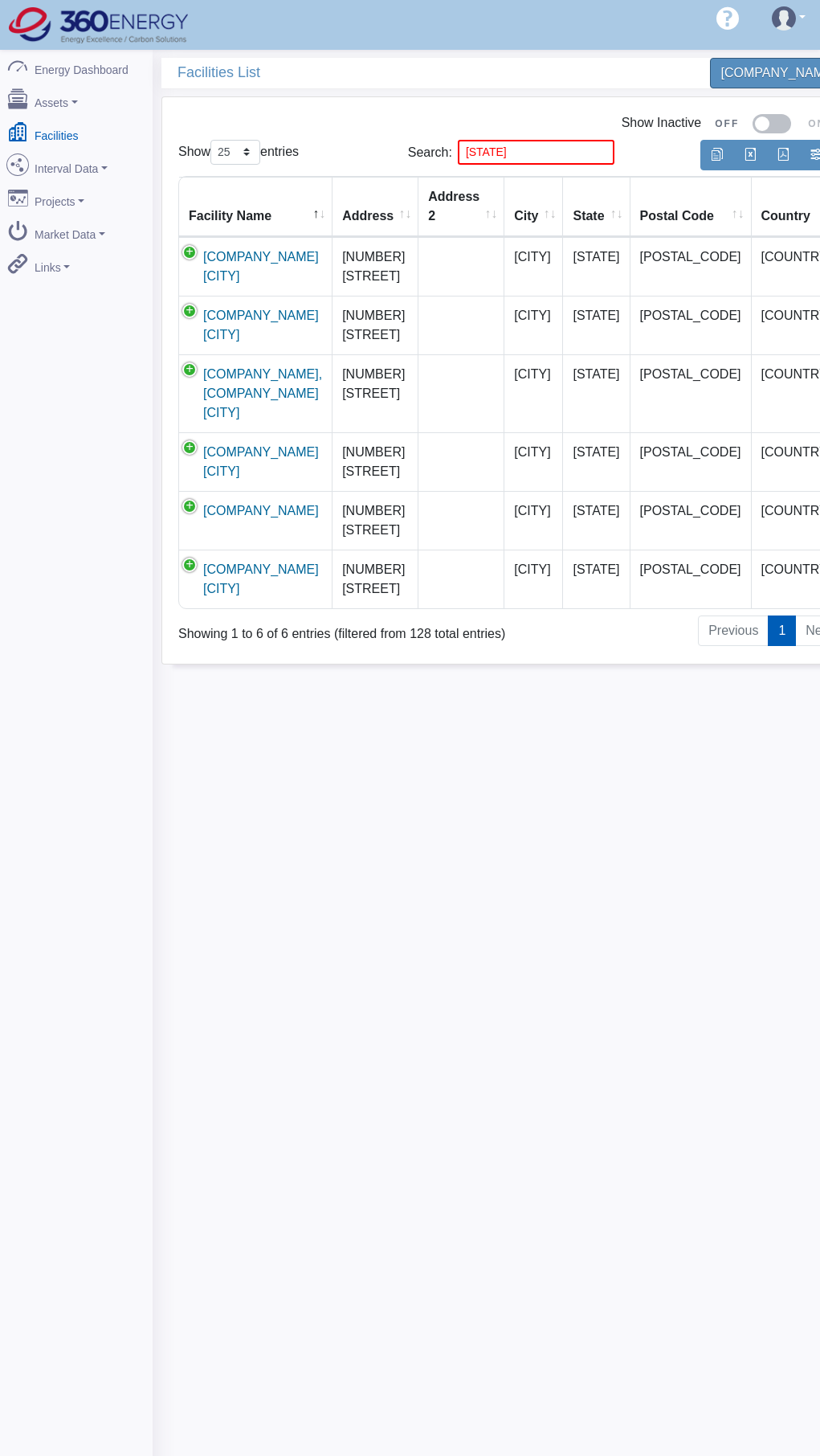 click on "Show  10 25 50 100  entries Search: va" at bounding box center (510, 152) 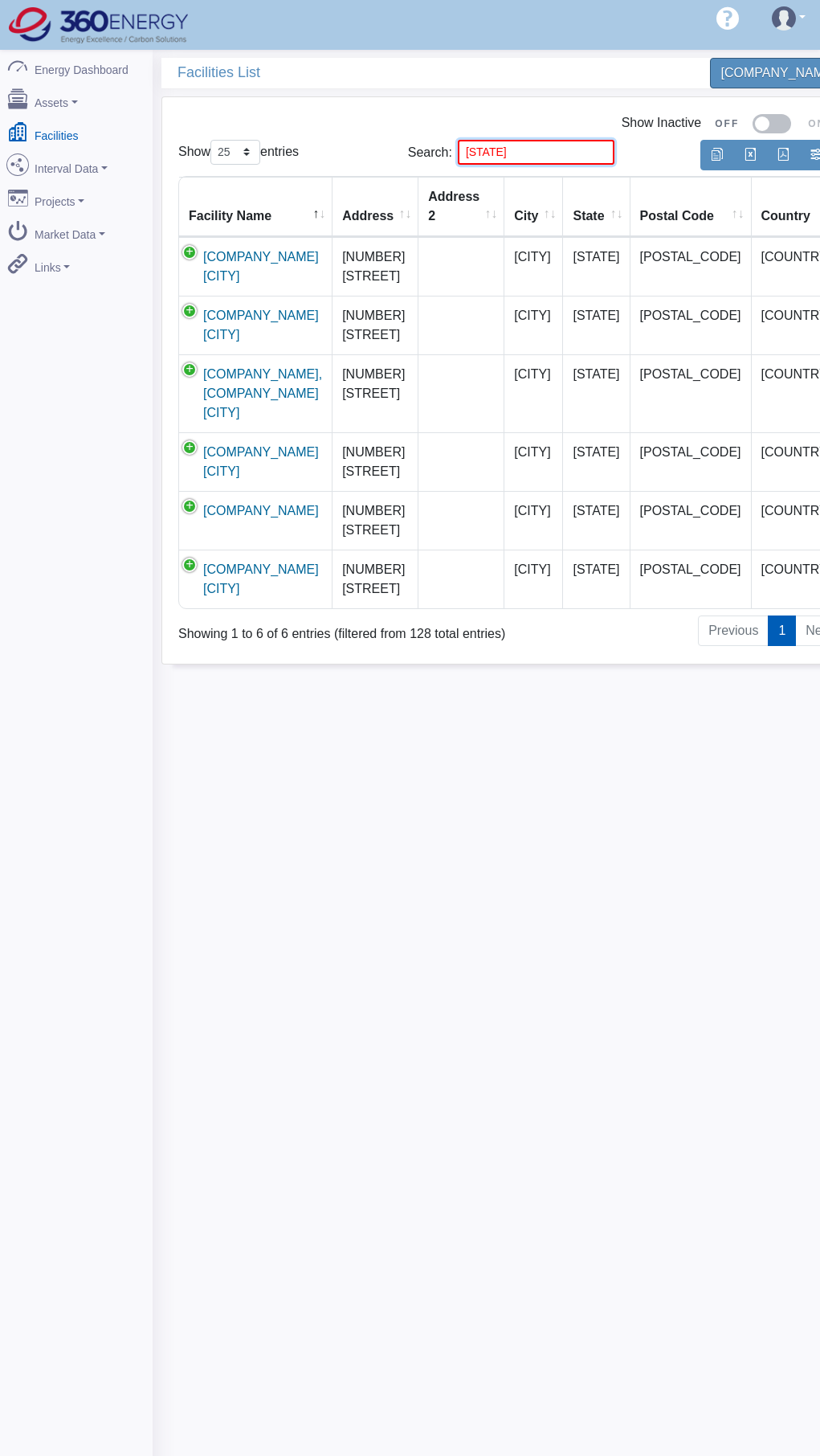 click on "va" at bounding box center [536, 152] 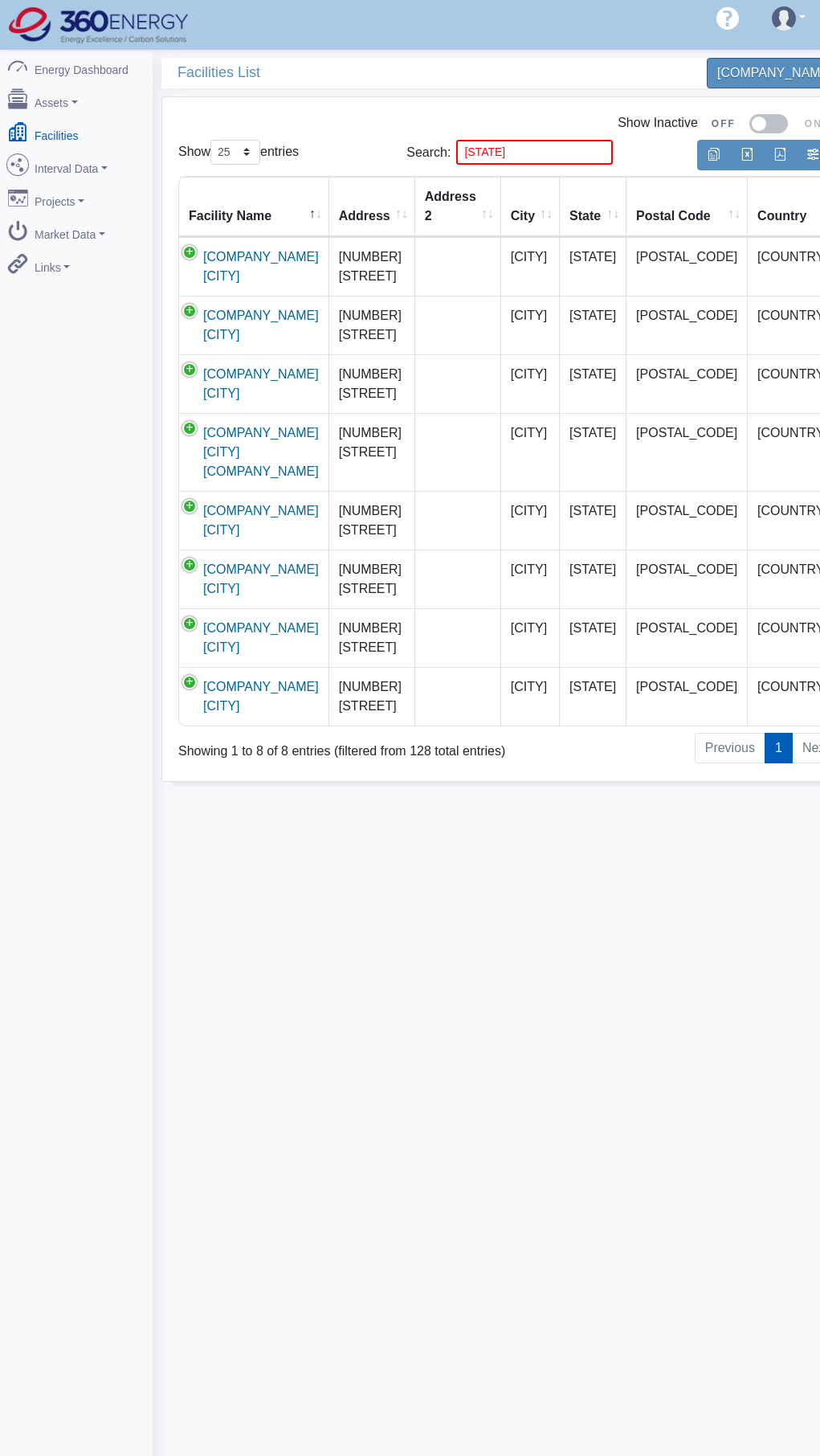 click on "Doral Steel Toledo" at bounding box center [254, 266] 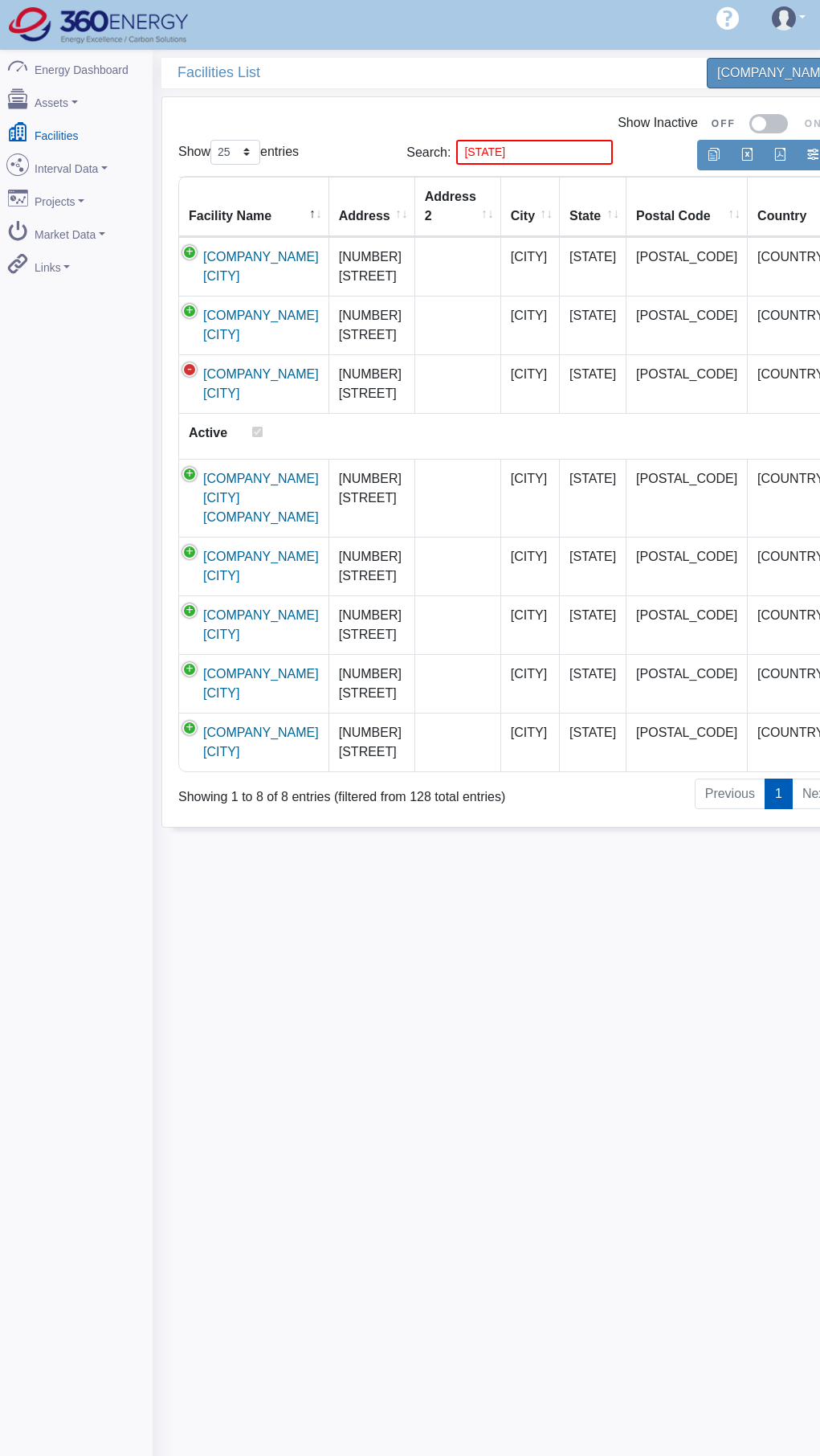 click on "Doral Steel Toledo" at bounding box center [254, 383] 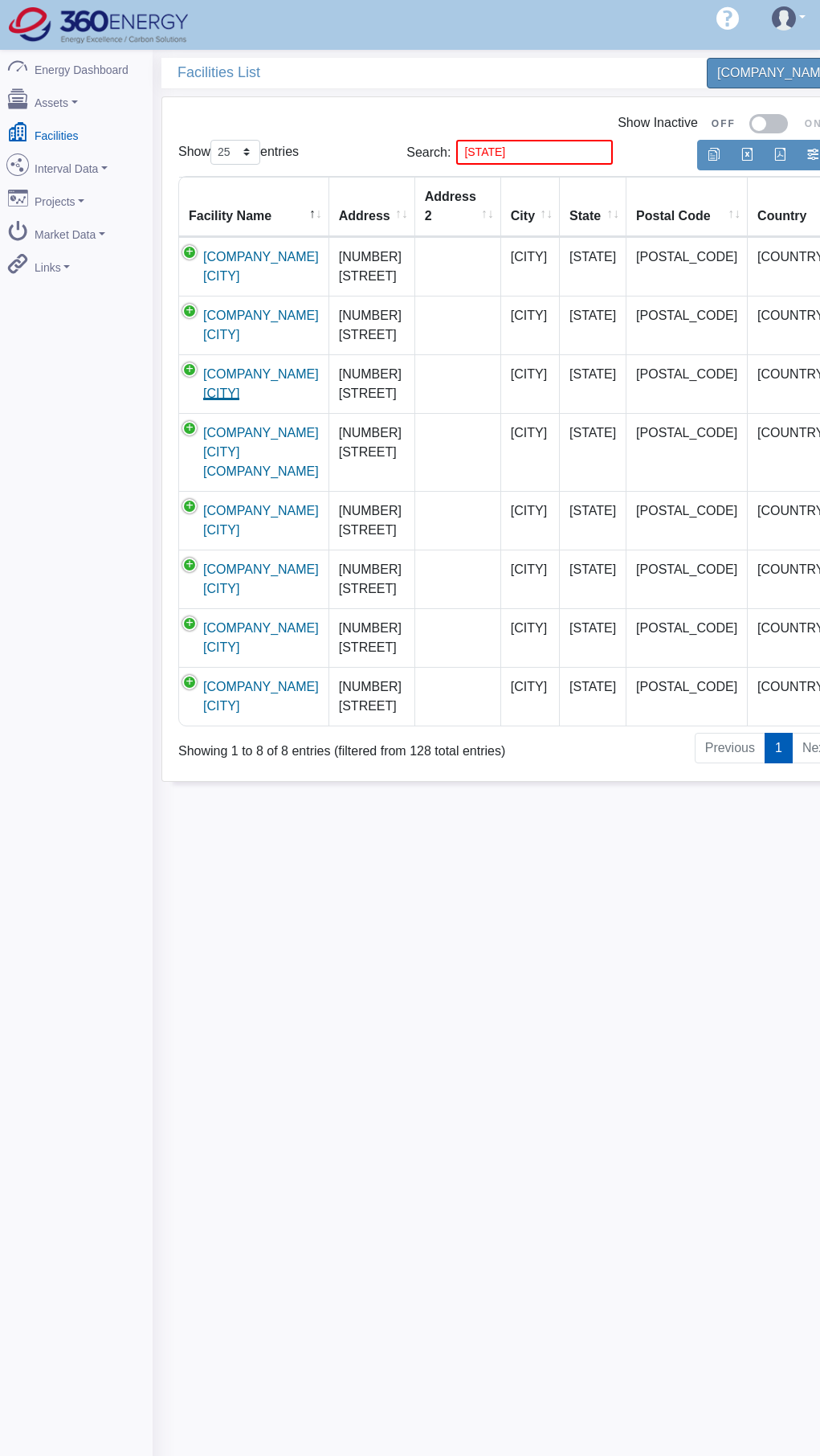 click on "Doral Steel Toledo" at bounding box center [261, 383] 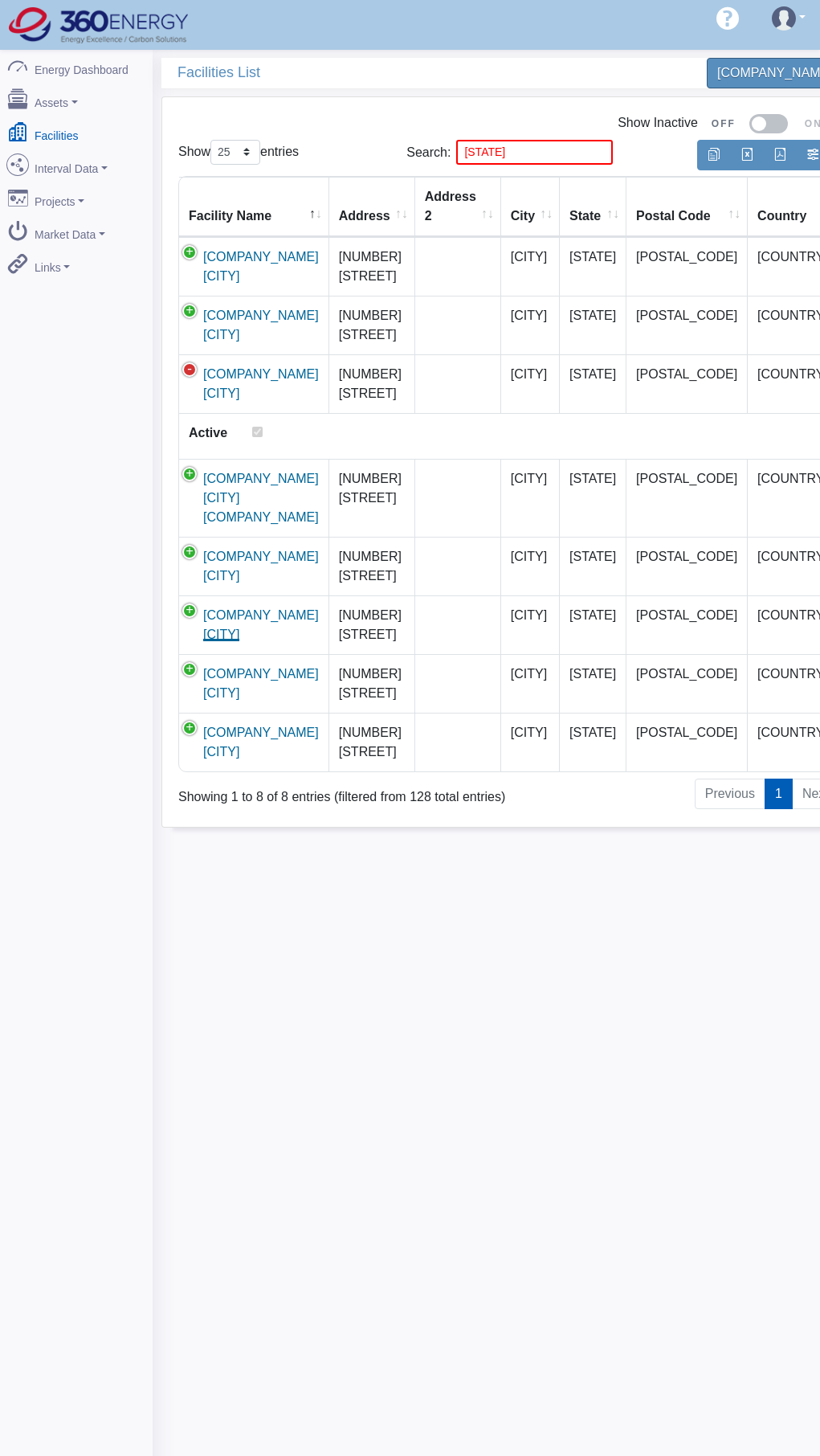 click on "Samuel Steel Pickling Company Cleveland" at bounding box center [261, 624] 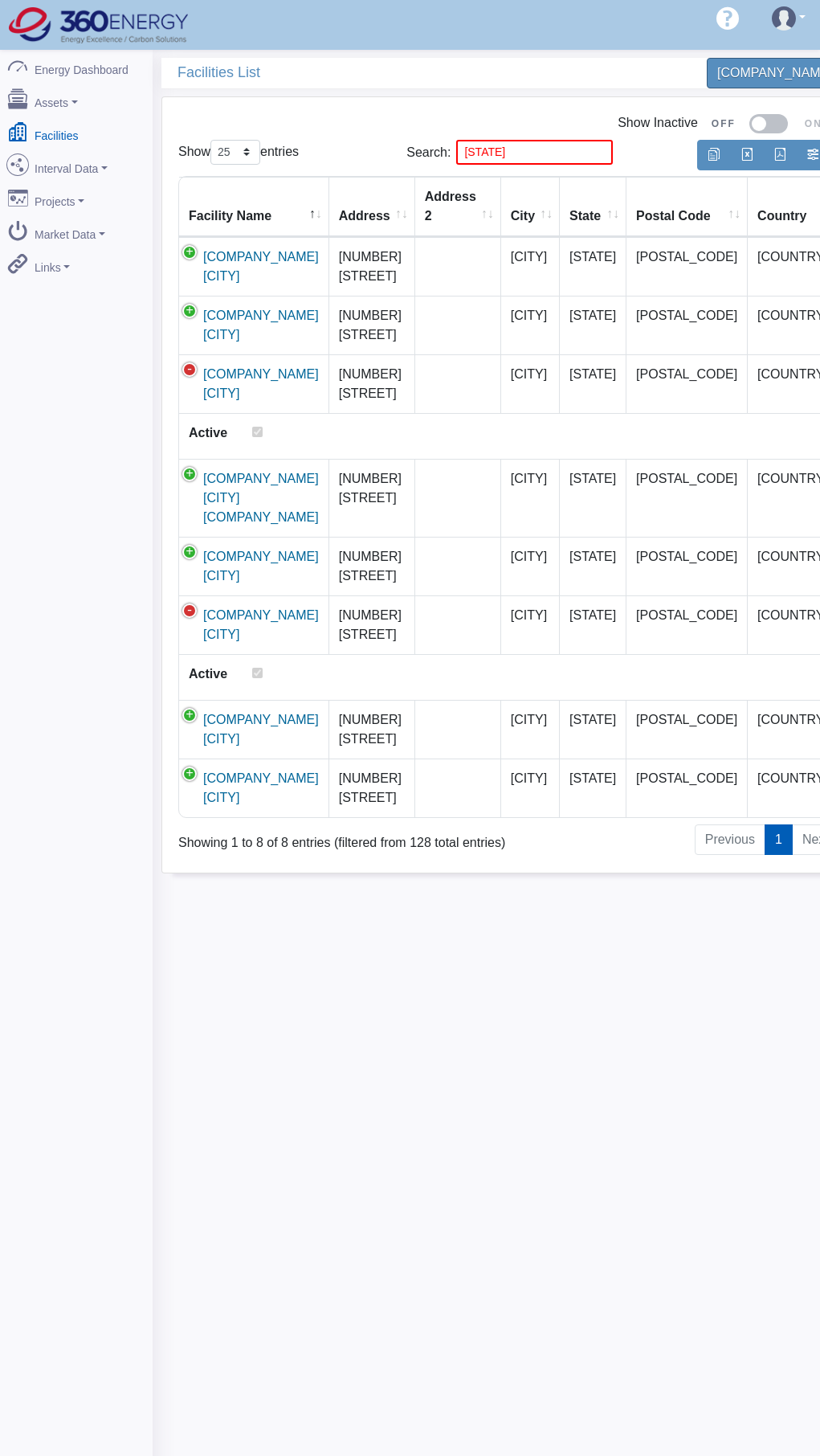 click on "Samuel Steel Pickling Company Twinsburgh" at bounding box center [254, 266] 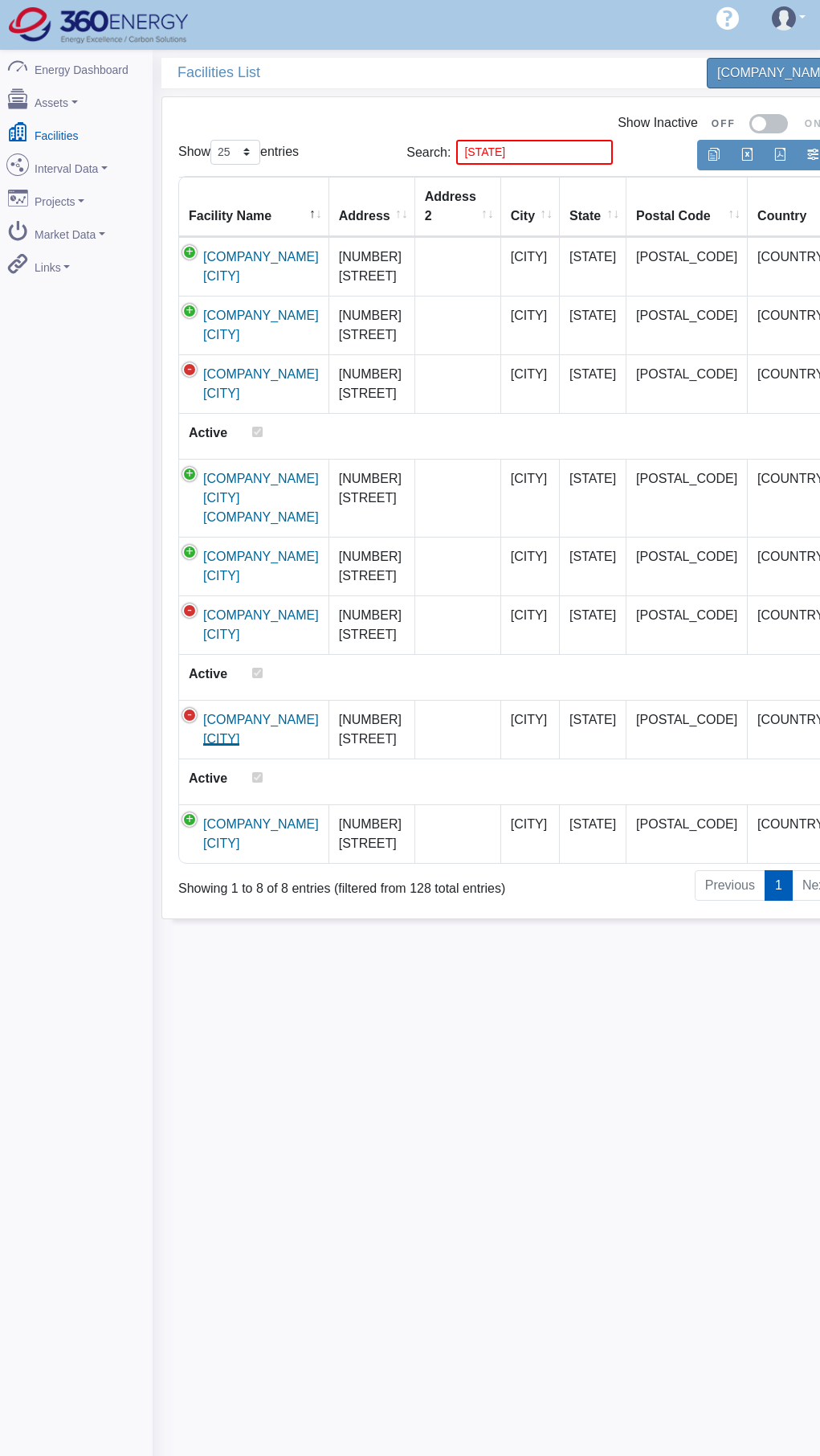 click on "Samuel Steel Pickling Company Twinsburgh" at bounding box center [261, 729] 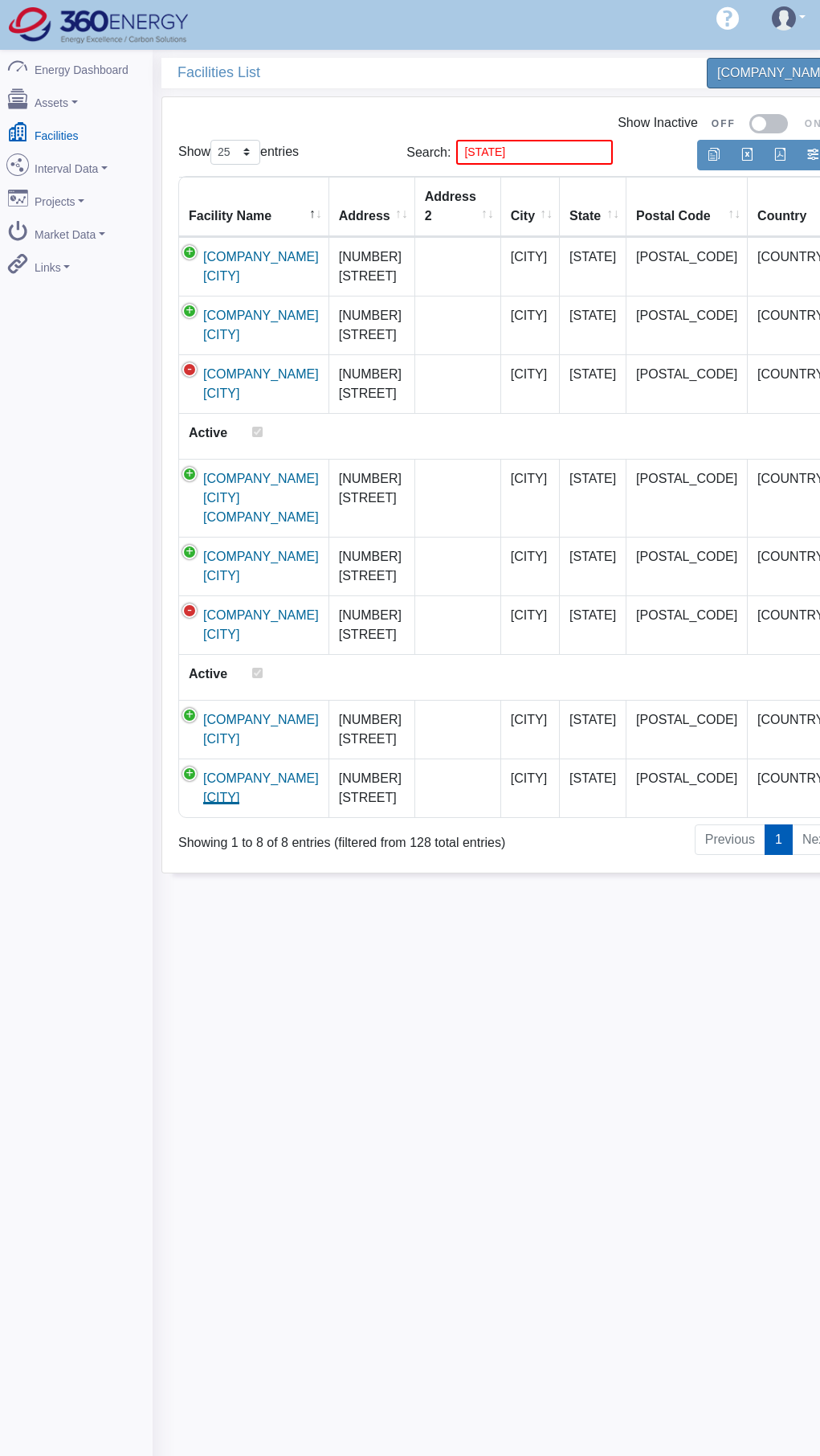 click on "Samuel Strapping Systems Heath" at bounding box center [261, 787] 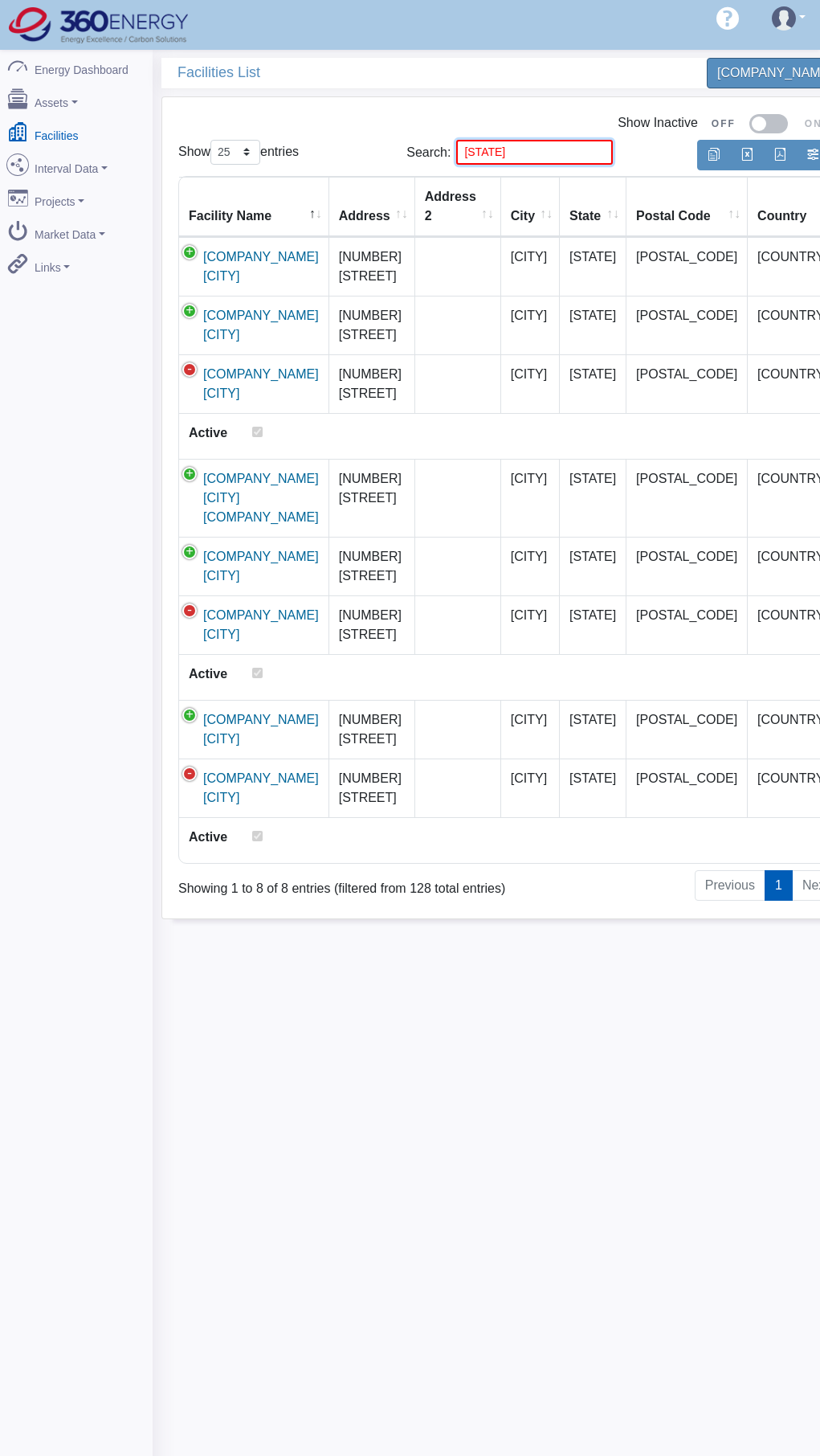 click on "oh" at bounding box center [534, 152] 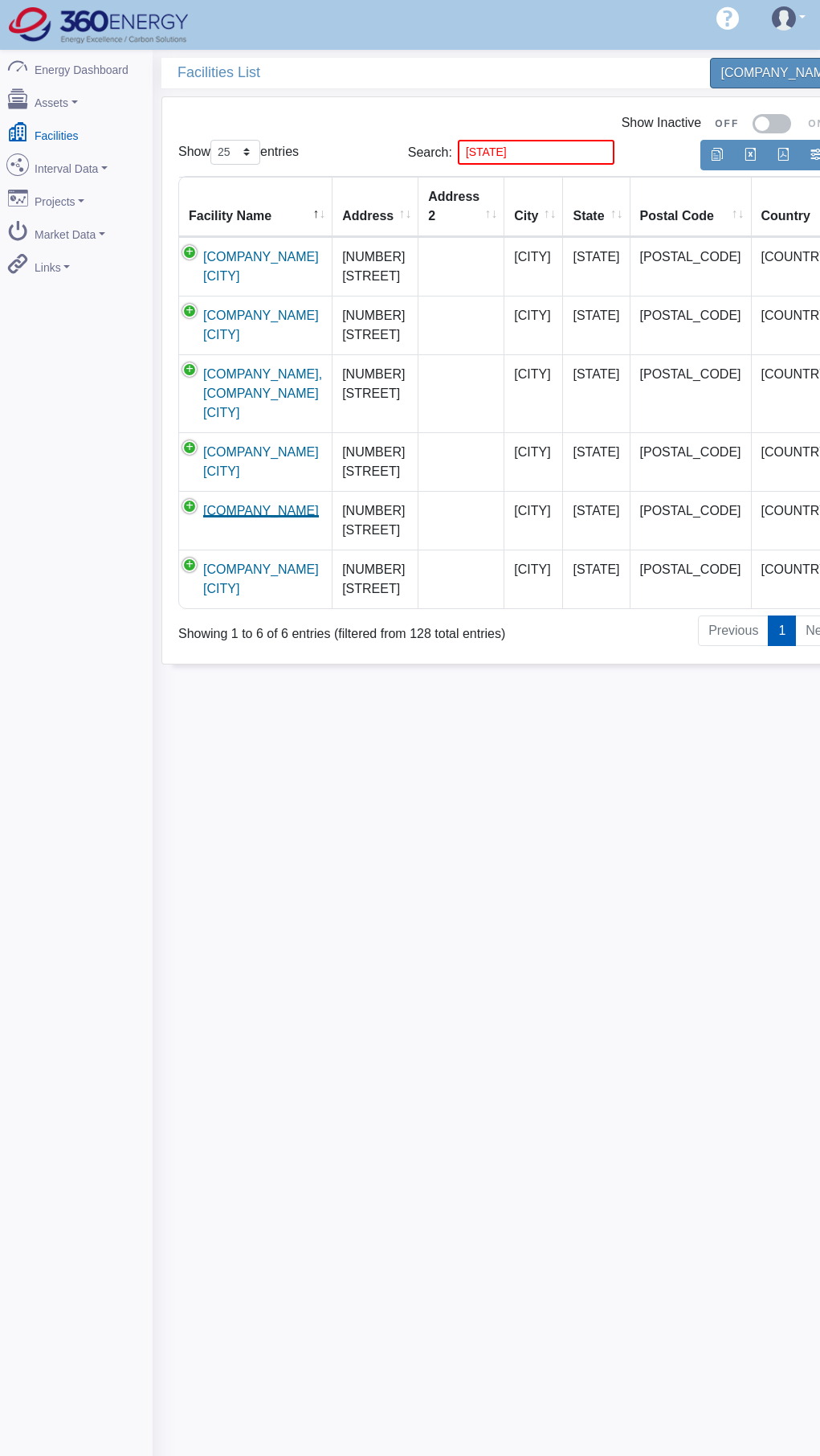 click on "Steel Fab Inc" at bounding box center (261, 510) 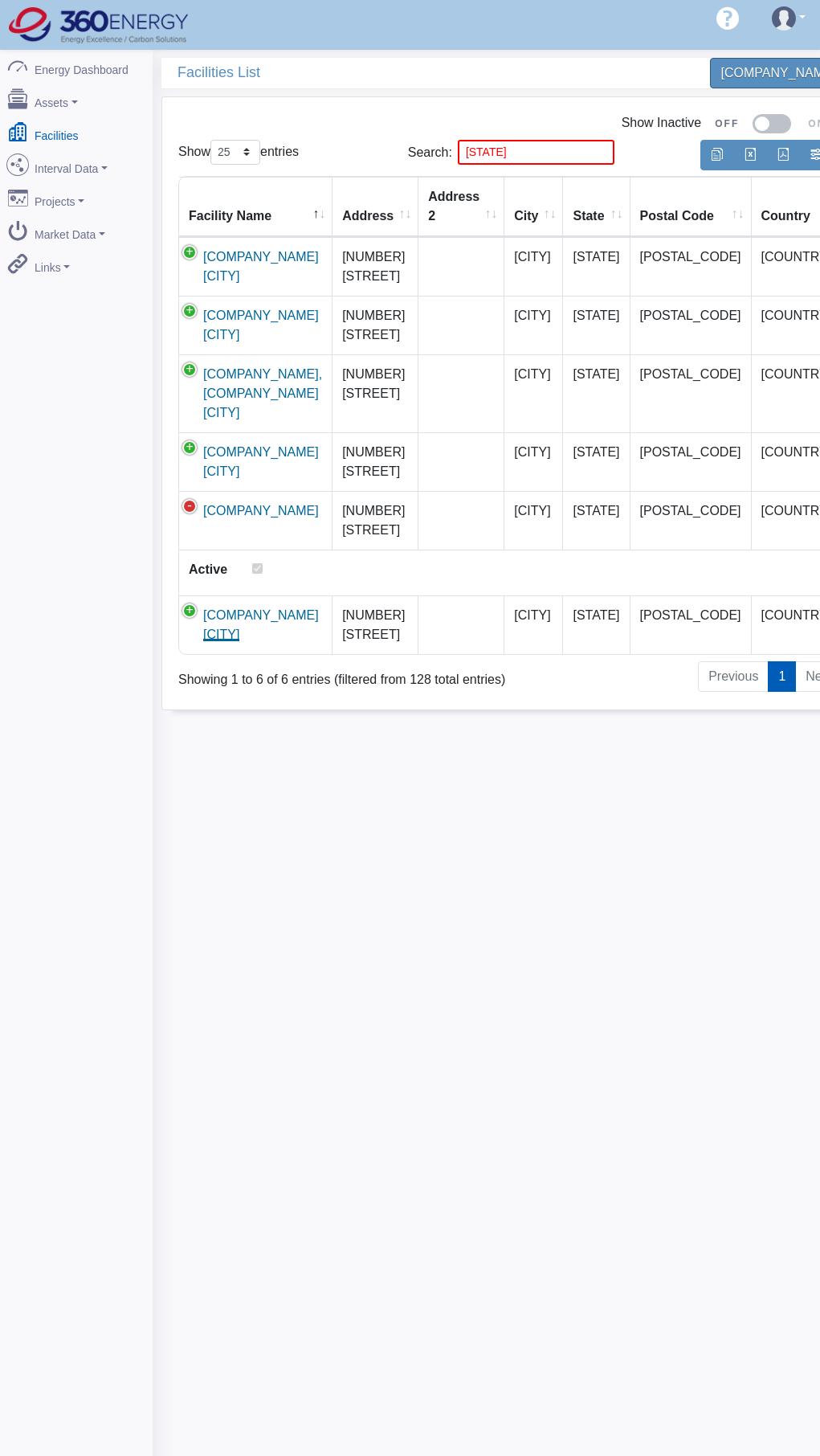 click on "Steel Fab Lebanon" at bounding box center (261, 624) 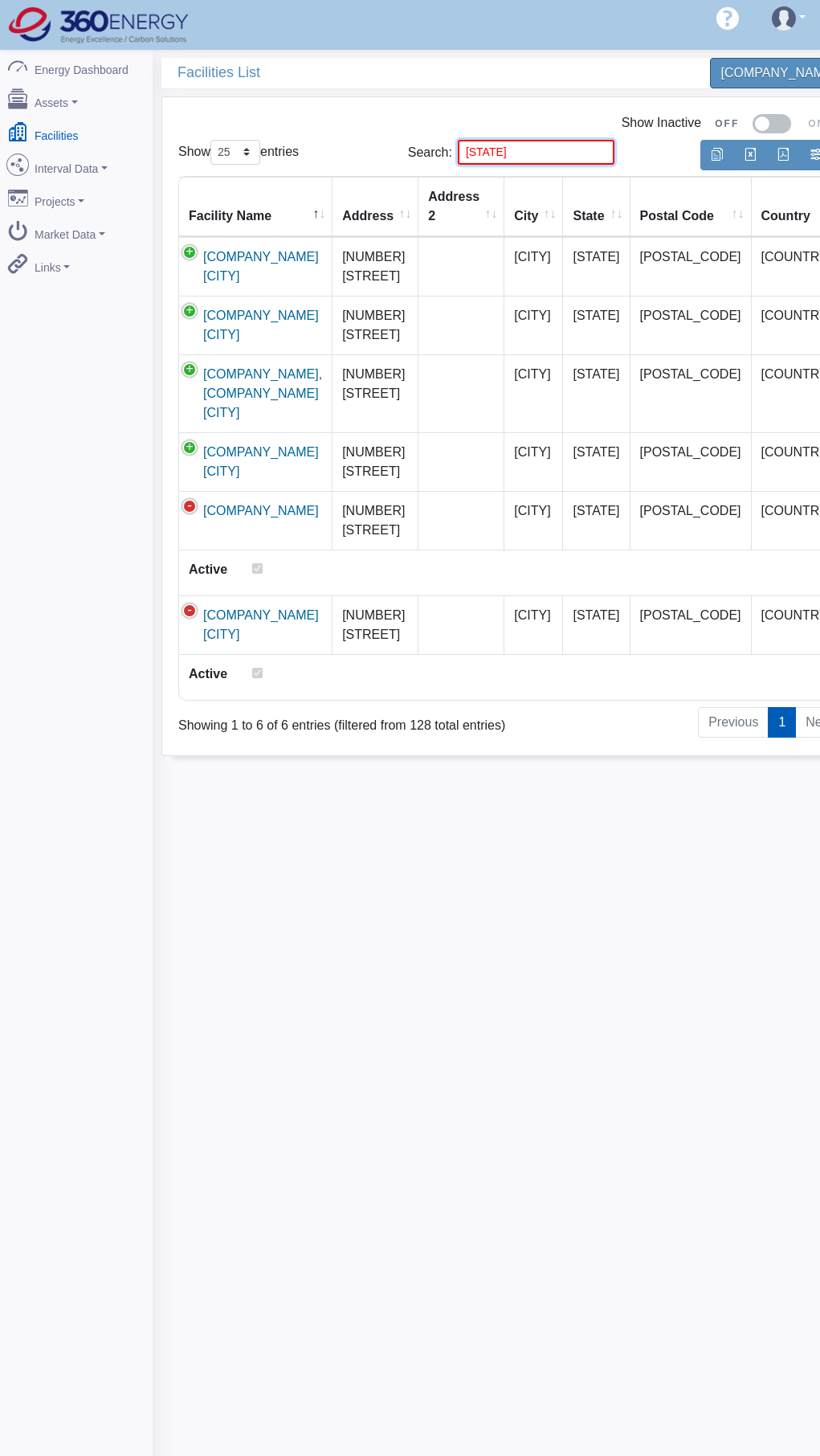 click on "va" at bounding box center [536, 152] 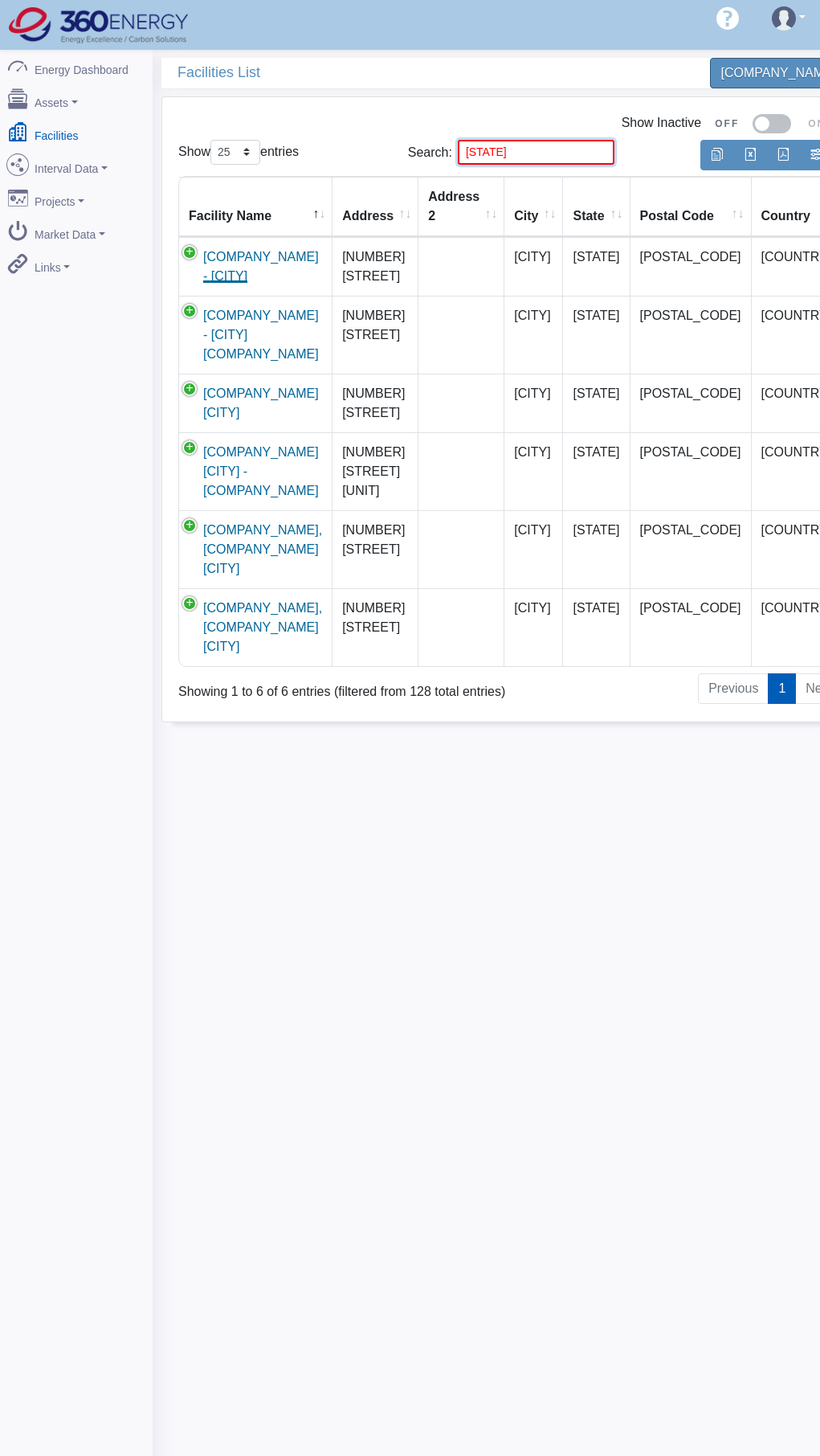 type on "tx" 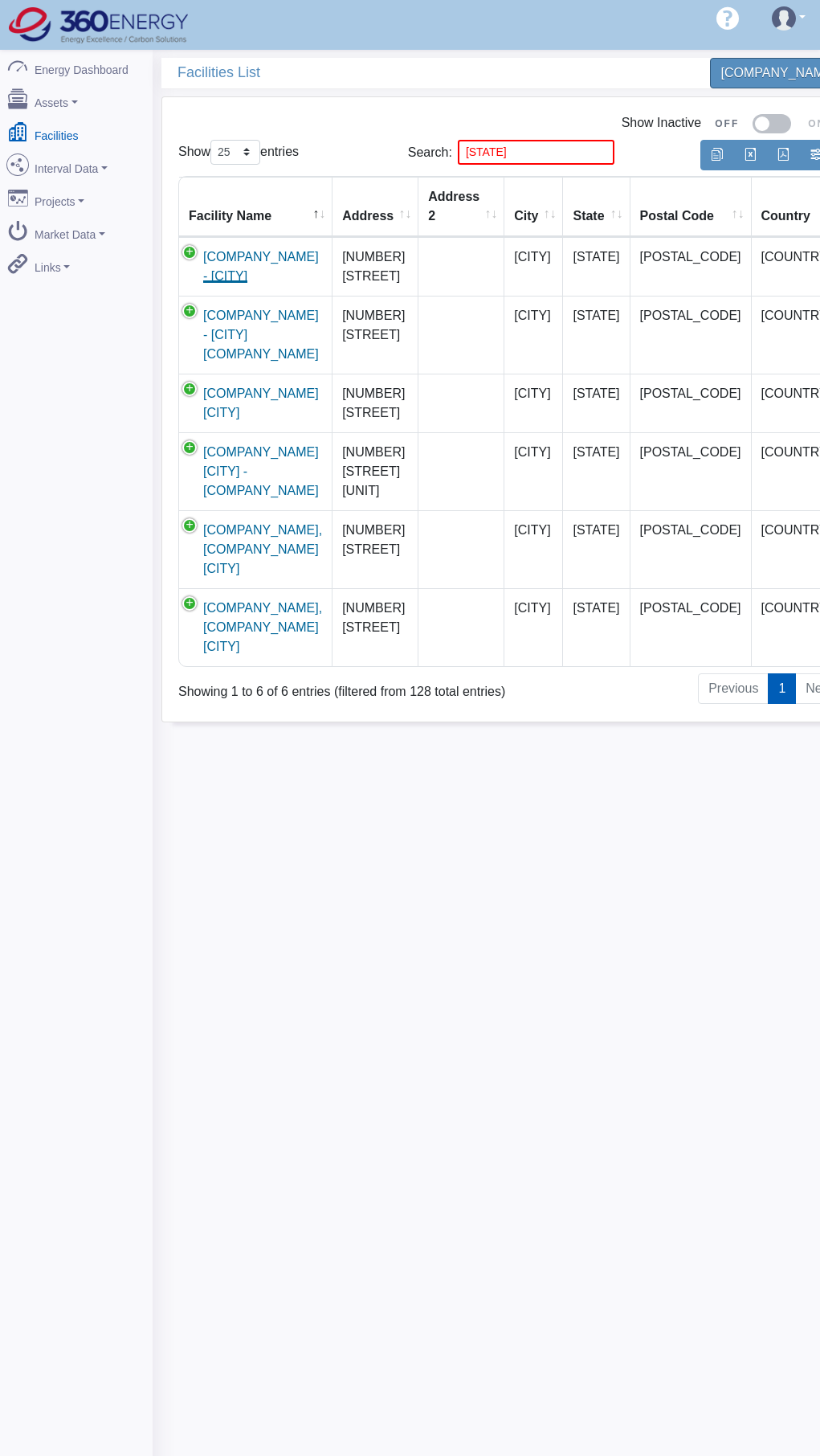 click on "Metal Spinners Inc. - Fort Worth" at bounding box center [261, 266] 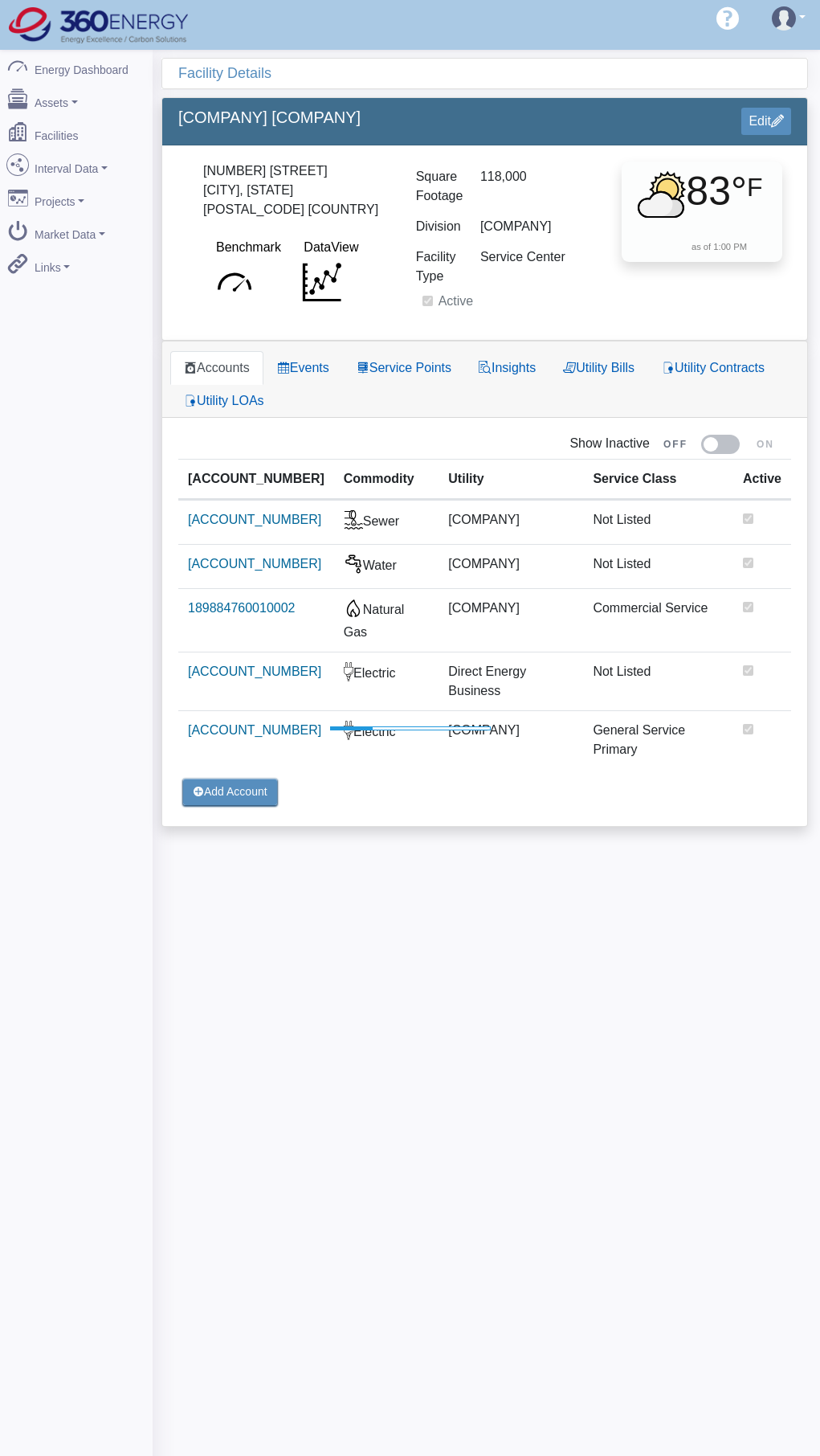 scroll, scrollTop: 0, scrollLeft: 0, axis: both 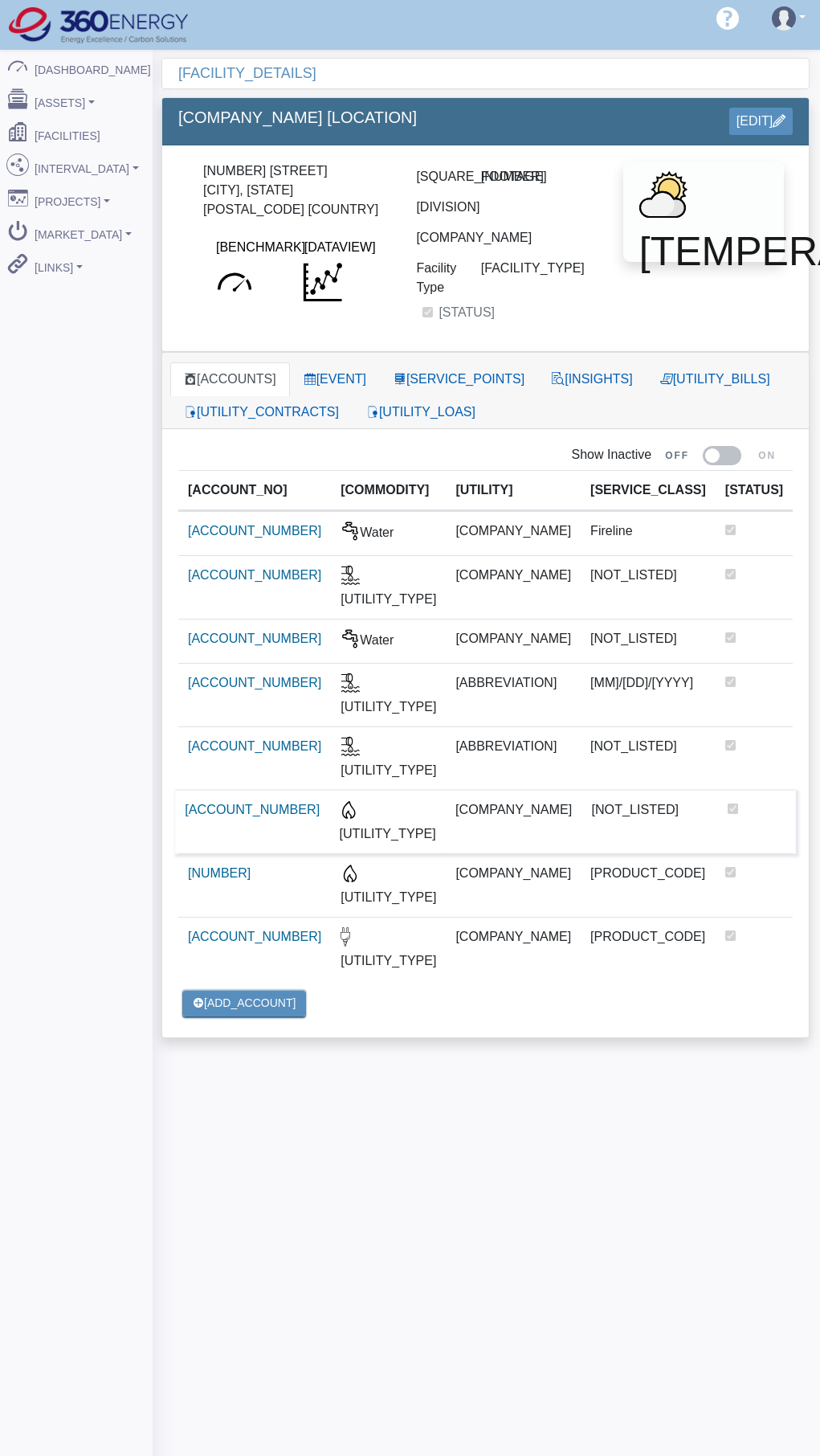drag, startPoint x: 480, startPoint y: 881, endPoint x: 472, endPoint y: 875, distance: 10 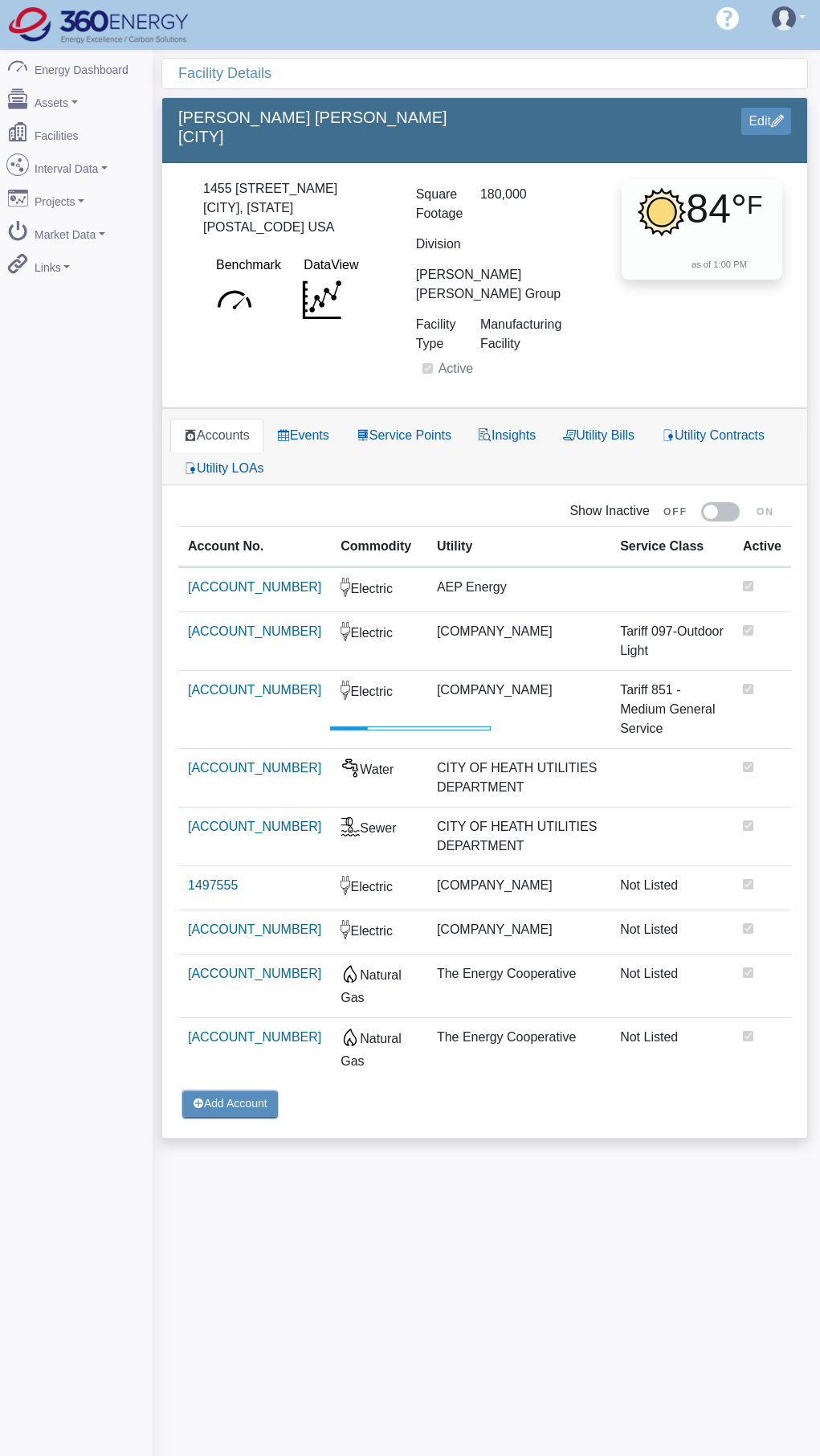 scroll, scrollTop: 0, scrollLeft: 0, axis: both 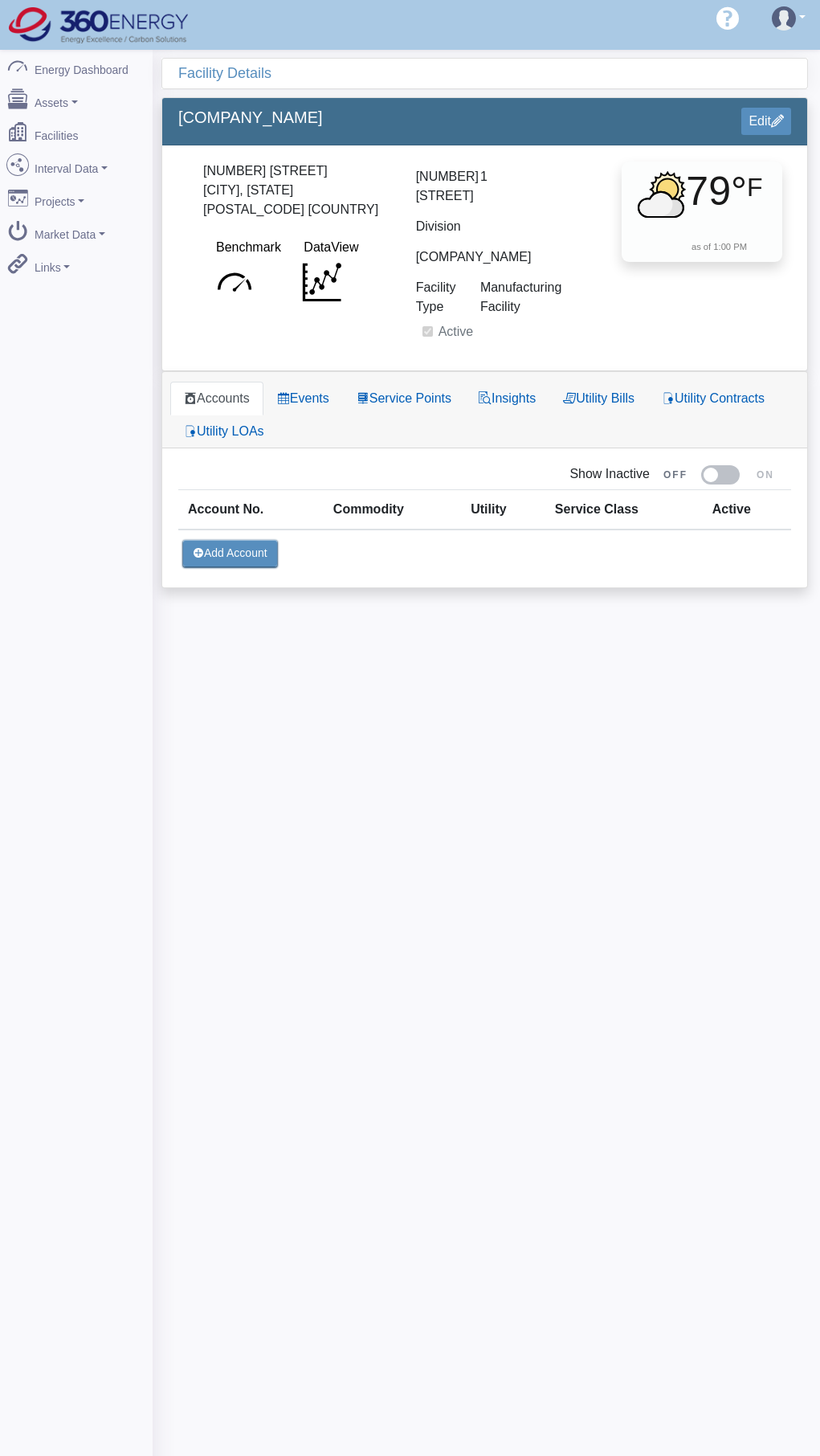 drag, startPoint x: 67, startPoint y: 517, endPoint x: 81, endPoint y: 515, distance: 14.142136 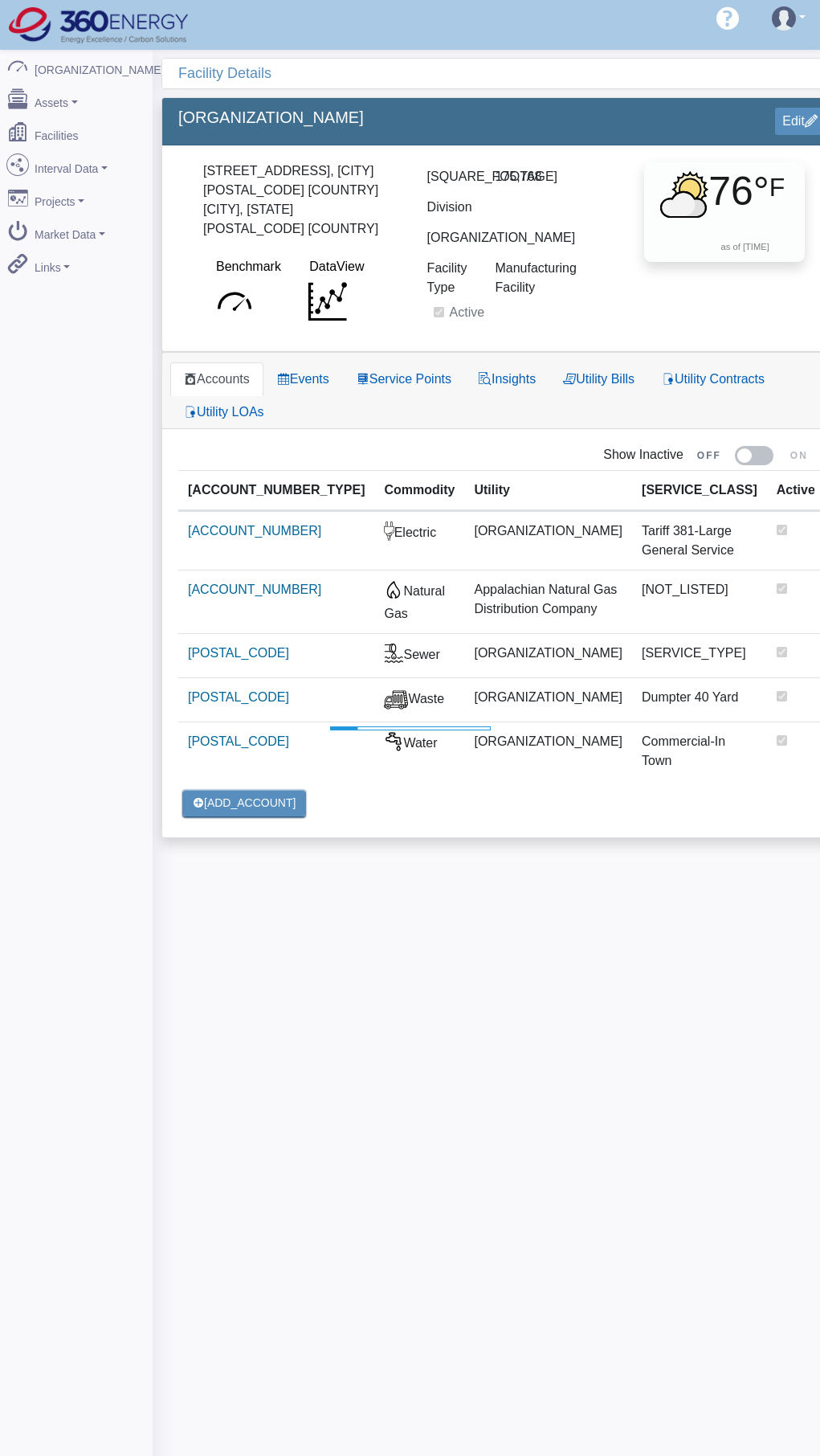 scroll, scrollTop: 0, scrollLeft: 0, axis: both 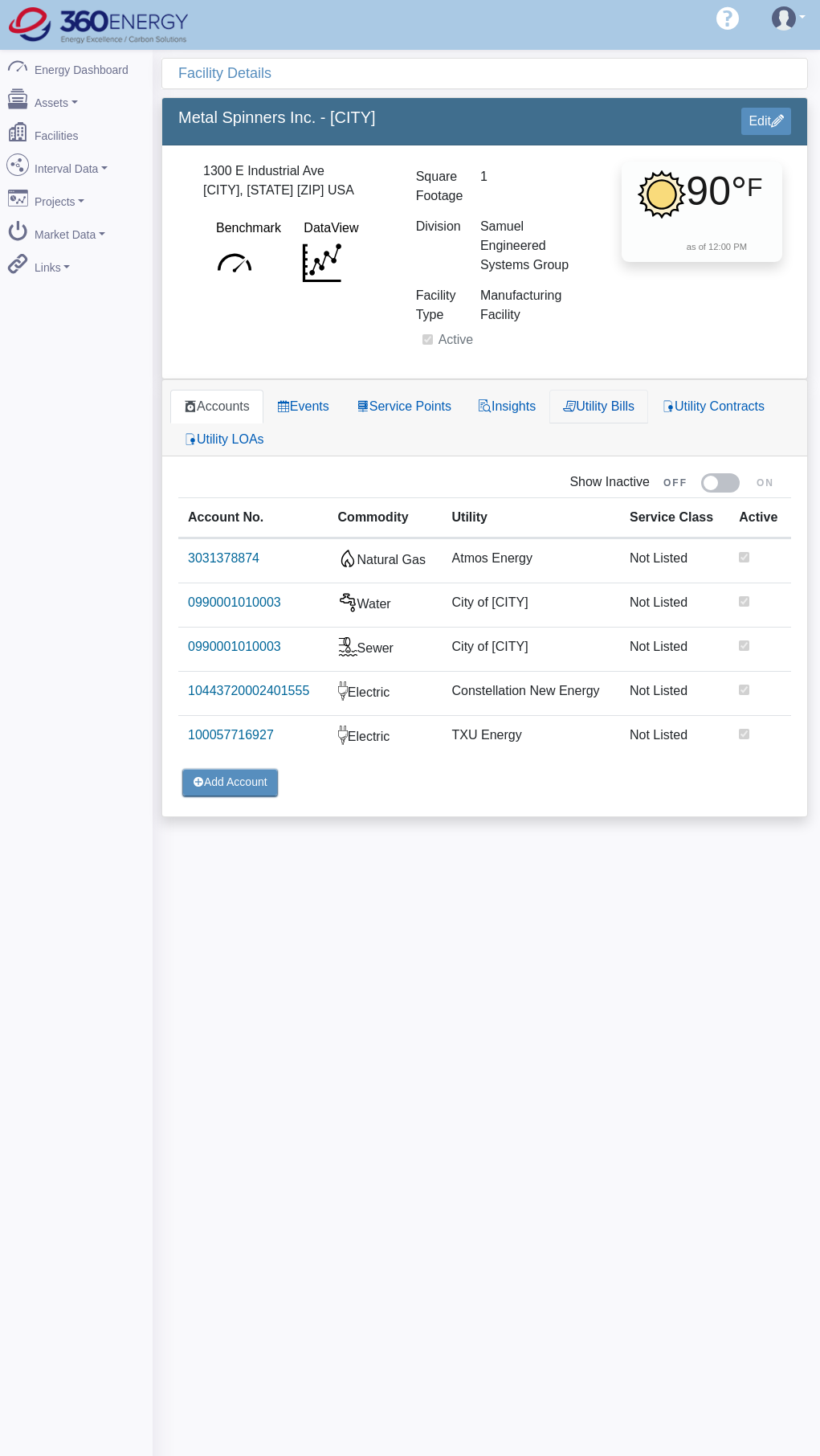click on "Utility Bills" at bounding box center [598, 407] 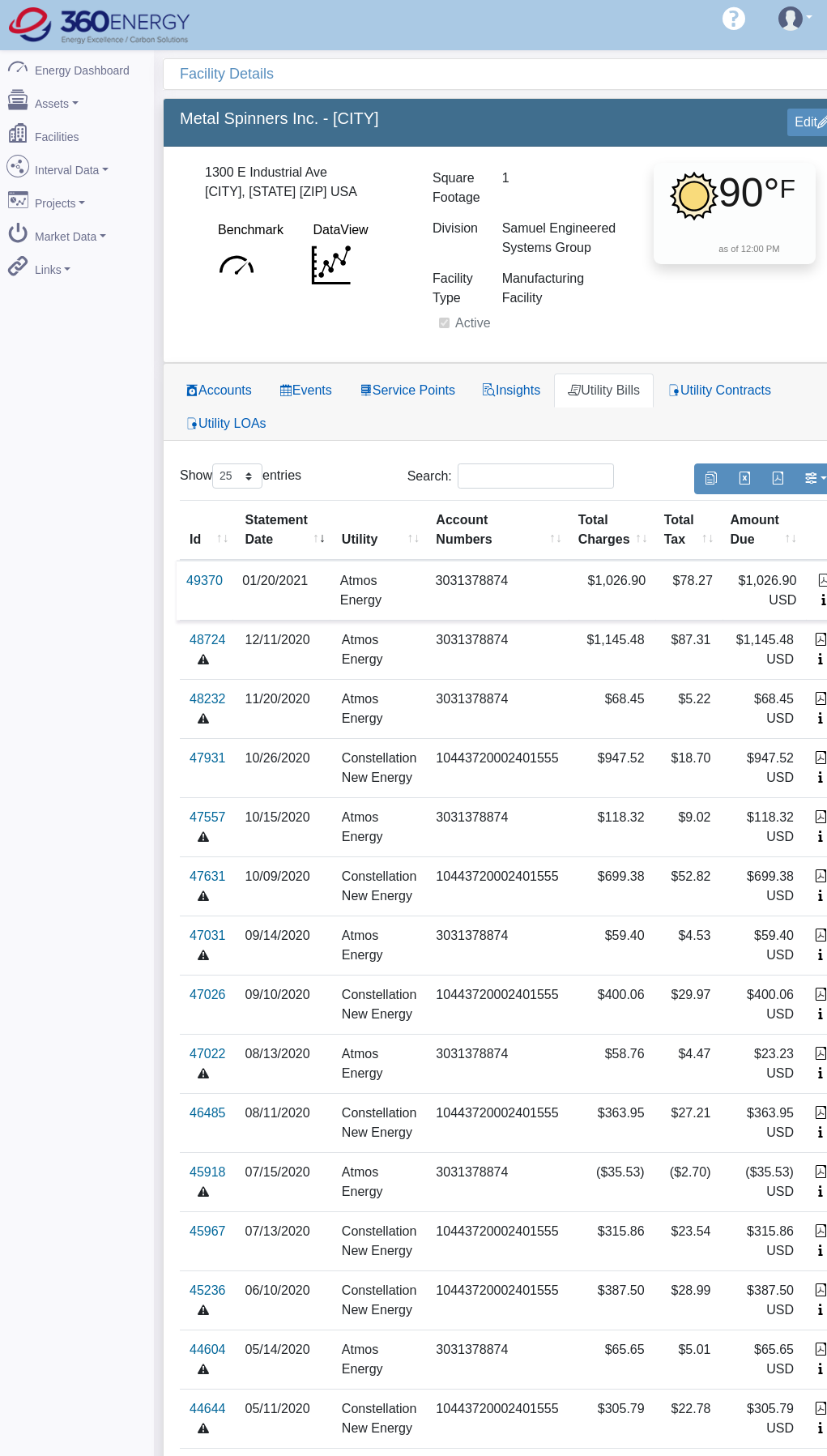 click at bounding box center (824, 580) 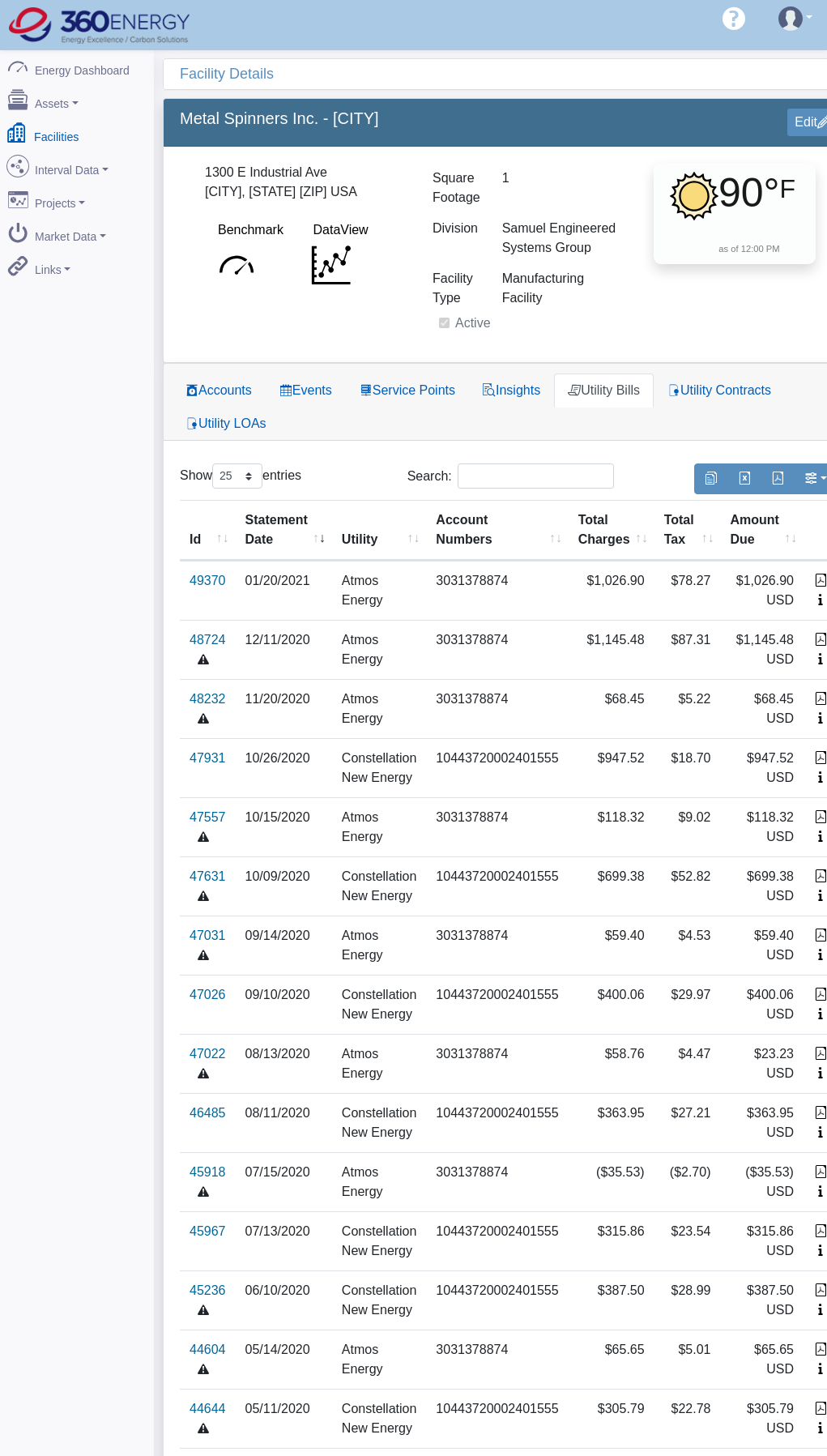 click on "Facilities" at bounding box center (77, 134) 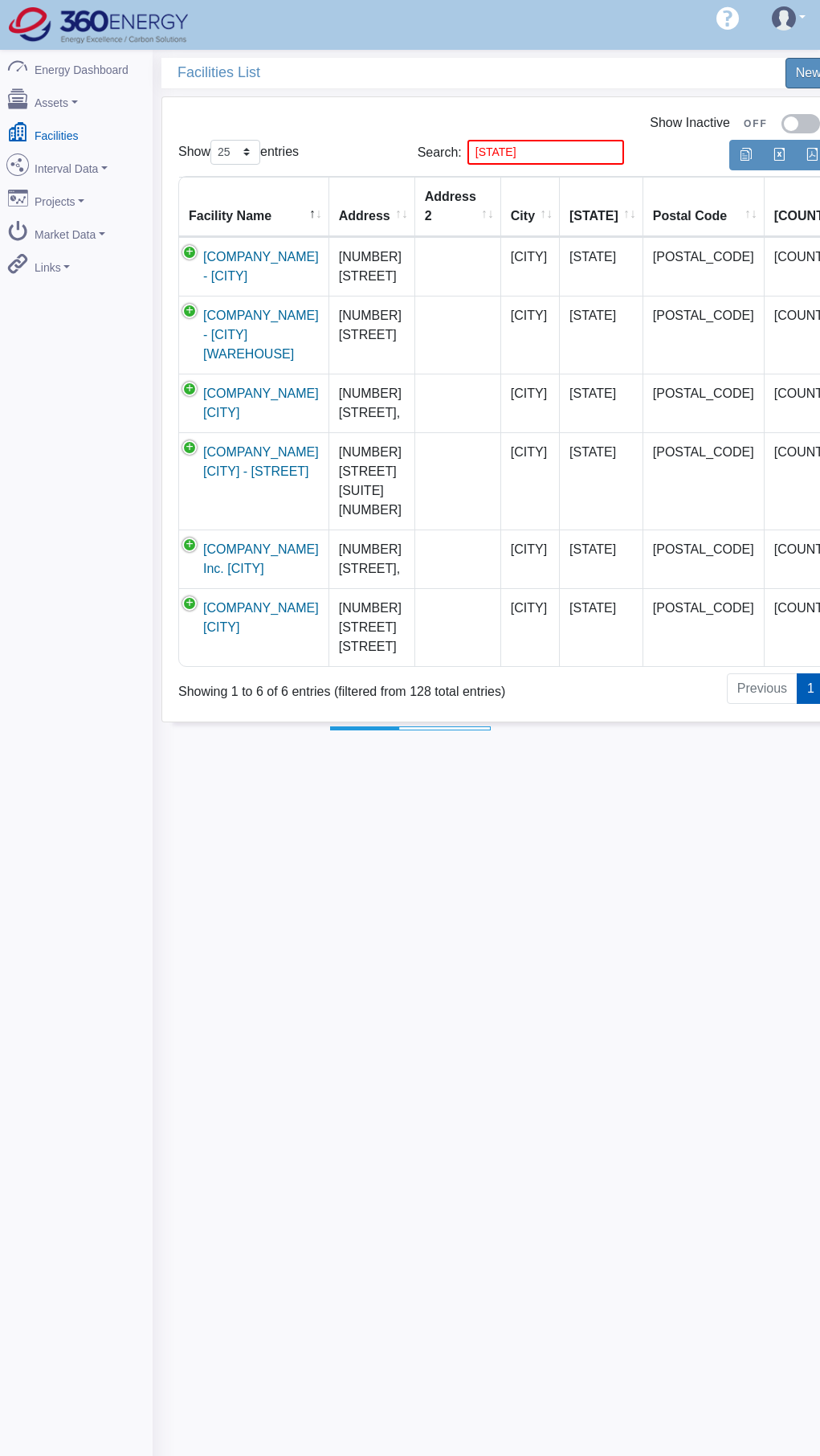 scroll, scrollTop: 0, scrollLeft: 0, axis: both 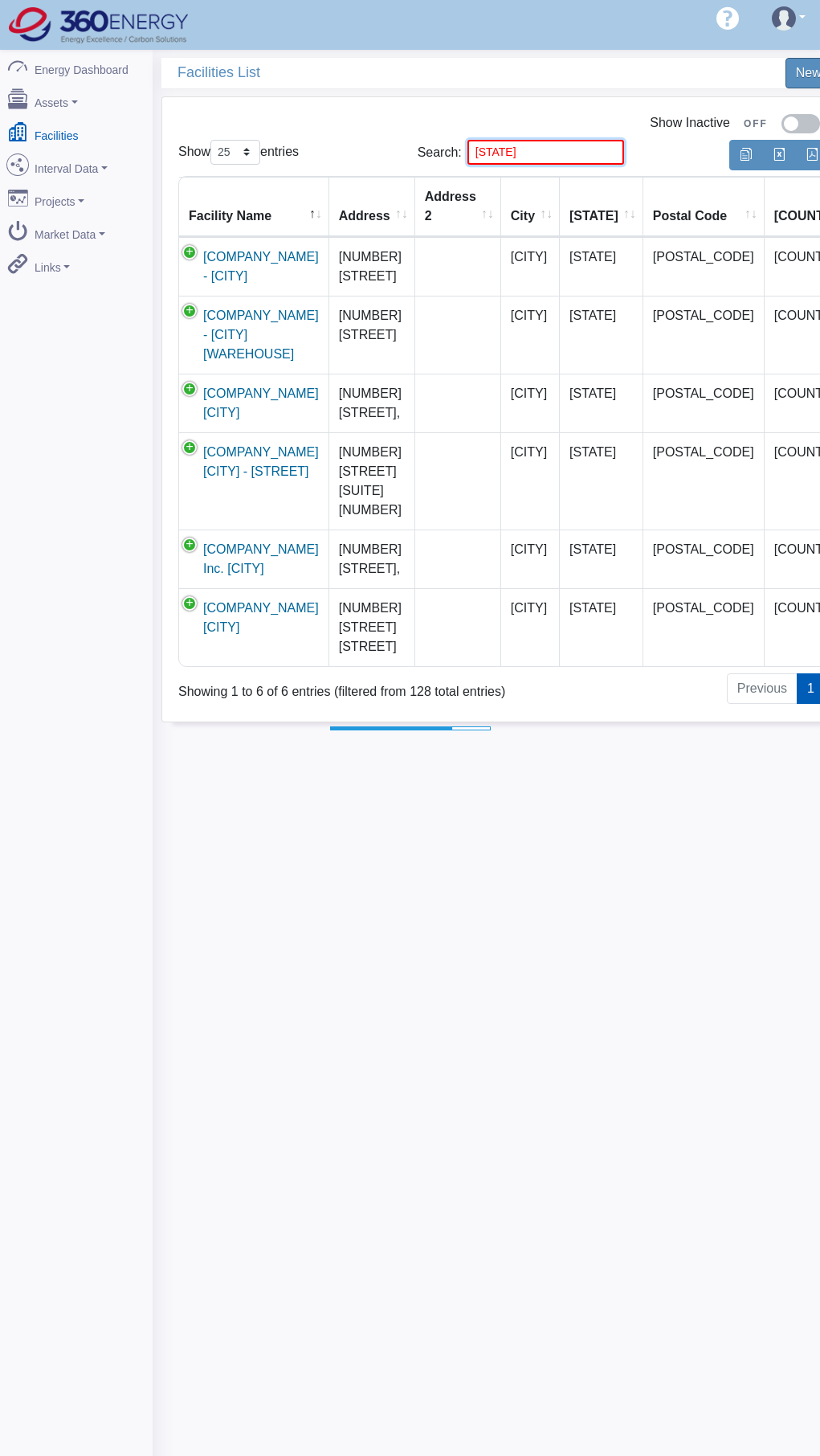 click on "tx" at bounding box center (545, 152) 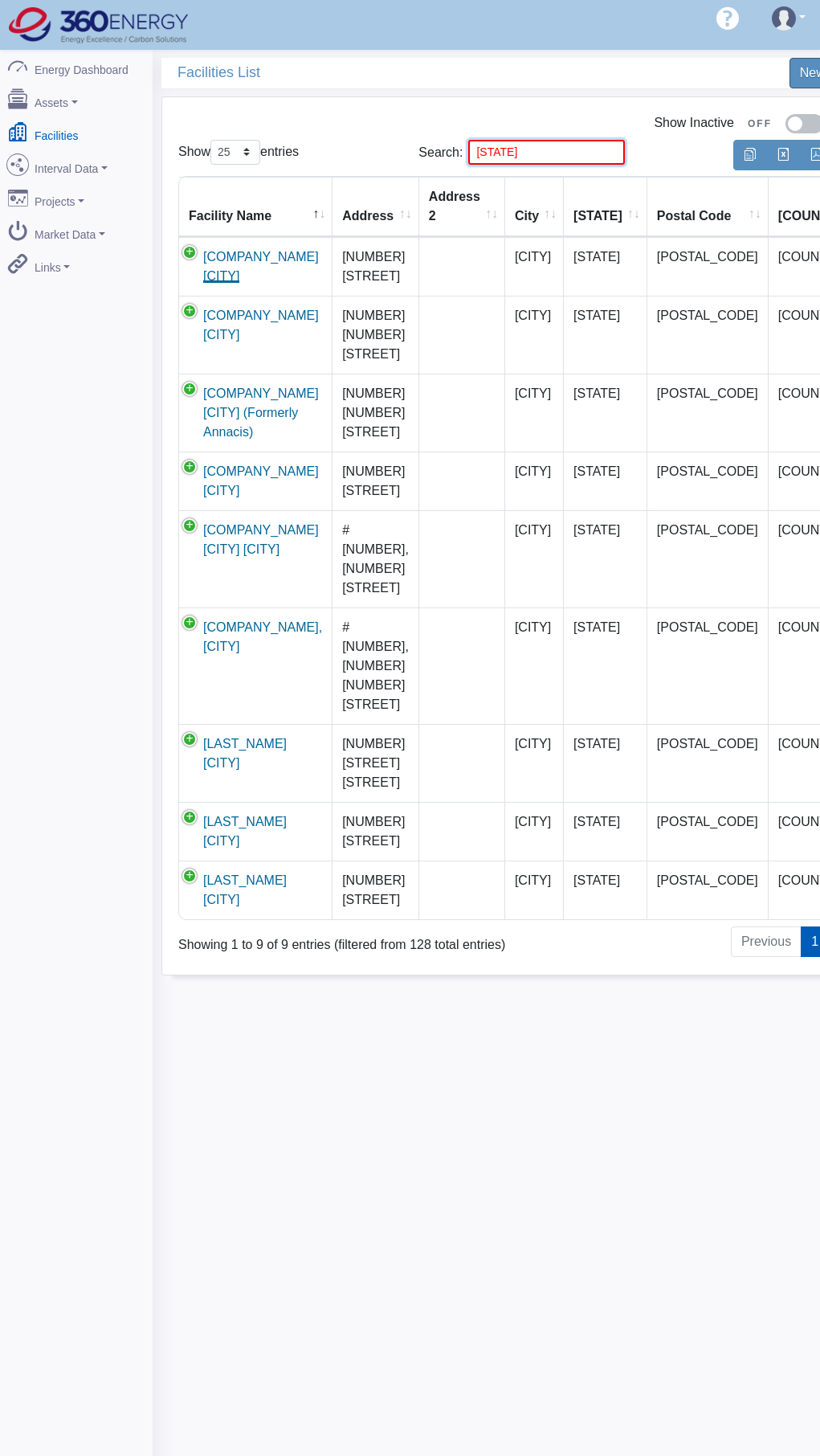 type on "bc" 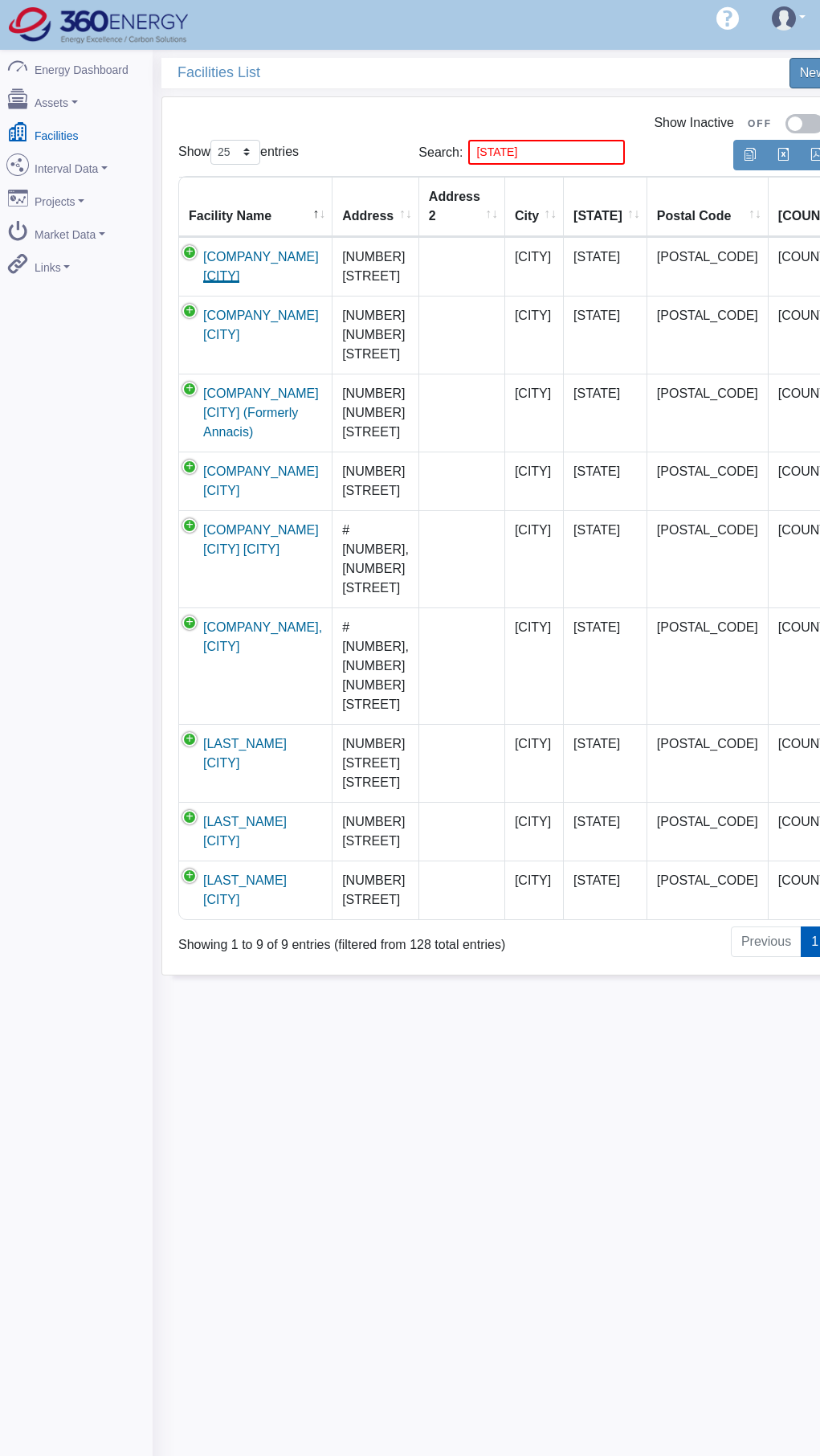 click on "Custom Plate & Profiles [CITY]" at bounding box center (261, 266) 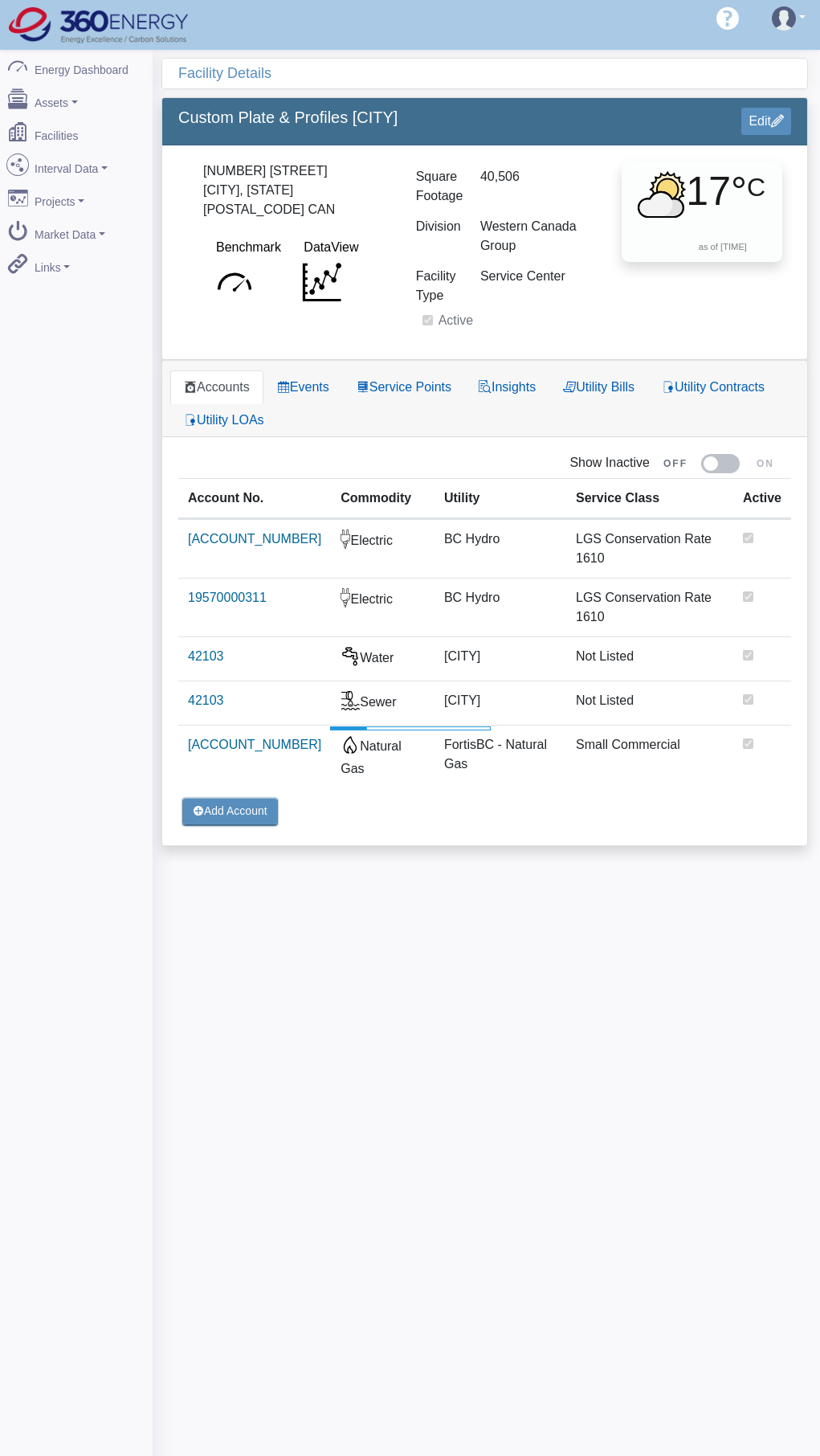 scroll, scrollTop: 0, scrollLeft: 0, axis: both 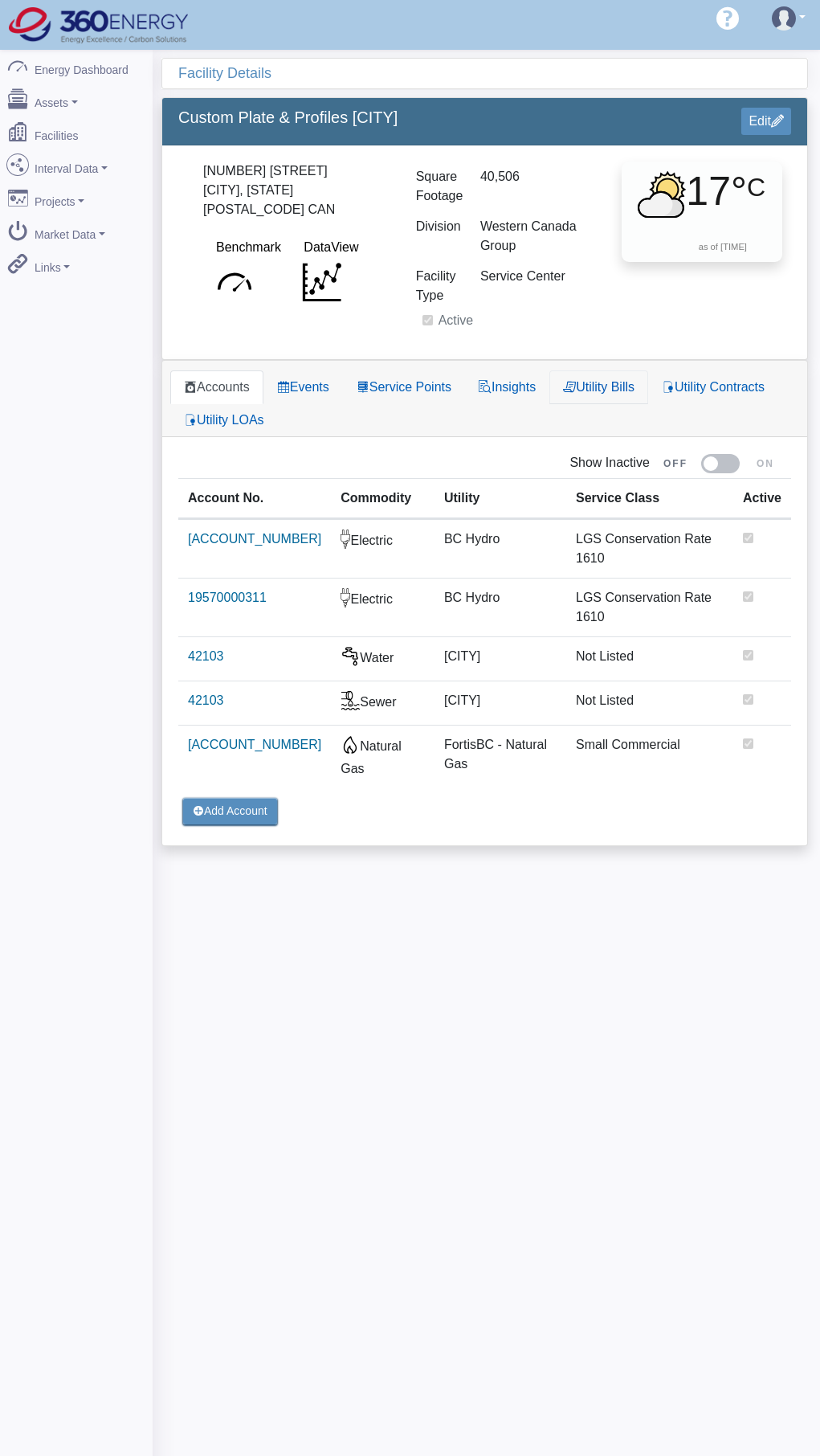 click on "Utility Bills" at bounding box center [598, 387] 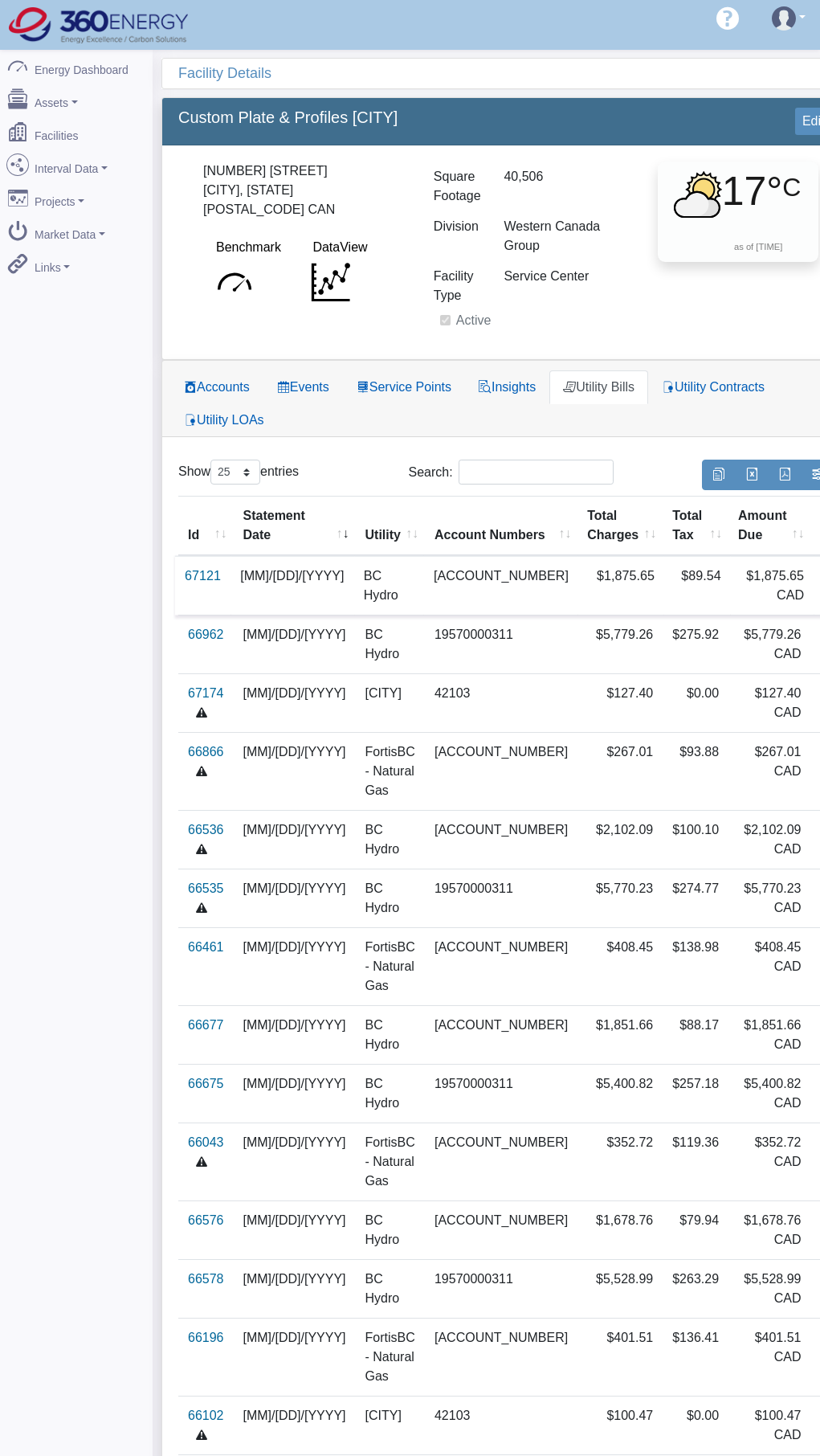 click at bounding box center [830, 575] 